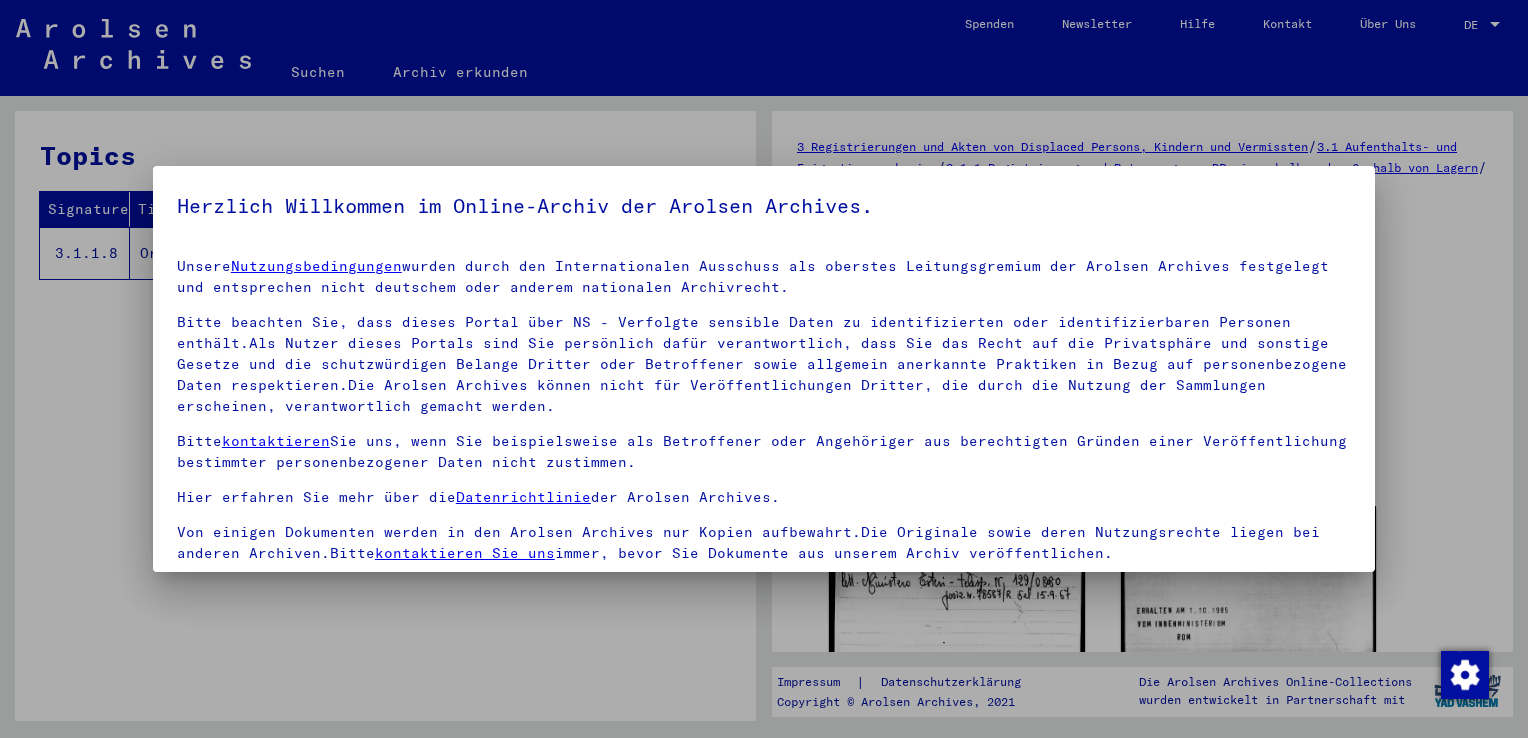 scroll, scrollTop: 0, scrollLeft: 0, axis: both 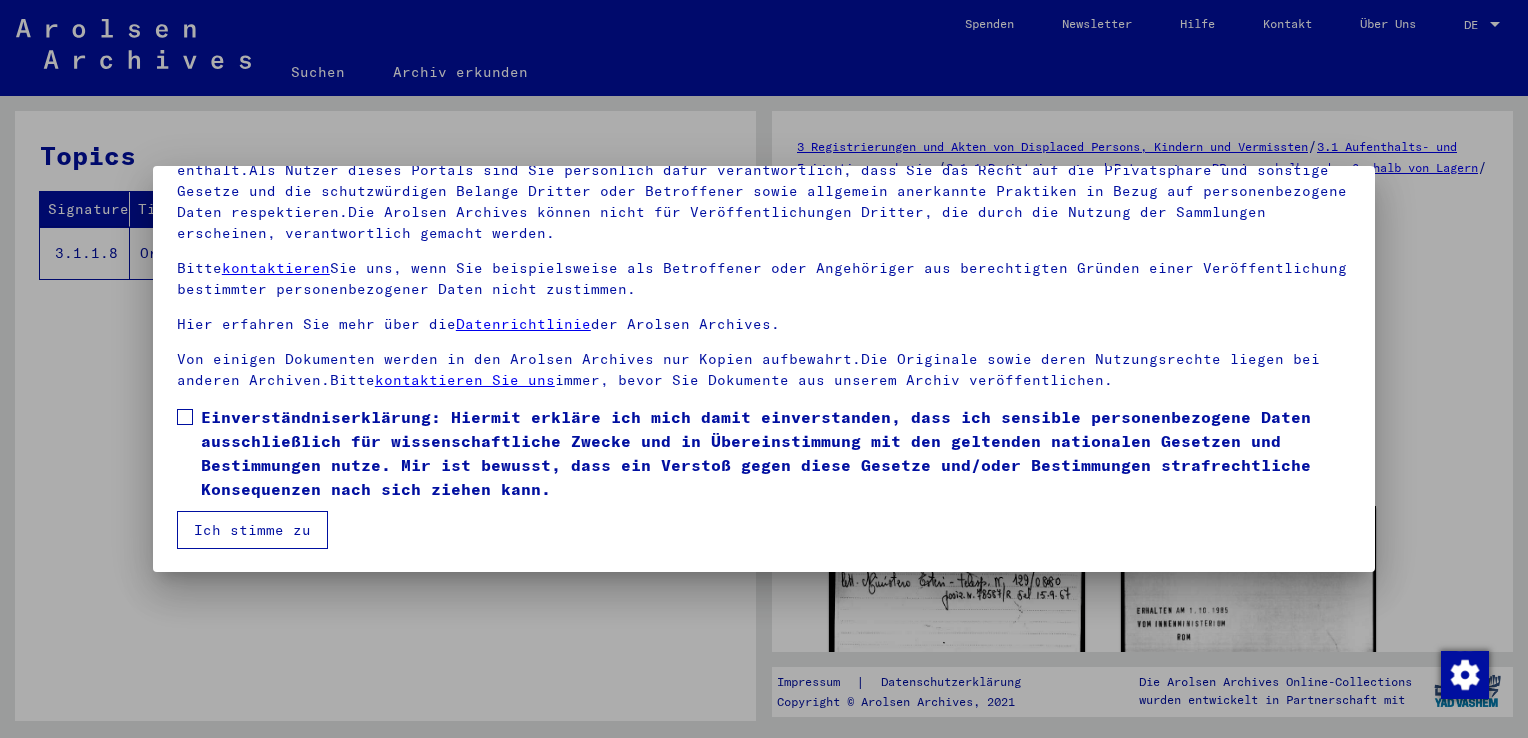 click on "Unsere  Nutzungsbedingungen  wurden durch den Internationalen Ausschuss als oberstes Leitungsgremium der Arolsen Archives festgelegt und entsprechen nicht deutschem oder anderem nationalen Archivrecht. Bitte beachten Sie, dass dieses Portal über NS - Verfolgte sensible Daten zu identifizierten oder identifizierbaren Personen enthält.Als Nutzer dieses Portals sind Sie persönlich dafür verantwortlich, dass Sie das Recht auf die Privatsphäre und sonstige Gesetze und die schutzwürdigen Belange Dritter oder Betroffener sowie allgemein anerkannte Praktiken in Bezug auf personenbezogene Daten respektieren.Die Arolsen Archives können nicht für Veröffentlichungen Dritter, die durch die Nutzung der Sammlungen erscheinen, verantwortlich gemacht werden. Bitte  kontaktieren  Sie uns, wenn Sie beispielsweise als Betroffener oder Angehöriger aus berechtigten Gründen einer Veröffentlichung bestimmter personenbezogener Daten nicht zustimmen. Hier erfahren Sie mehr über die  Datenrichtlinie  der Arolsen Archives." at bounding box center [764, 309] 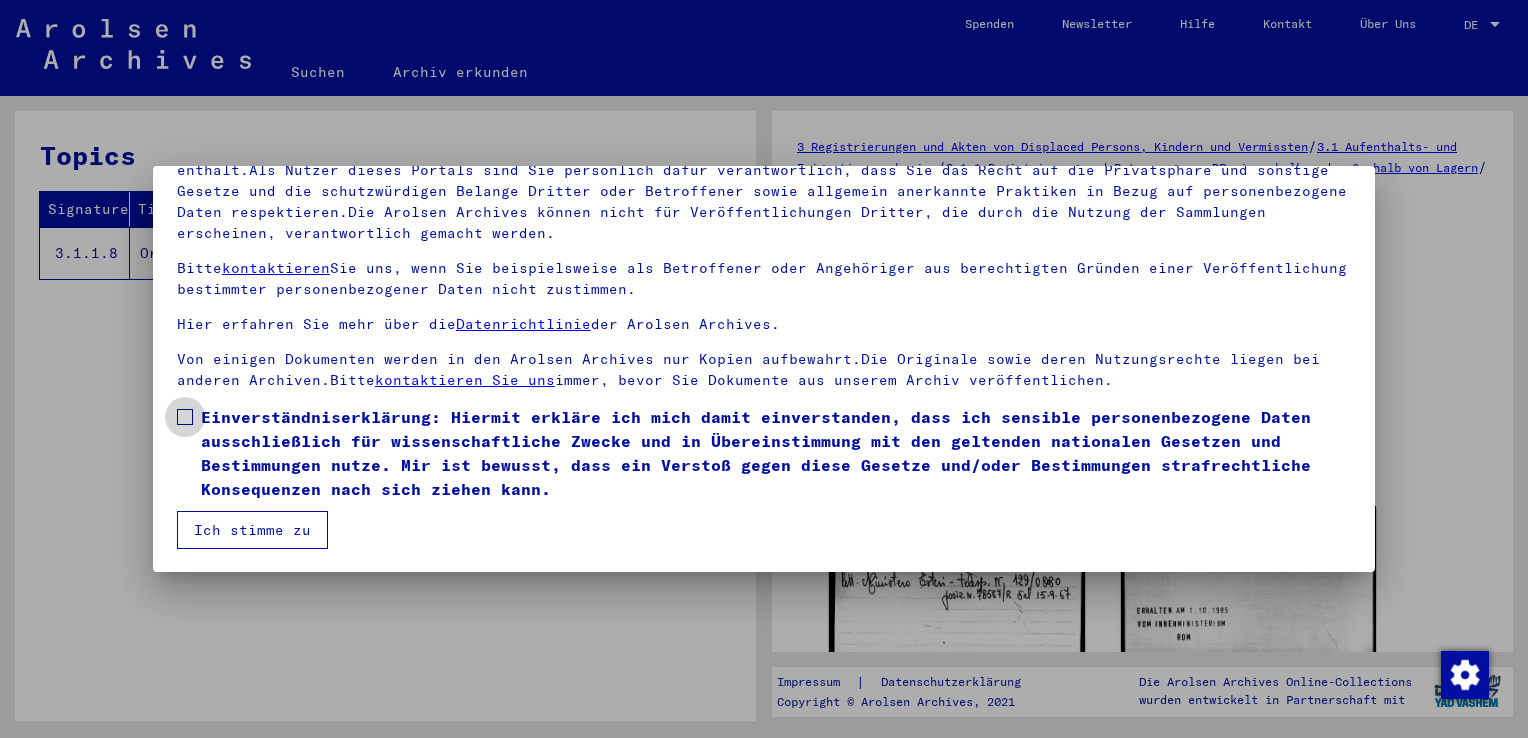 click at bounding box center (185, 417) 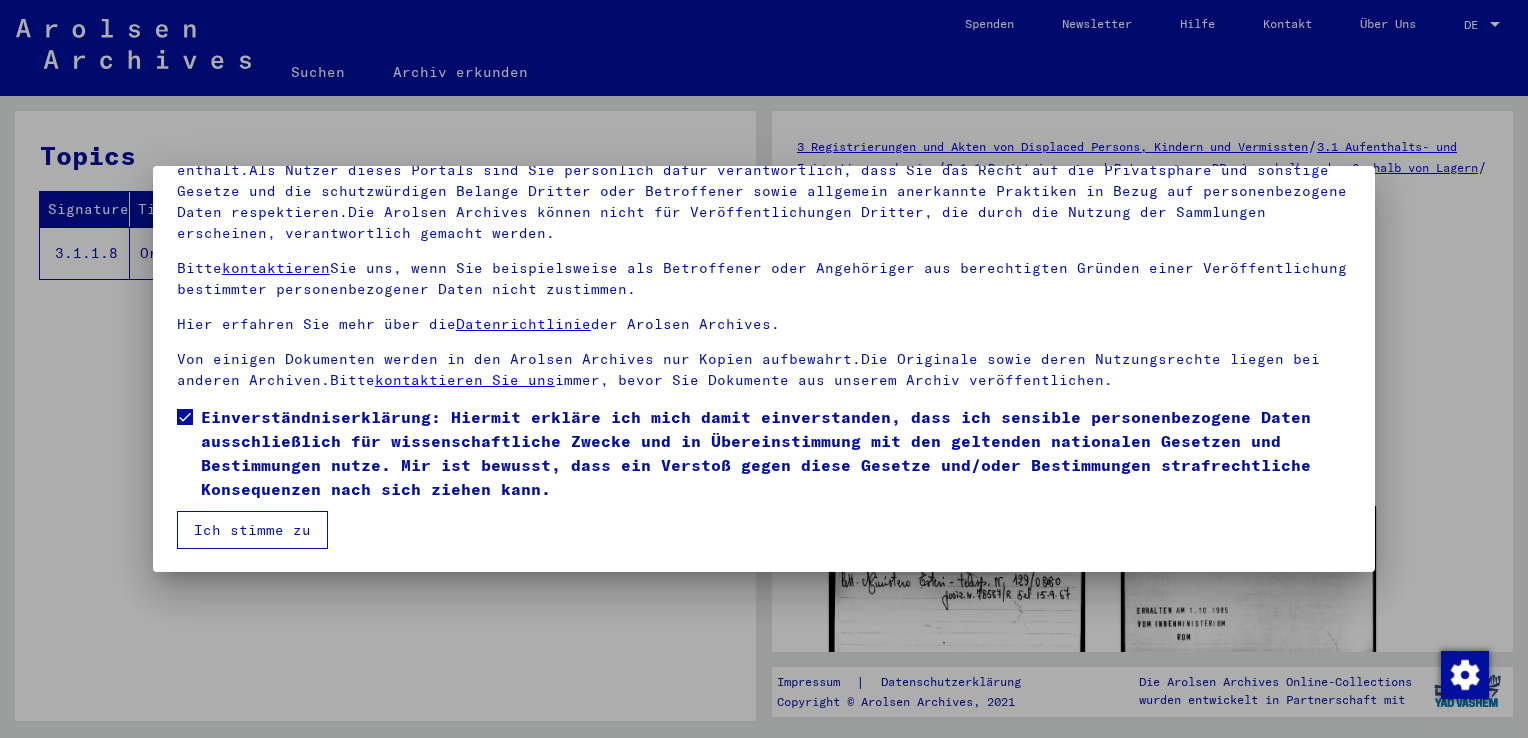 click on "Ich stimme zu" at bounding box center [252, 530] 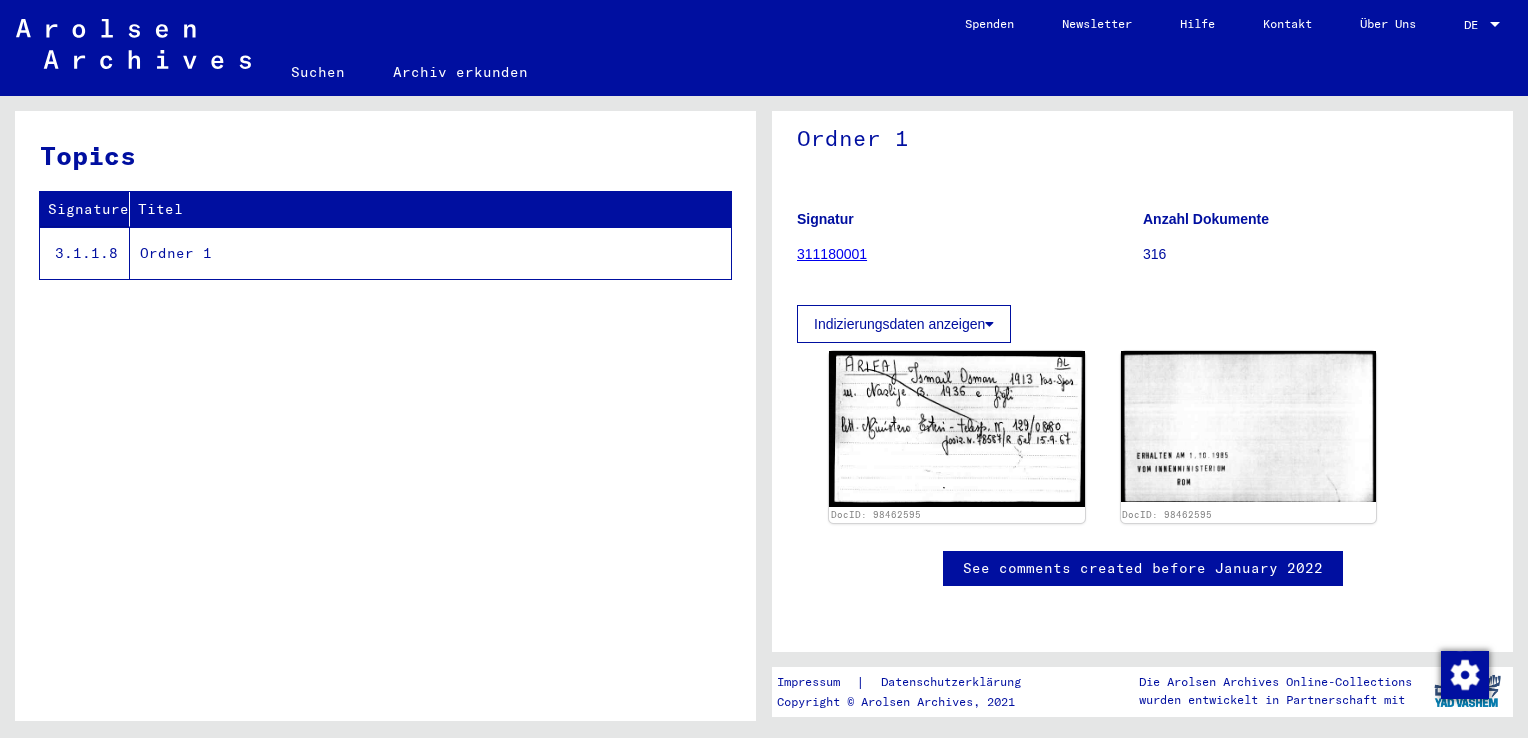 scroll, scrollTop: 146, scrollLeft: 0, axis: vertical 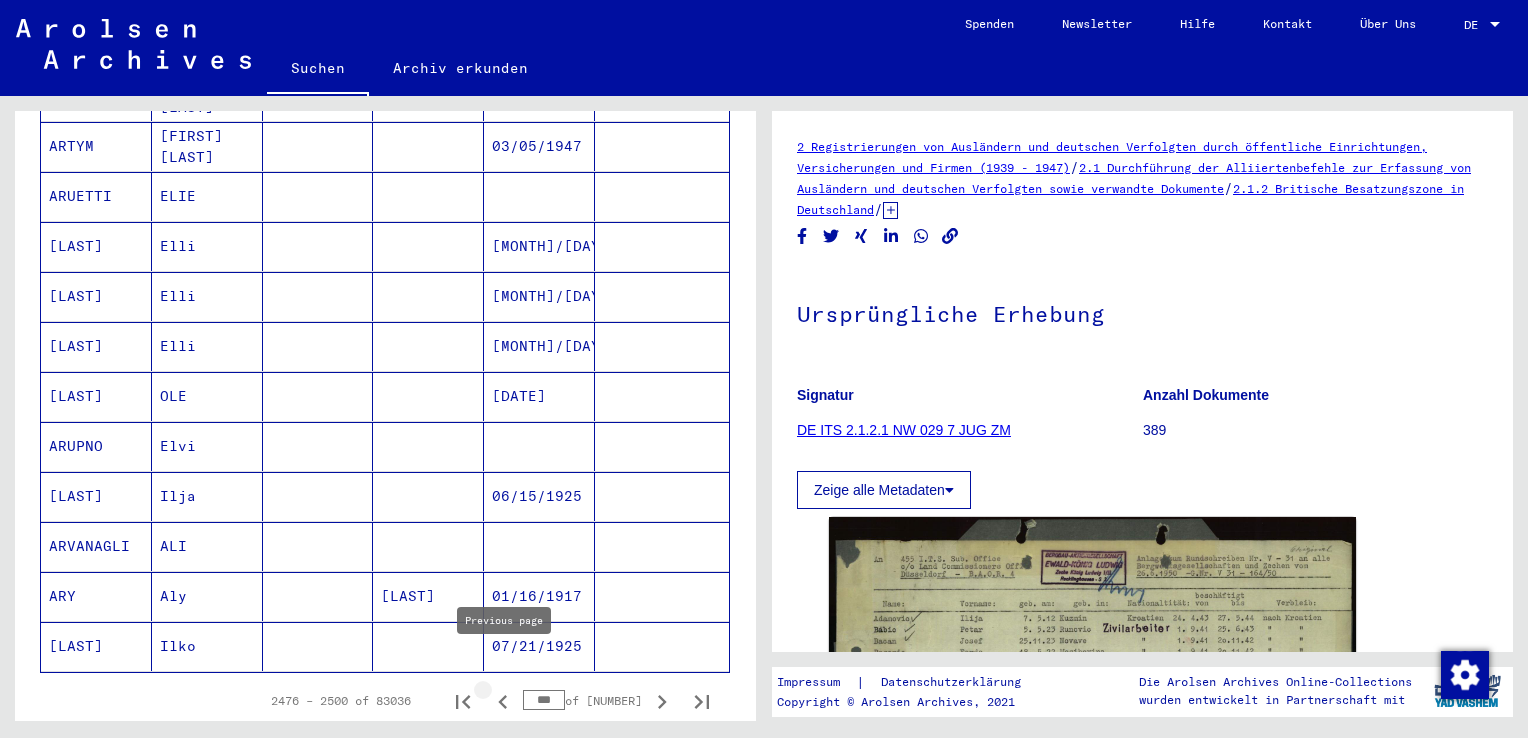 click 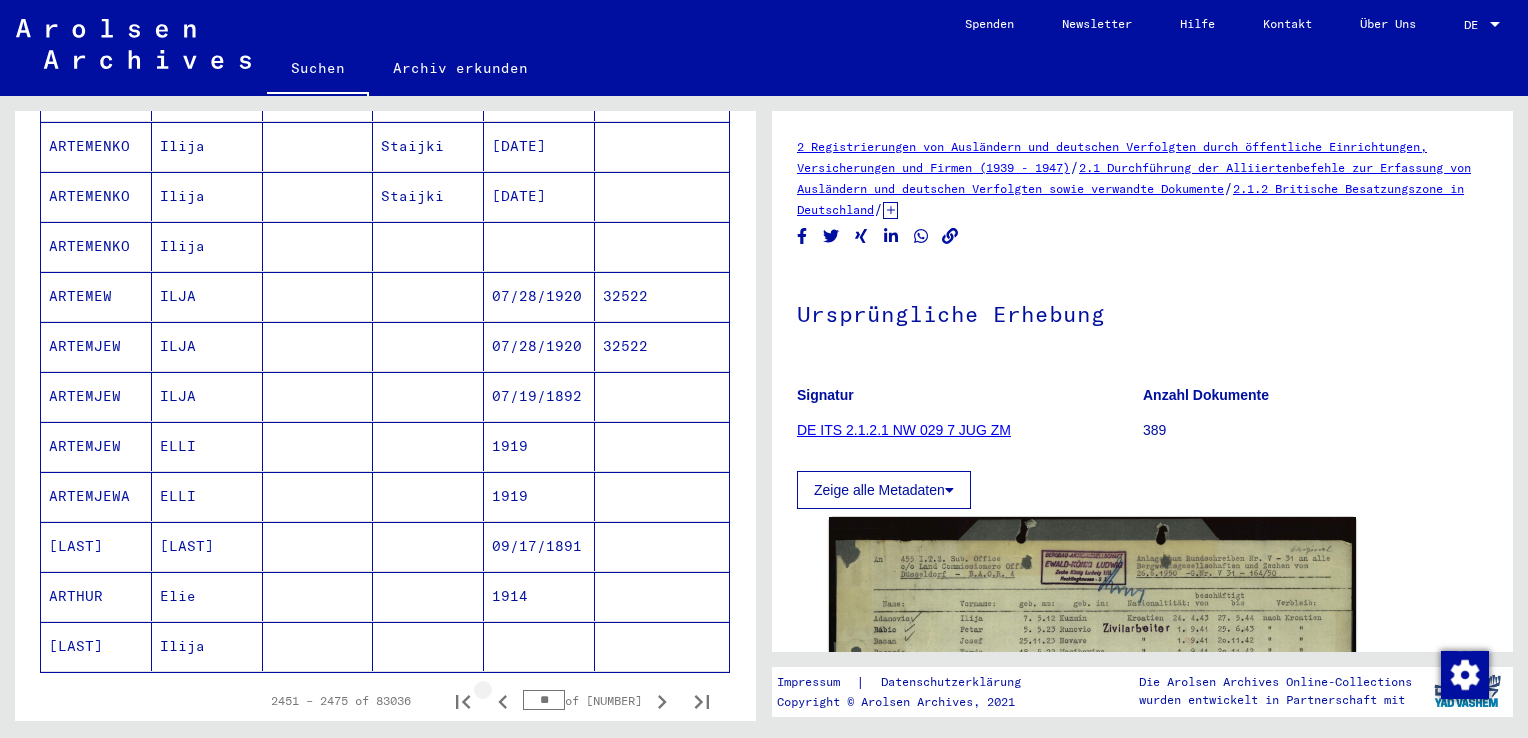 click 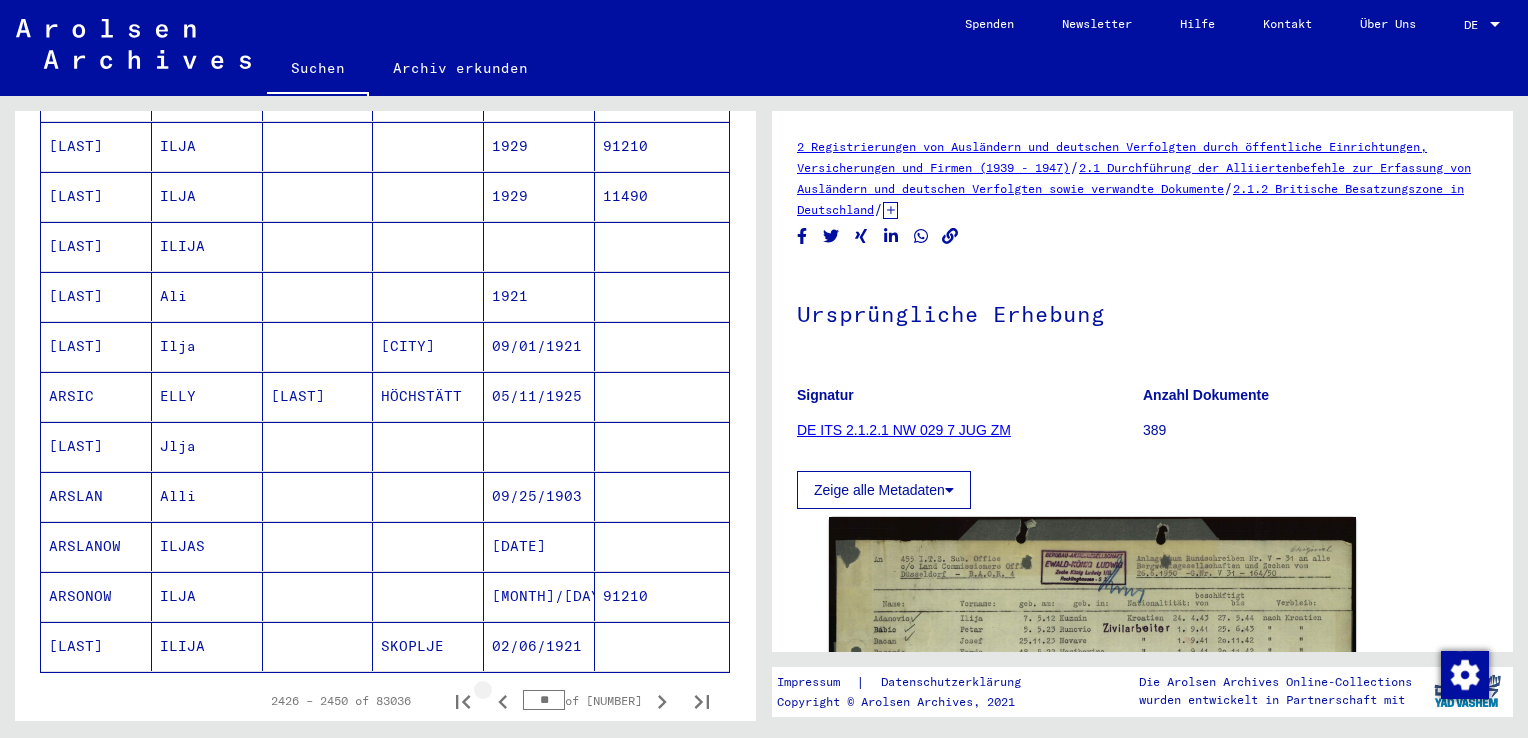 click 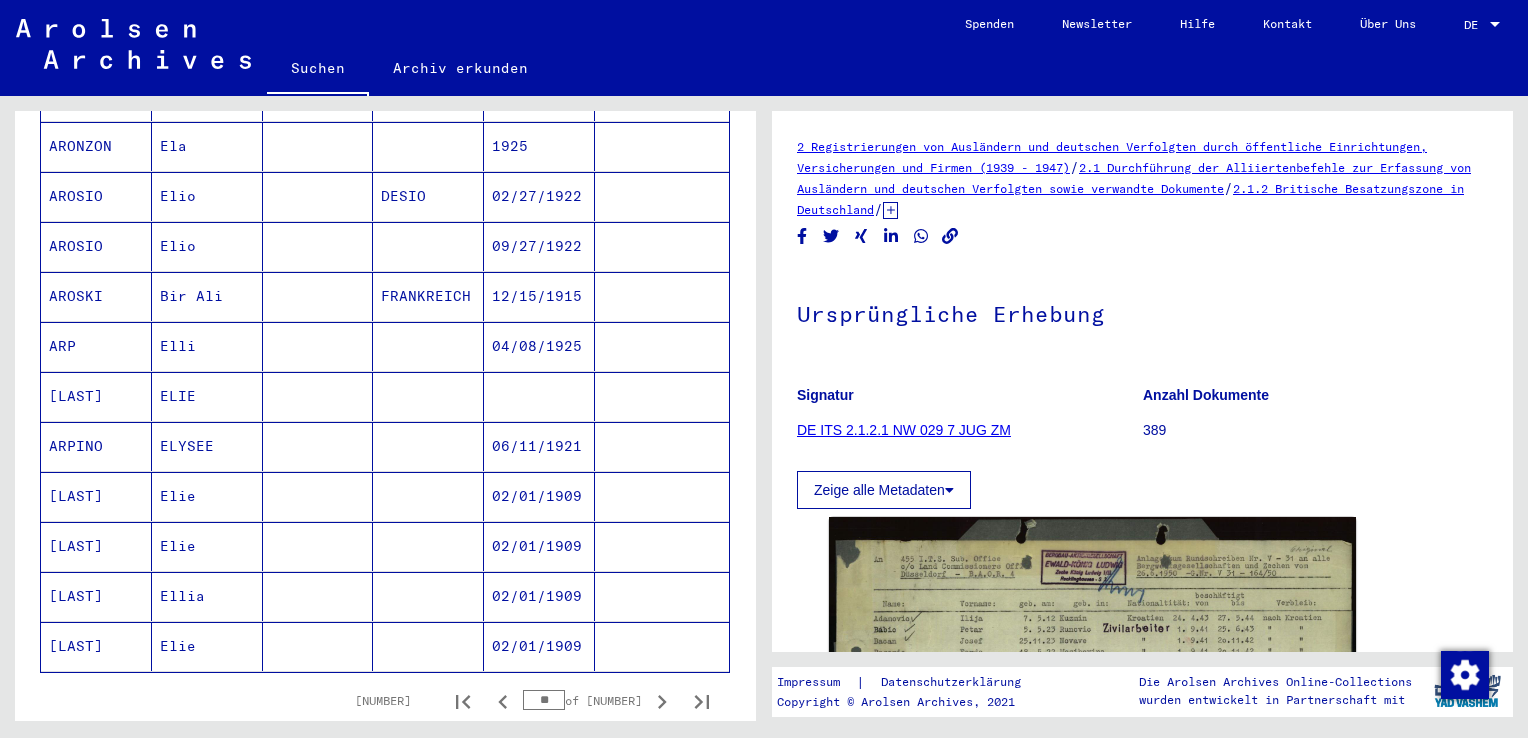 click 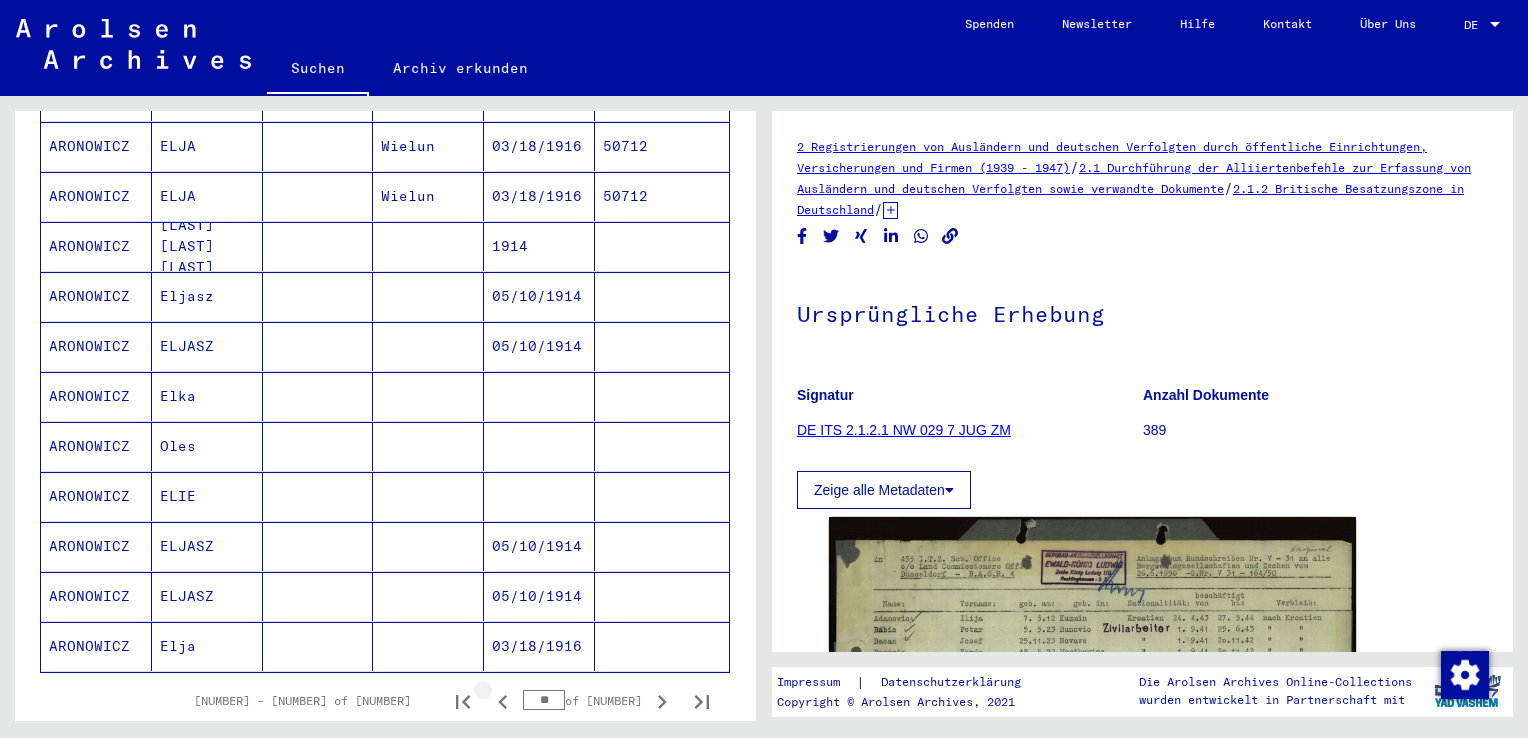 click 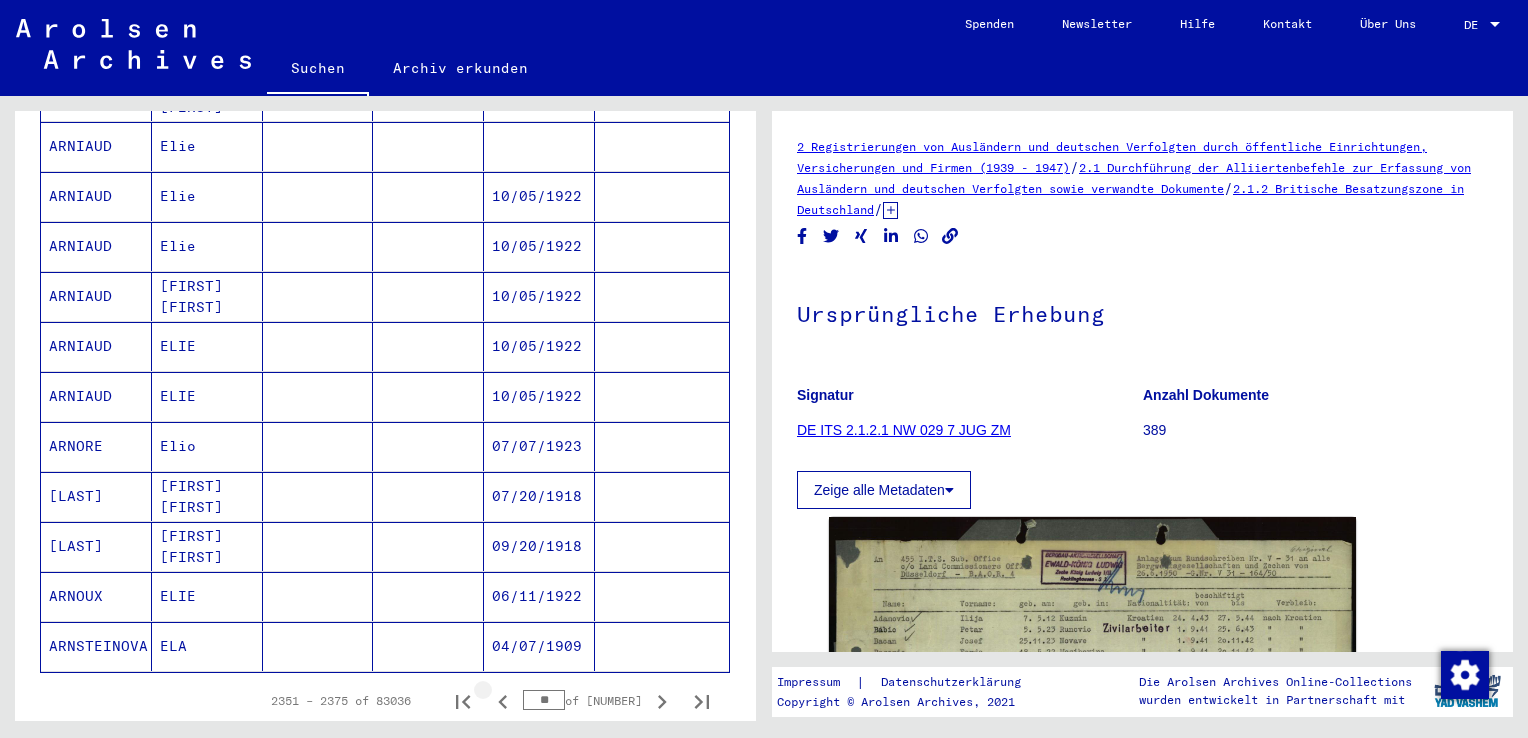 click 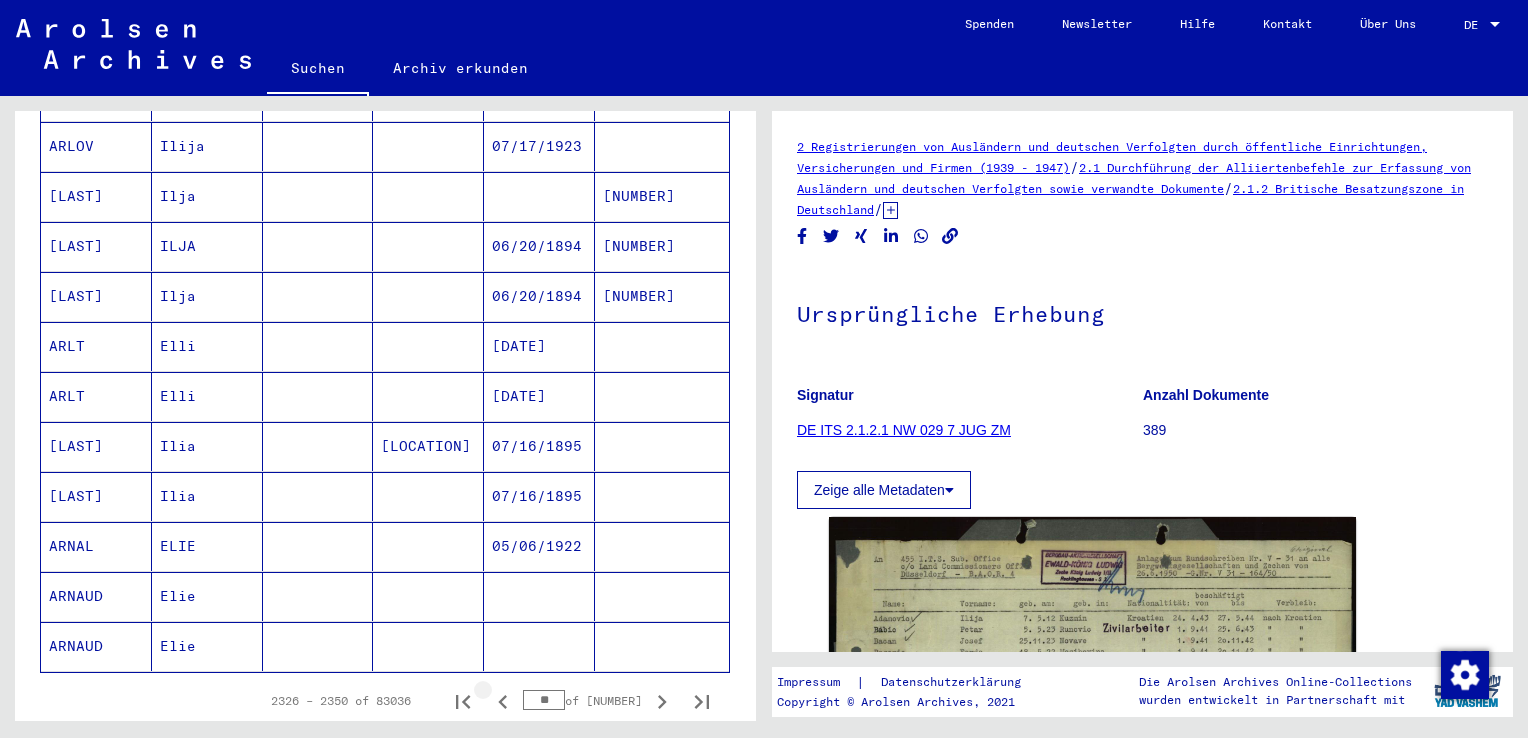 click 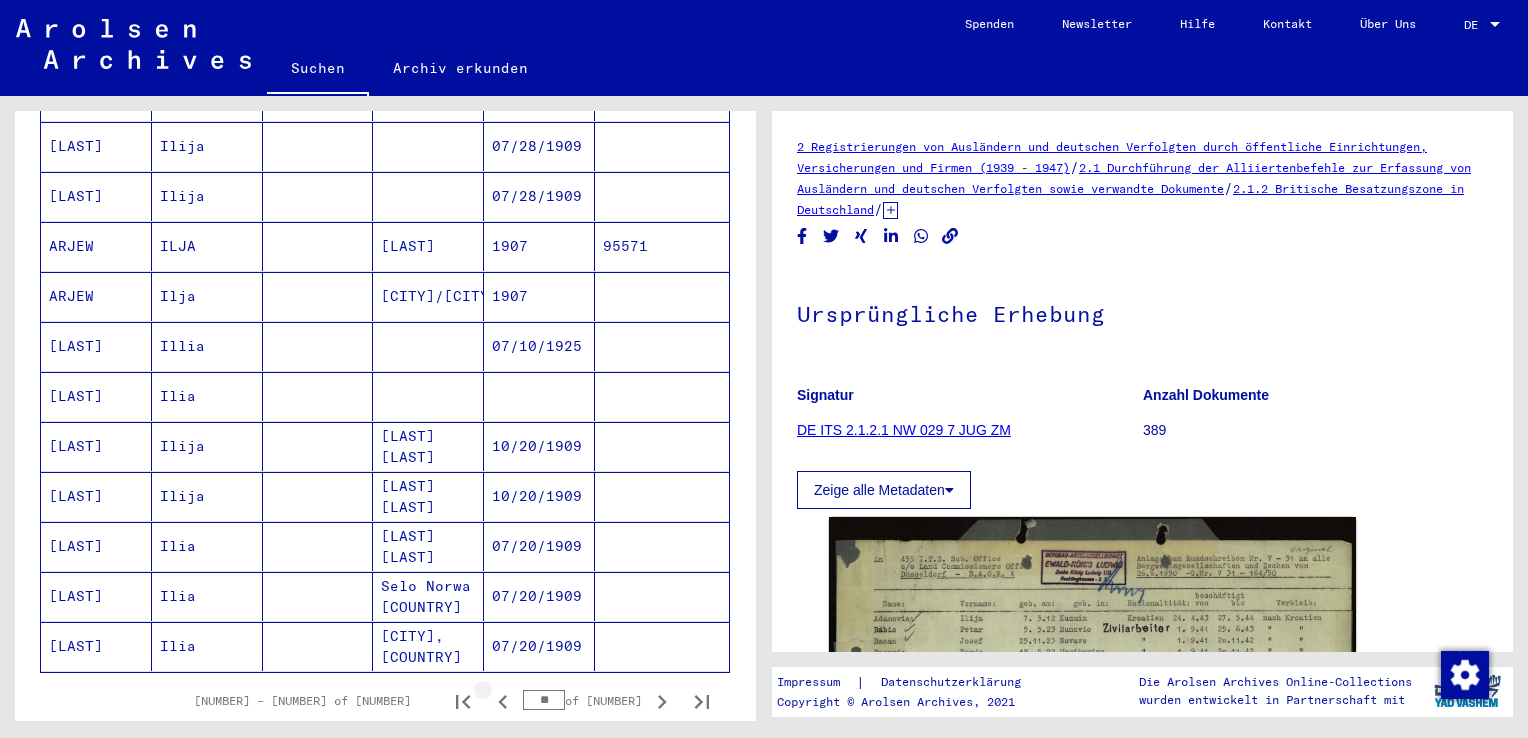 click 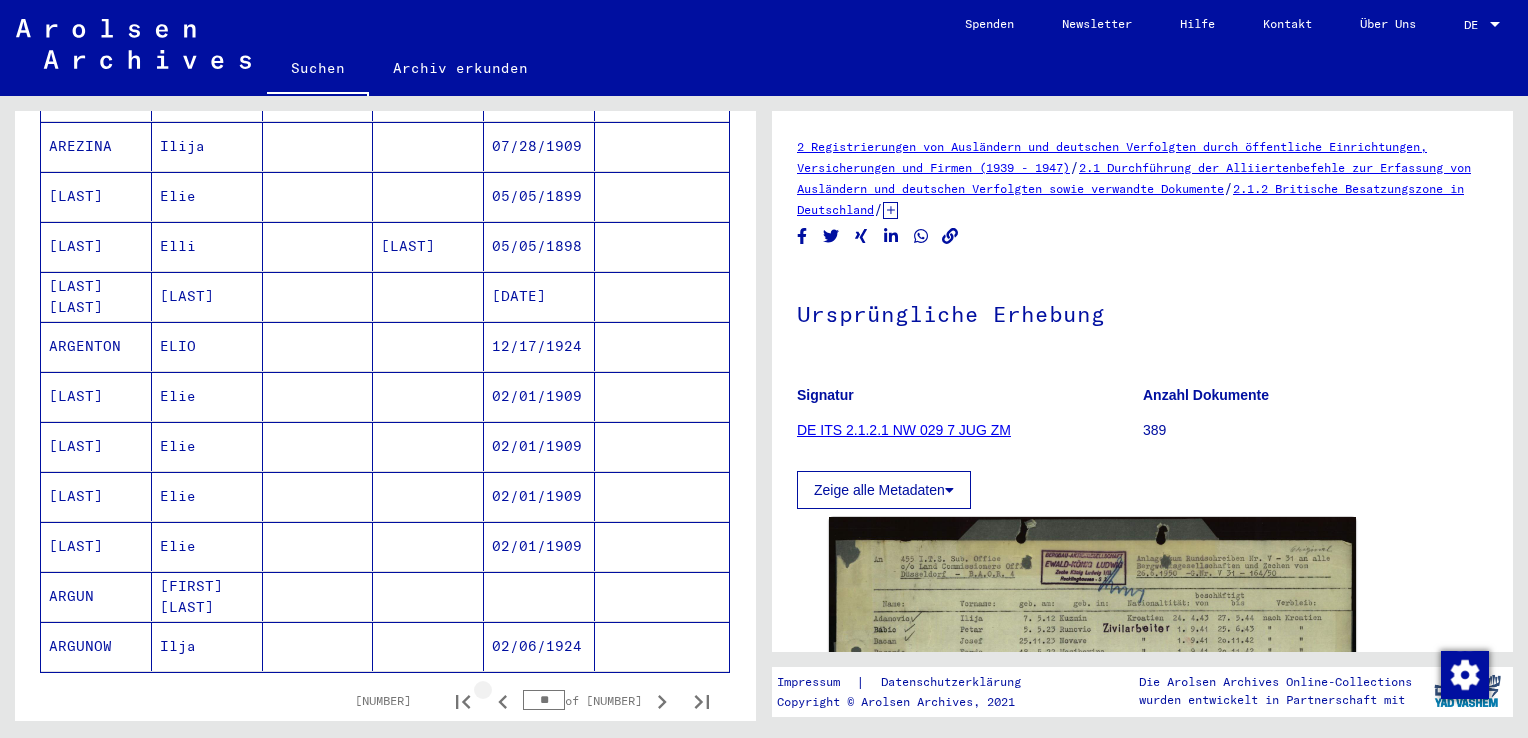 click 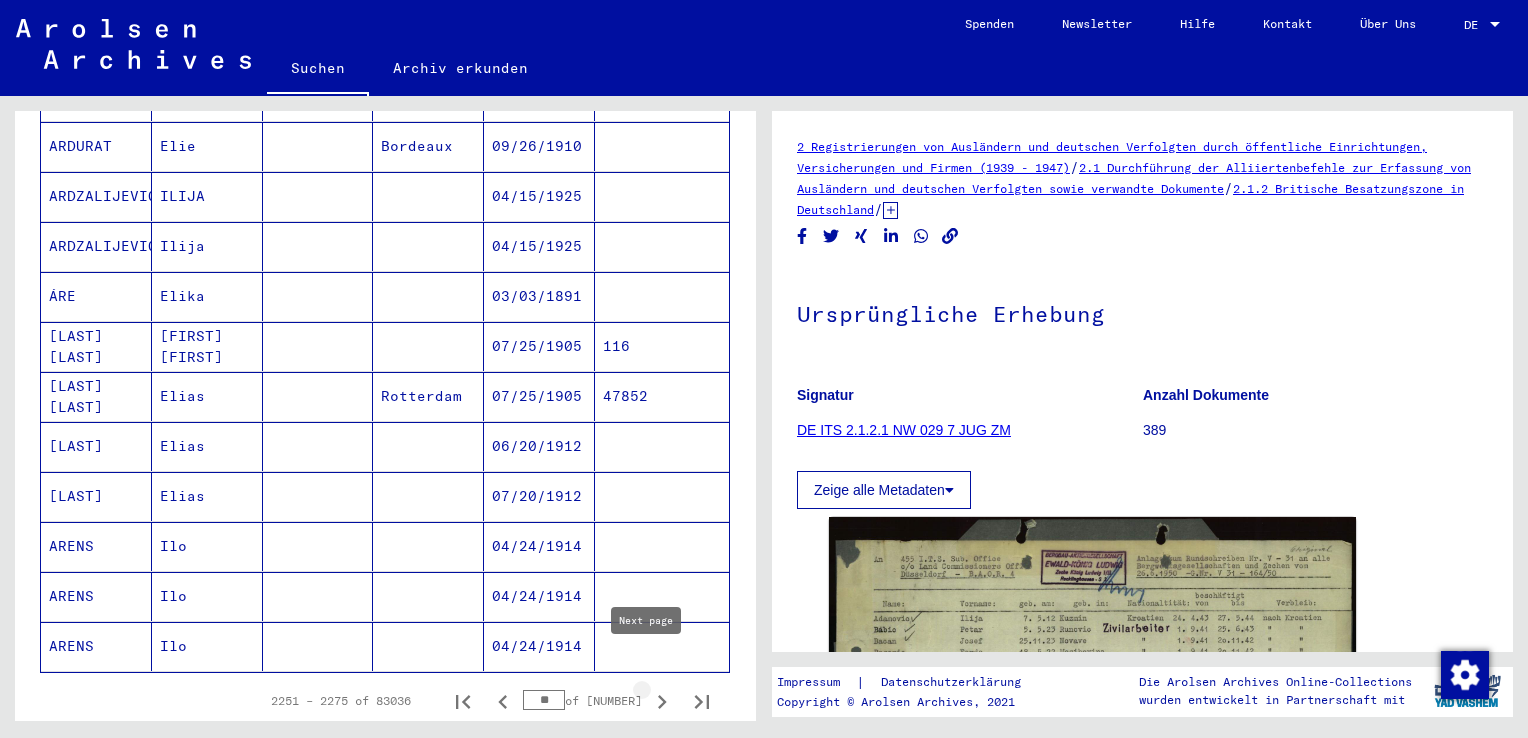 click 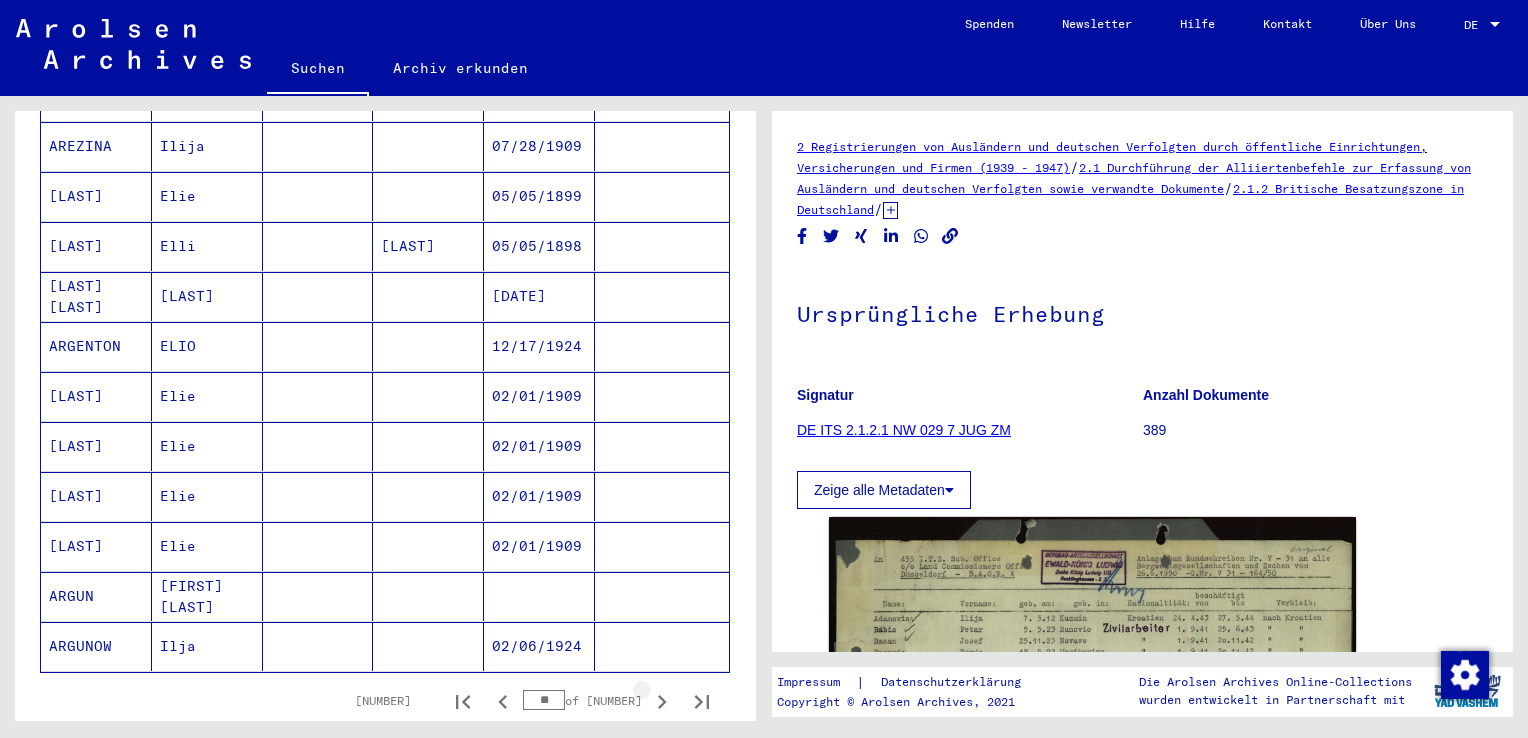 click 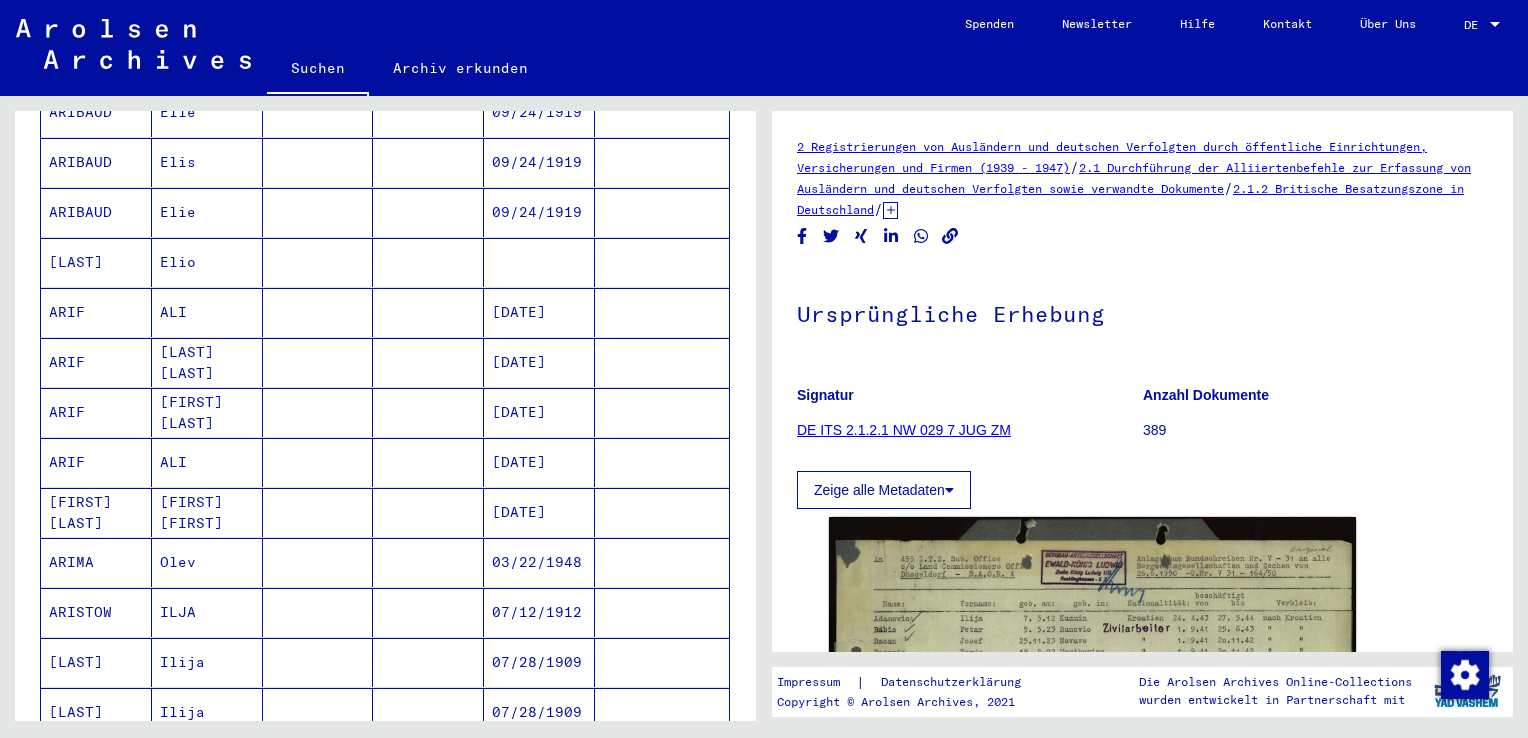 scroll, scrollTop: 383, scrollLeft: 0, axis: vertical 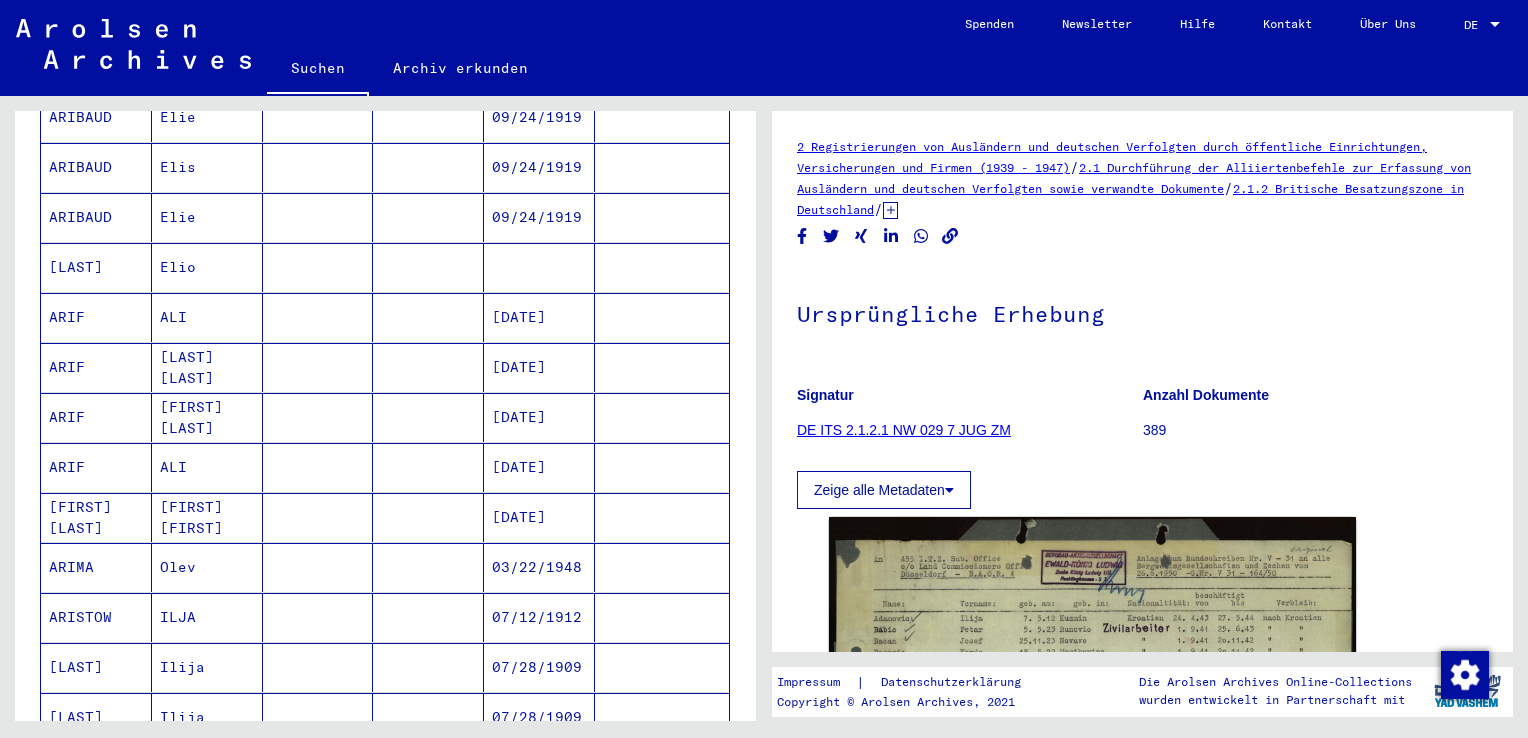 drag, startPoint x: 777, startPoint y: 334, endPoint x: 768, endPoint y: 307, distance: 28.460499 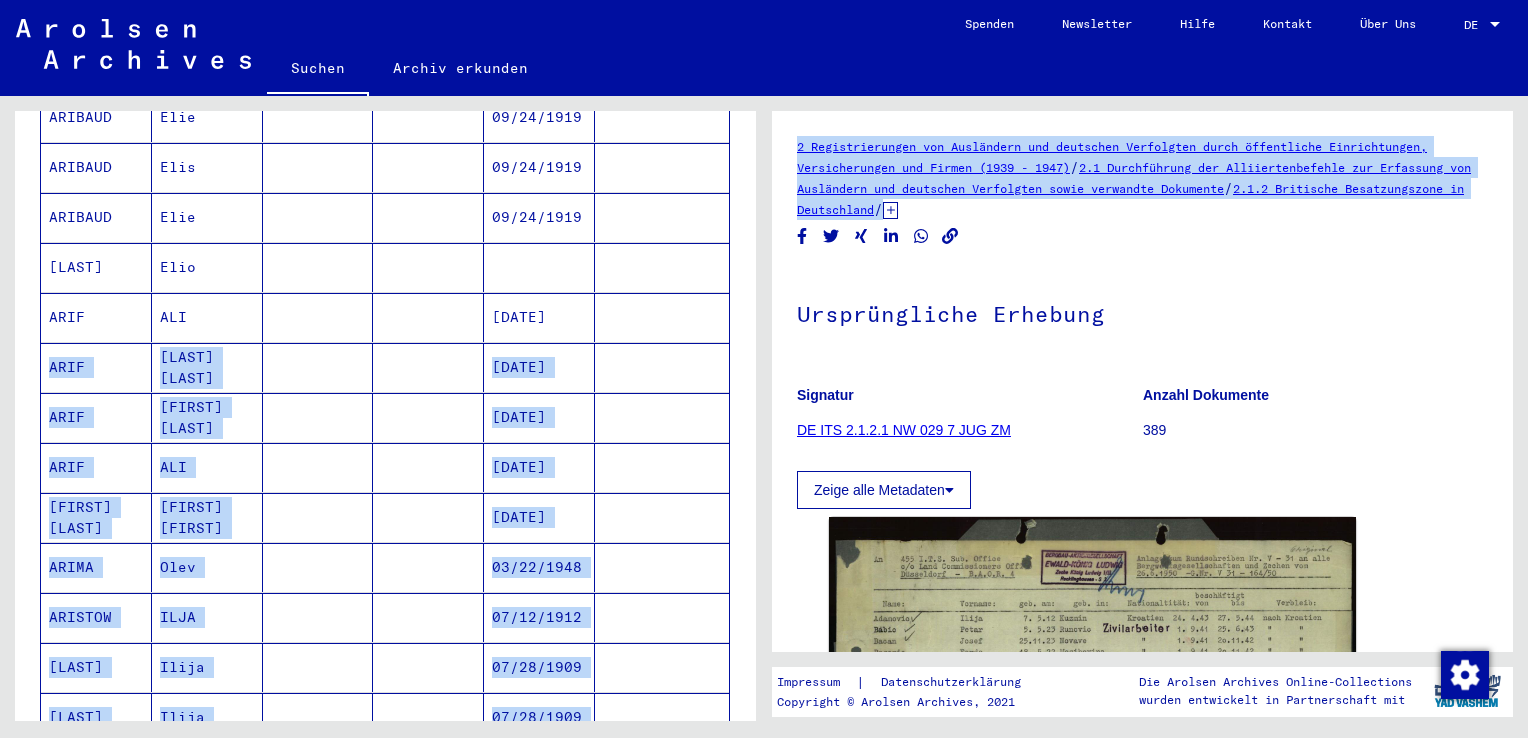 drag, startPoint x: 768, startPoint y: 307, endPoint x: 746, endPoint y: 294, distance: 25.553865 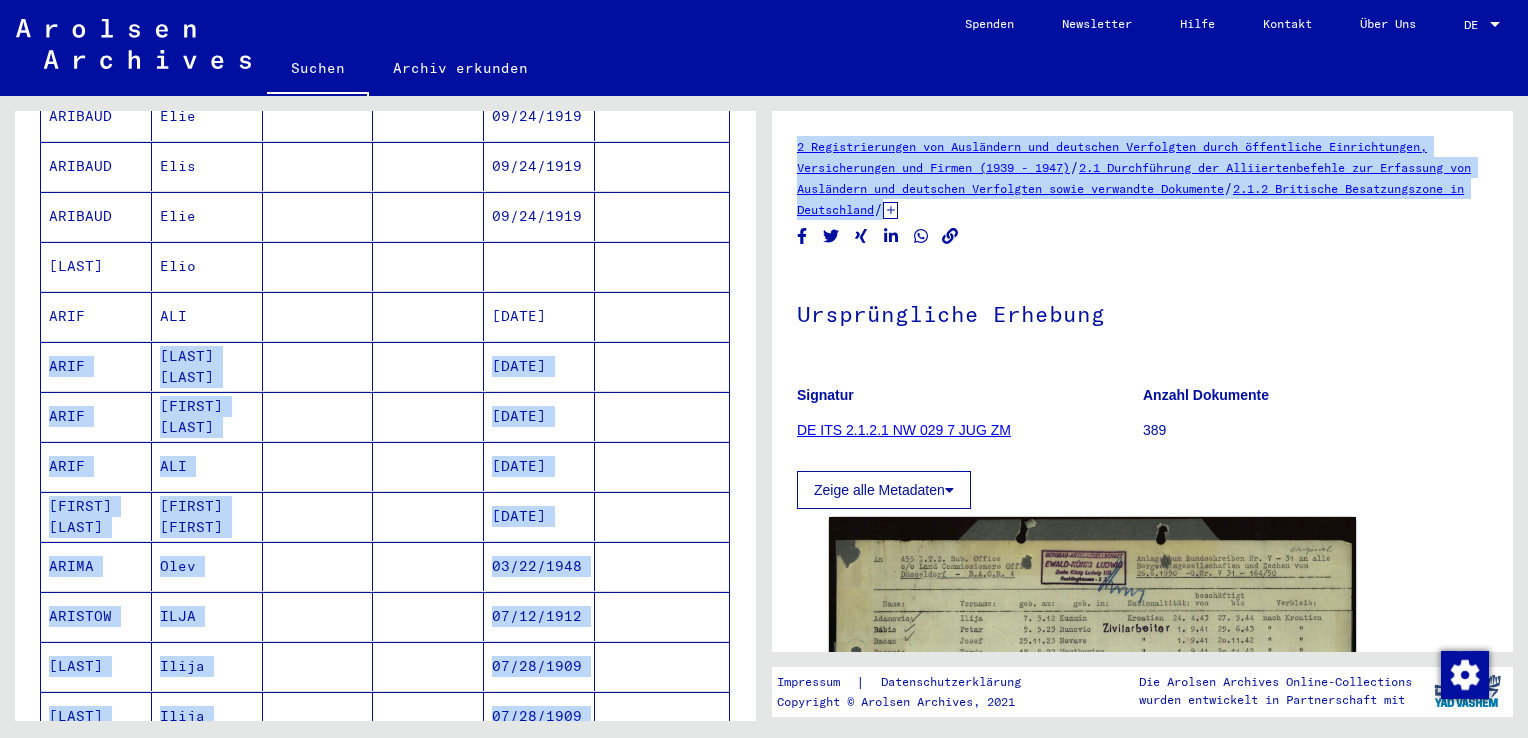 scroll, scrollTop: 329, scrollLeft: 0, axis: vertical 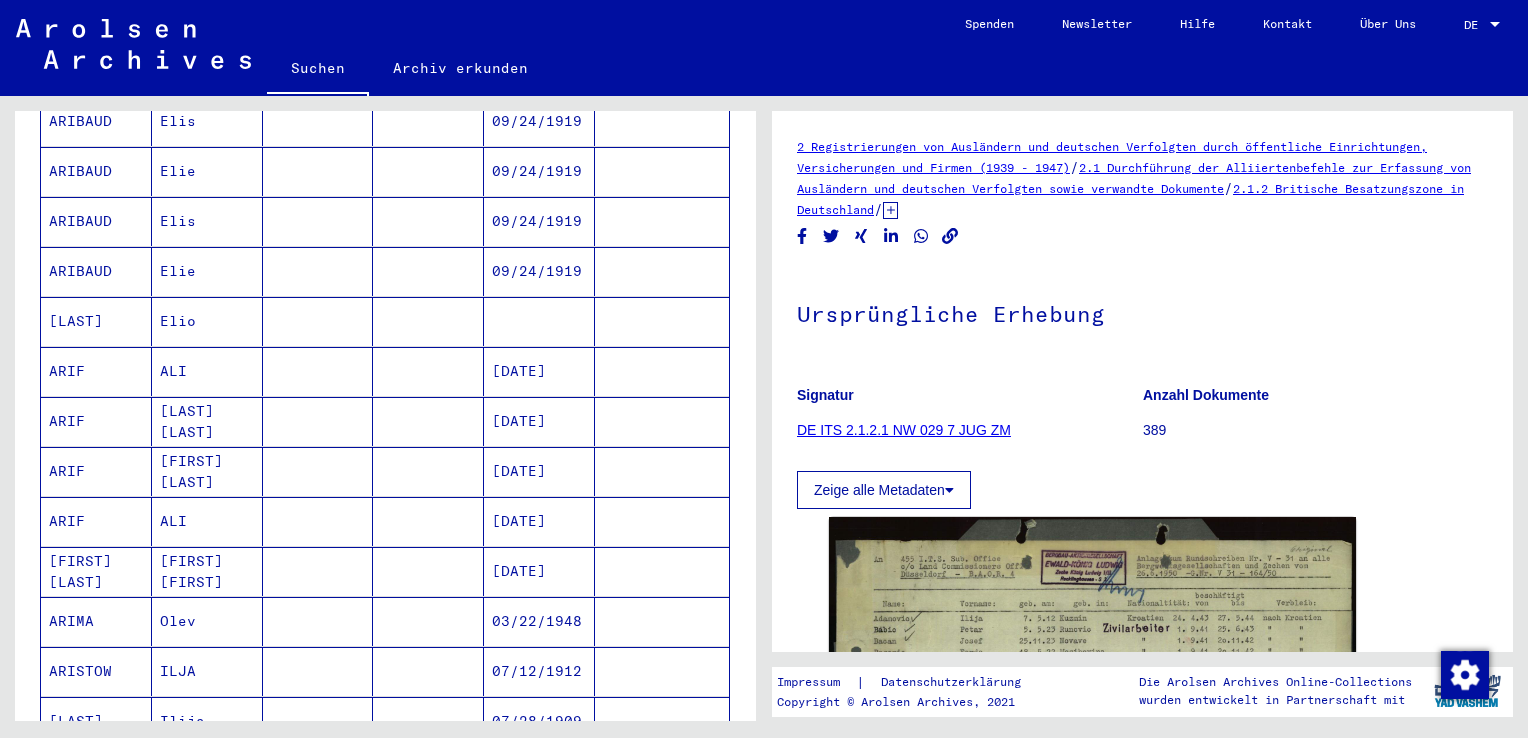 click on "Nachname   Vorname   Geburtsname   Geburt​   Geburtsdatum   Prisoner #   [LAST]   [FIRST]         [DATE]      [LAST]   [FIRST]         [DATE]      [LAST]   [FIRST]      [CITY]   [DATE]      [LAST]   [FIRST]         [DATE]     Alle Ergebnisse anzeigen  Signature Nachname Vorname Geburtsname Geburt​ Geburtsdatum Prisoner # Vater (Adoptivvater) Mutter (Adoptivmutter) Religion Nationalität Beruf Haftstätte Sterbedatum Letzter Wohnort Letzter Wohnort (Land) Haftstätte Letzter Wohnort (Provinz) Letzter Wohnort (Ort) Letzter Wohnort (Stadtteil) Letzter Wohnort (Straße) Letzter Wohnort (Hausnummer) 3.1.1.1 - Namen in der "phonetischen" Sortierung ab N [LAST] [FIRST] [DATE] 3.1.3.2 - Emigrationen in 1956 [LAST] [FIRST] [DATE] 3.2.2.1 - Akten mit Namen ab [LAST] [LAST] [FIRST] [CITY] [DATE] 3.1.3.2 - Emigrationen in 1956 [LAST]" at bounding box center [385, 759] 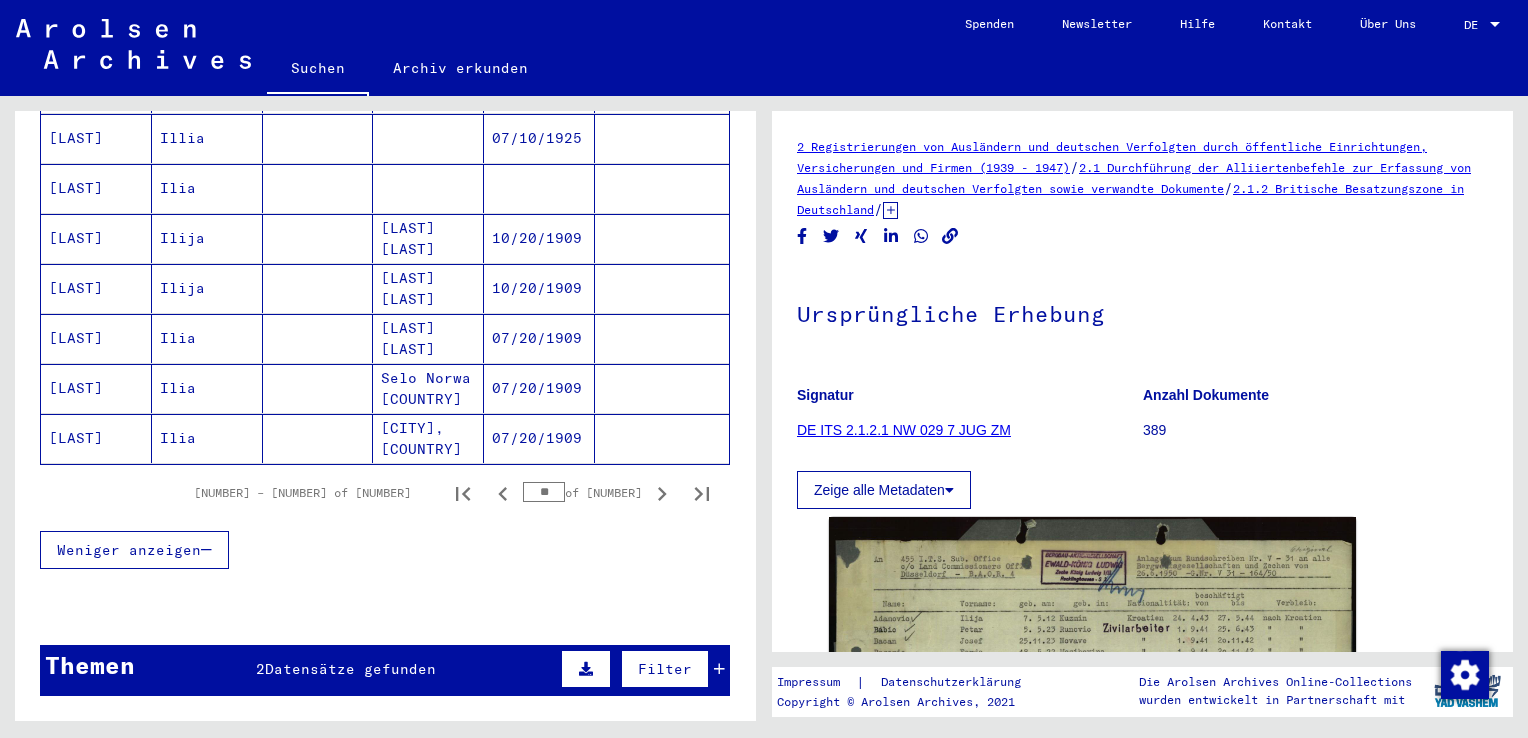 scroll, scrollTop: 1224, scrollLeft: 0, axis: vertical 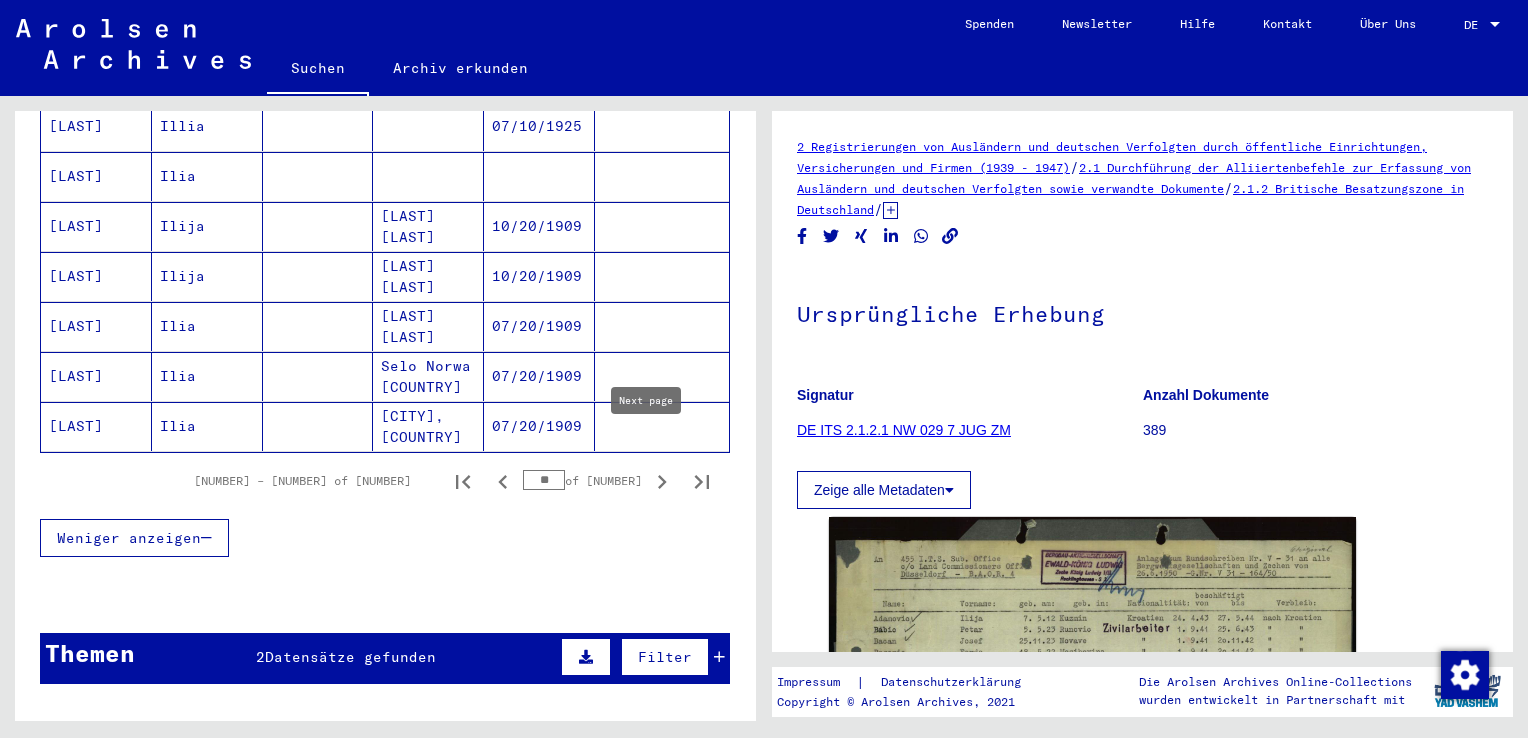 click 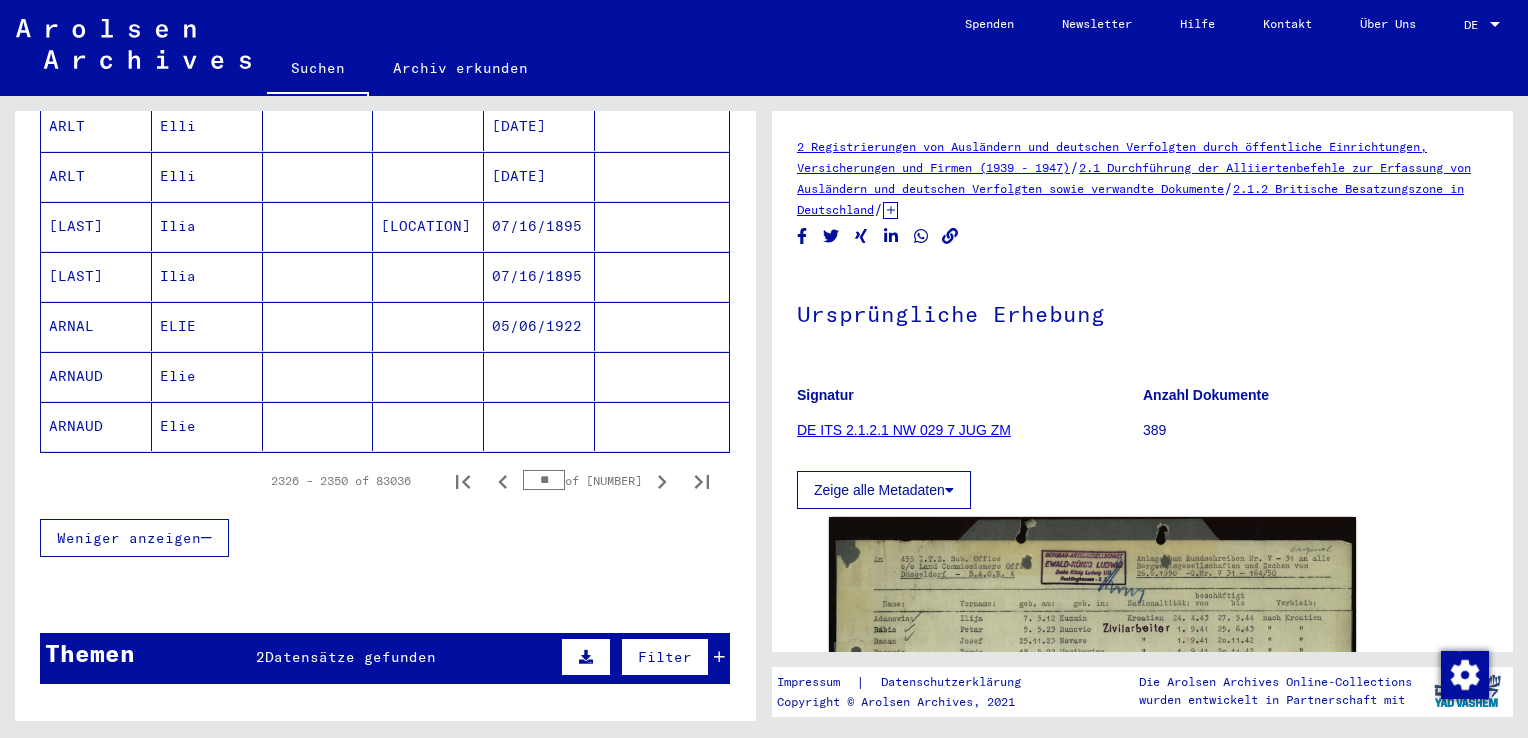 click 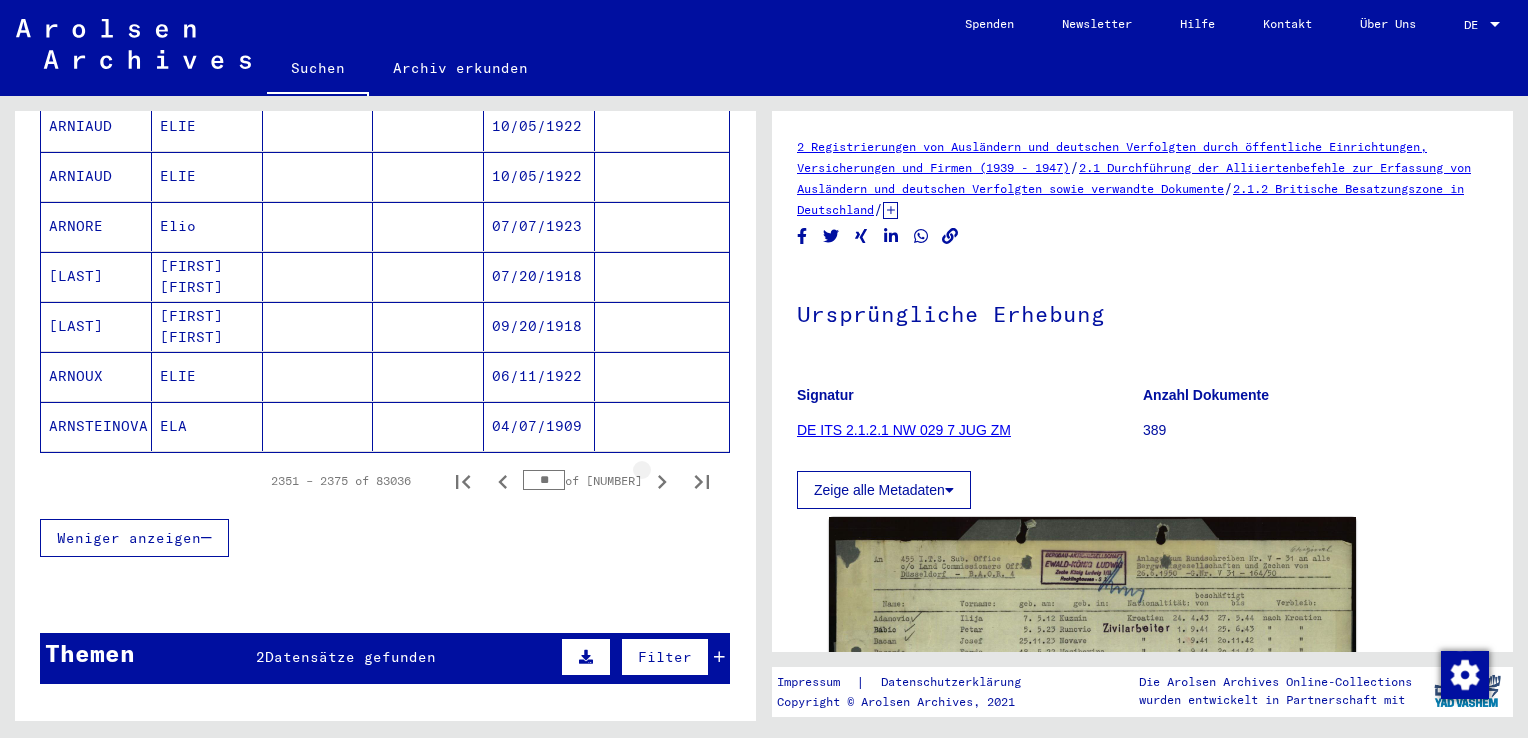 click 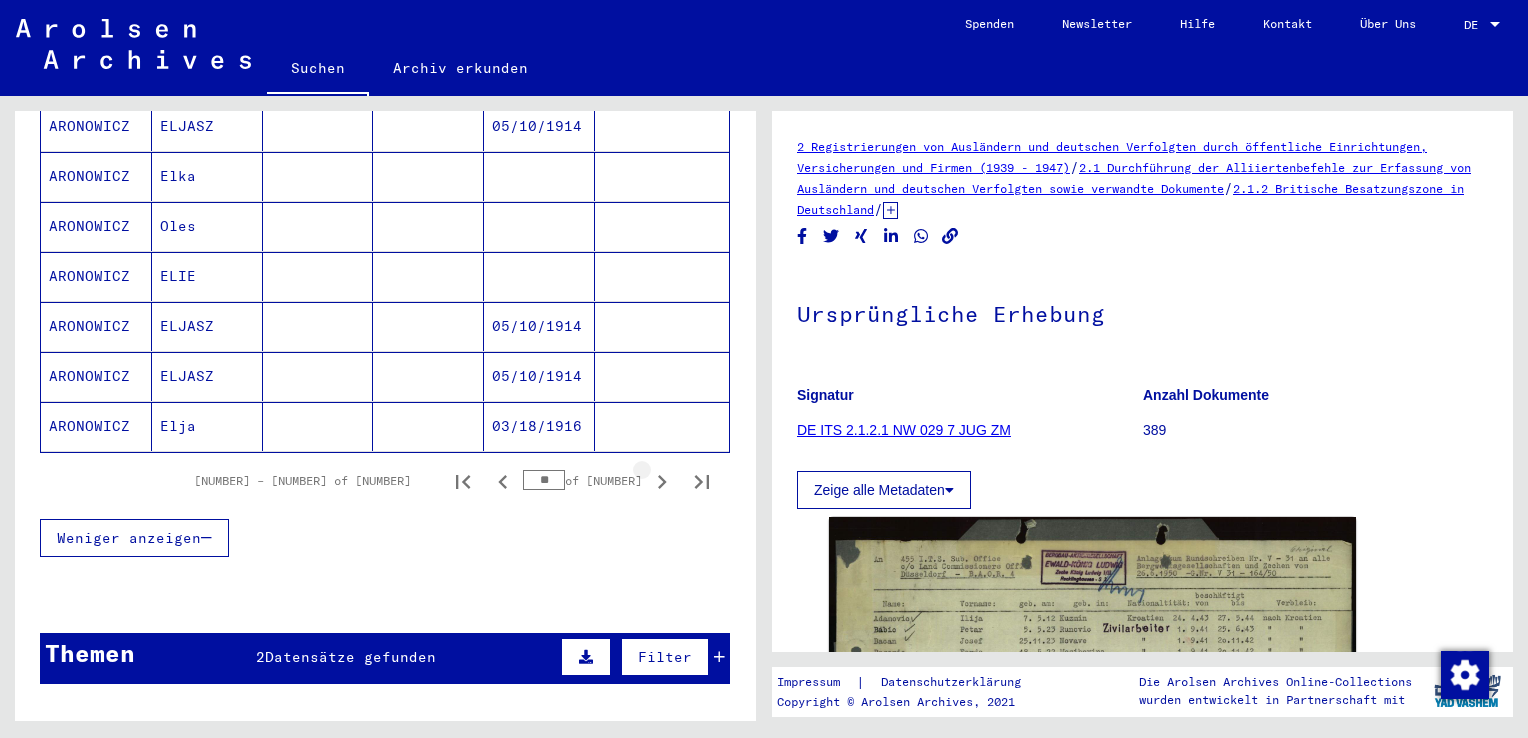 click 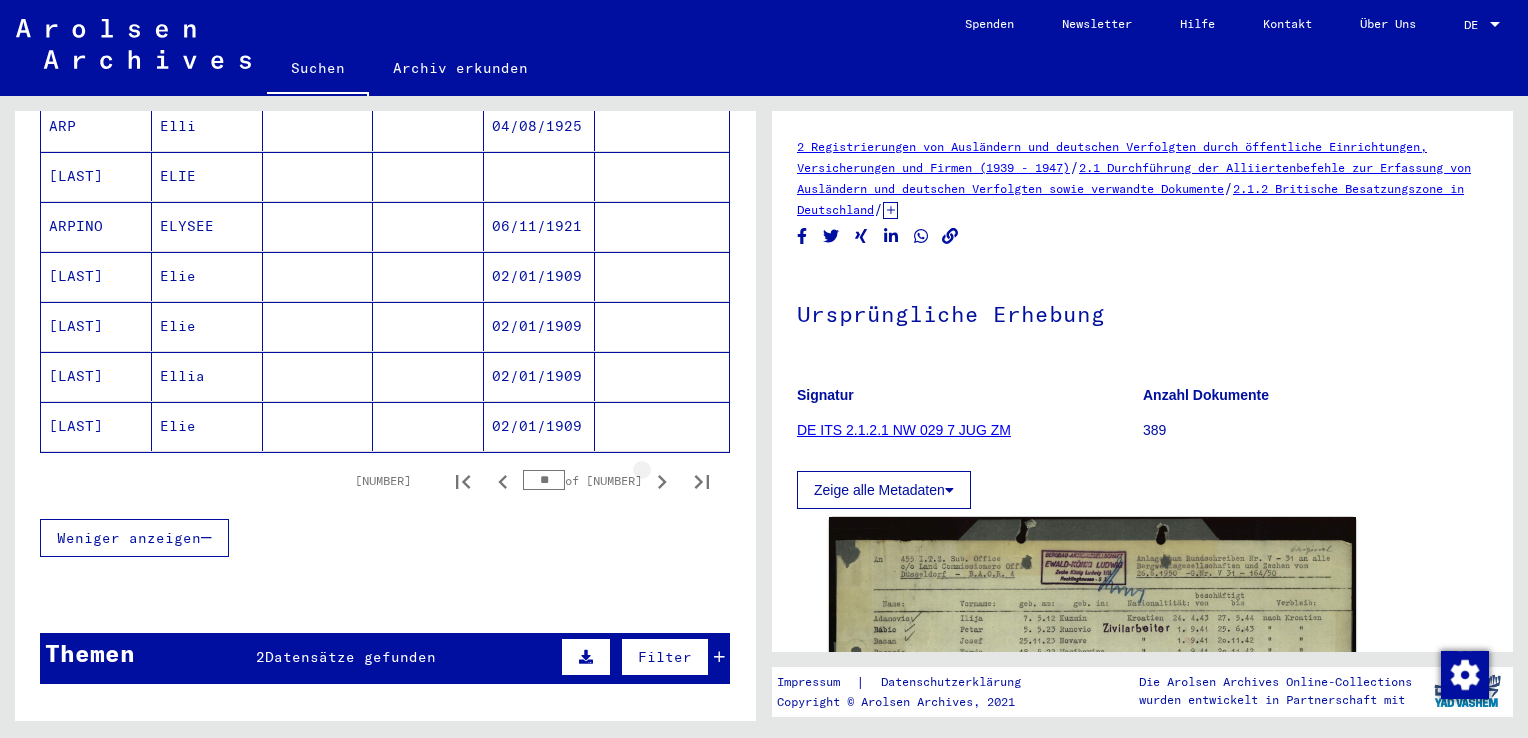 click 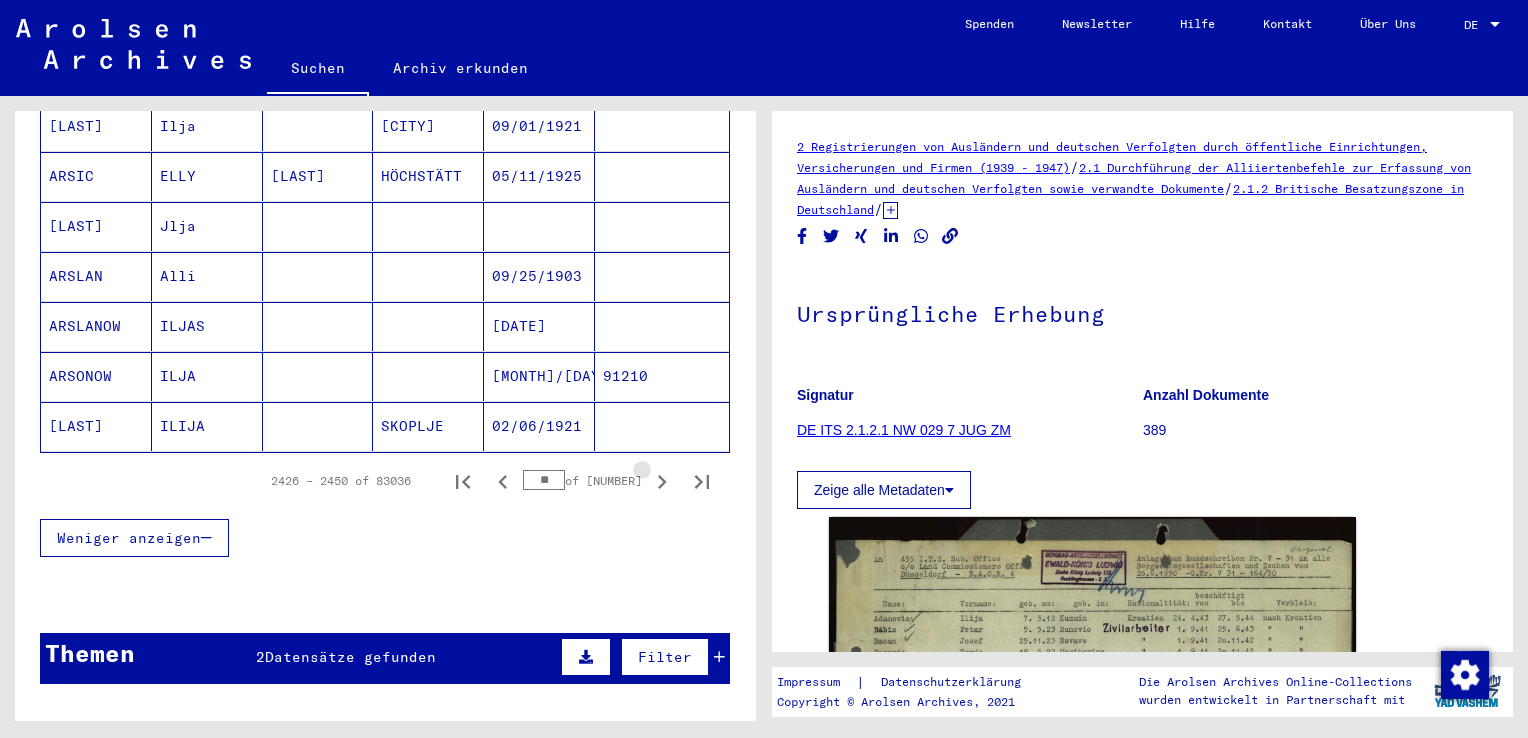 click 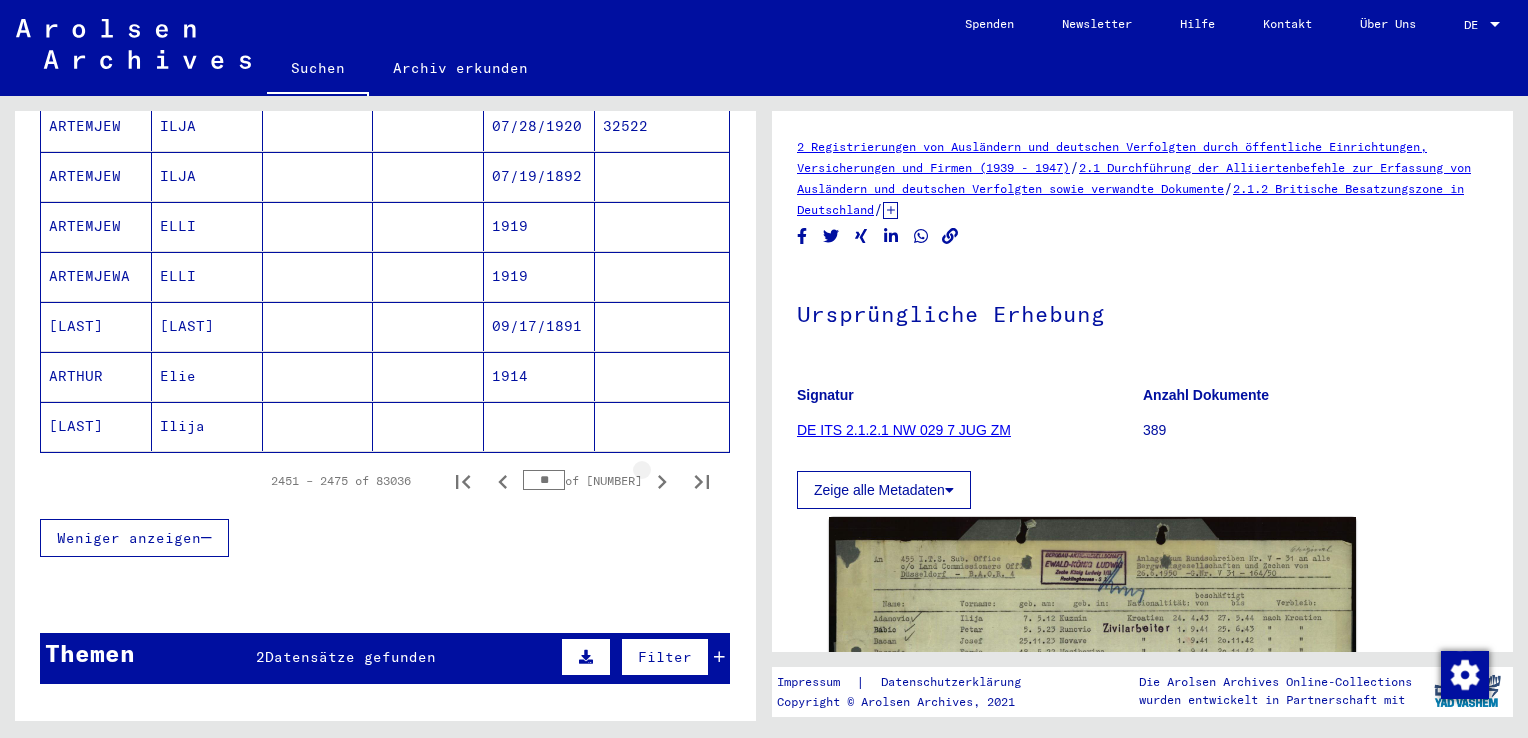 click 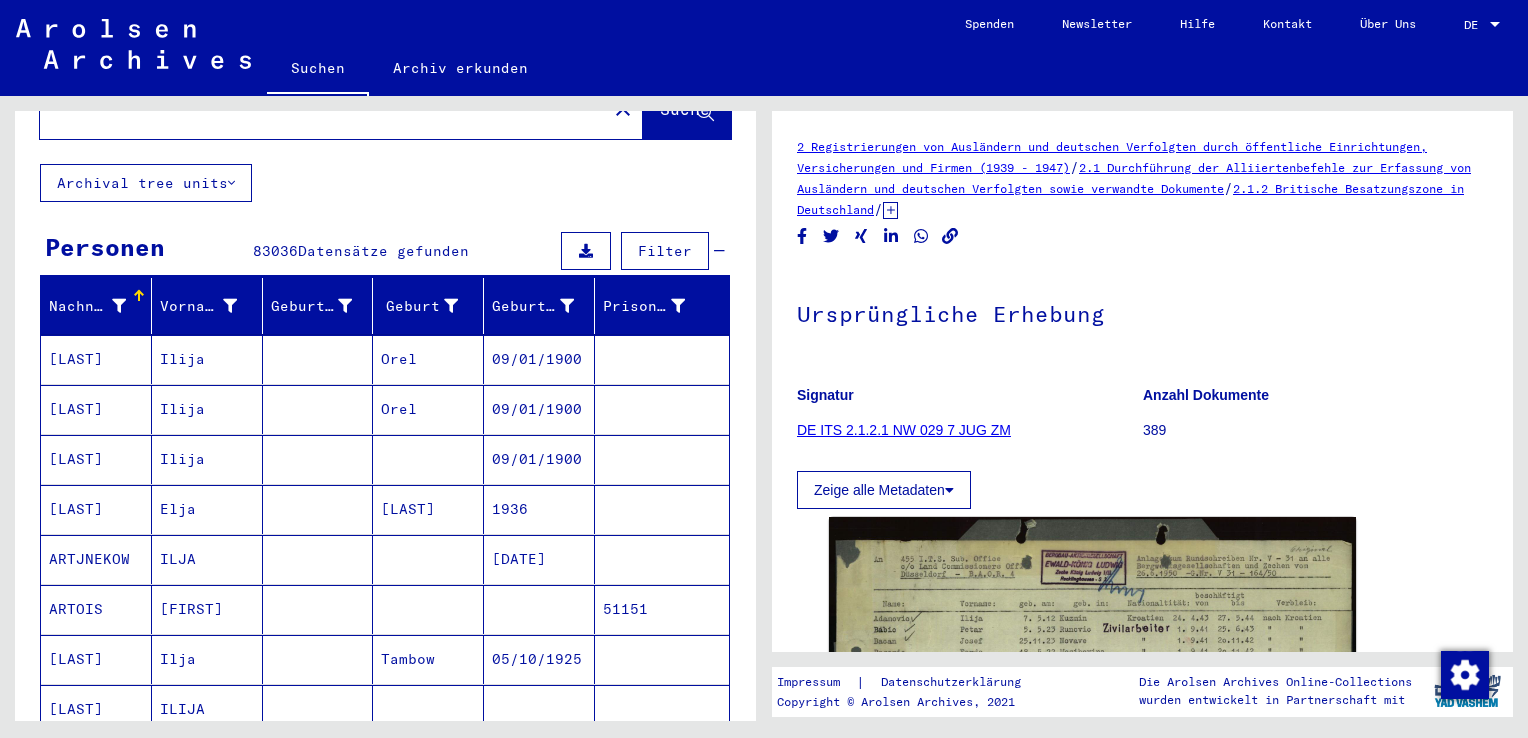 scroll, scrollTop: 0, scrollLeft: 0, axis: both 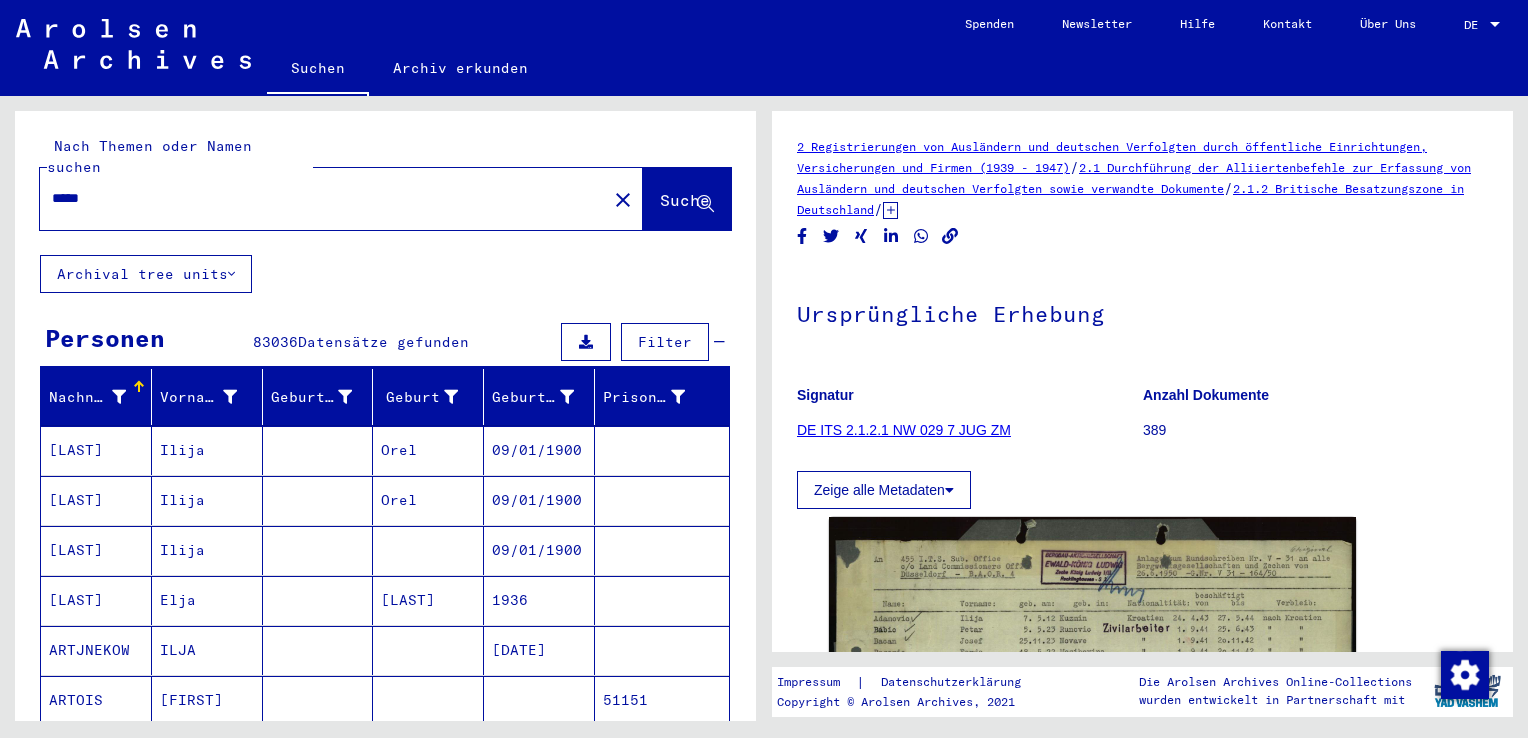 click on "*****" at bounding box center (323, 198) 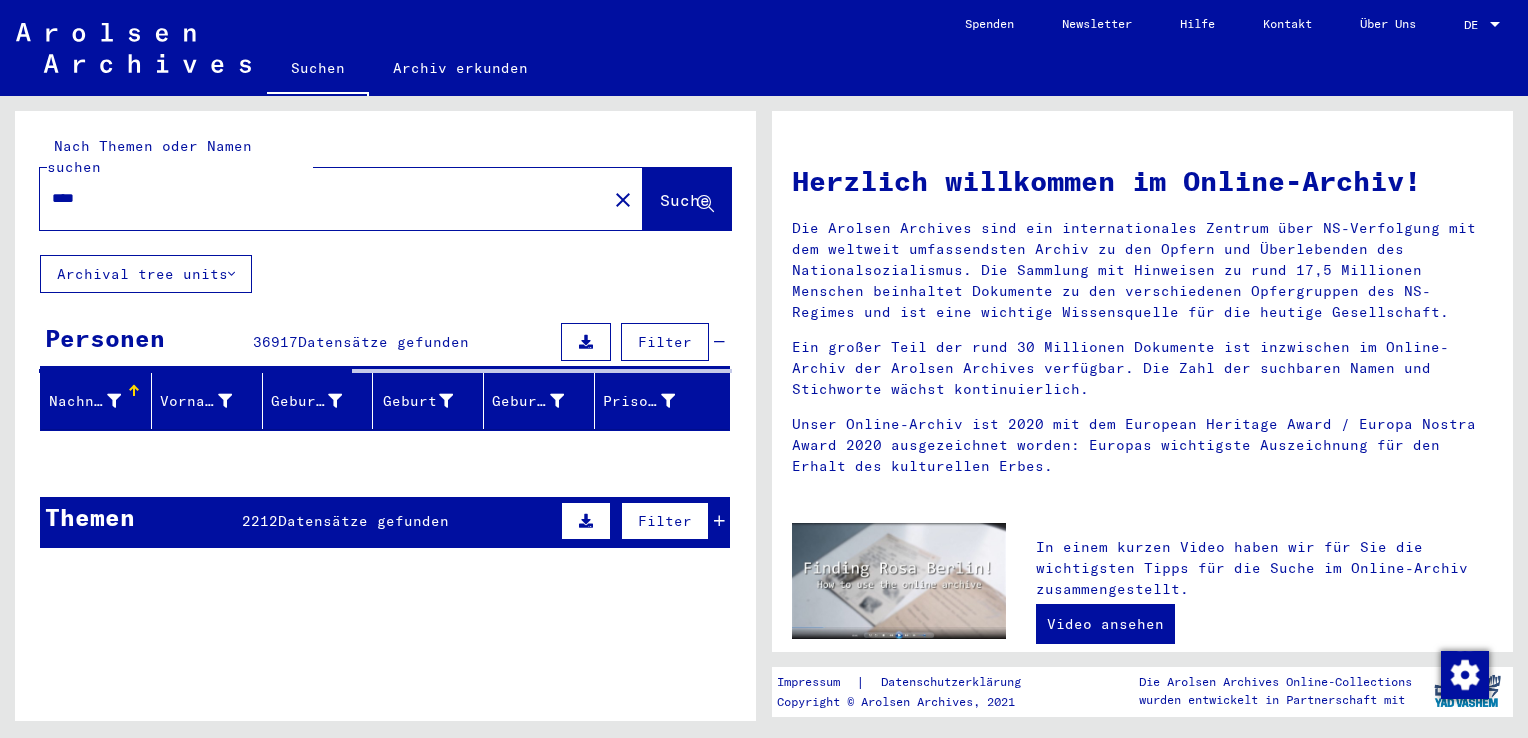 click on "Themen [NUMBER] Datensätze gefunden Filter" at bounding box center (385, 522) 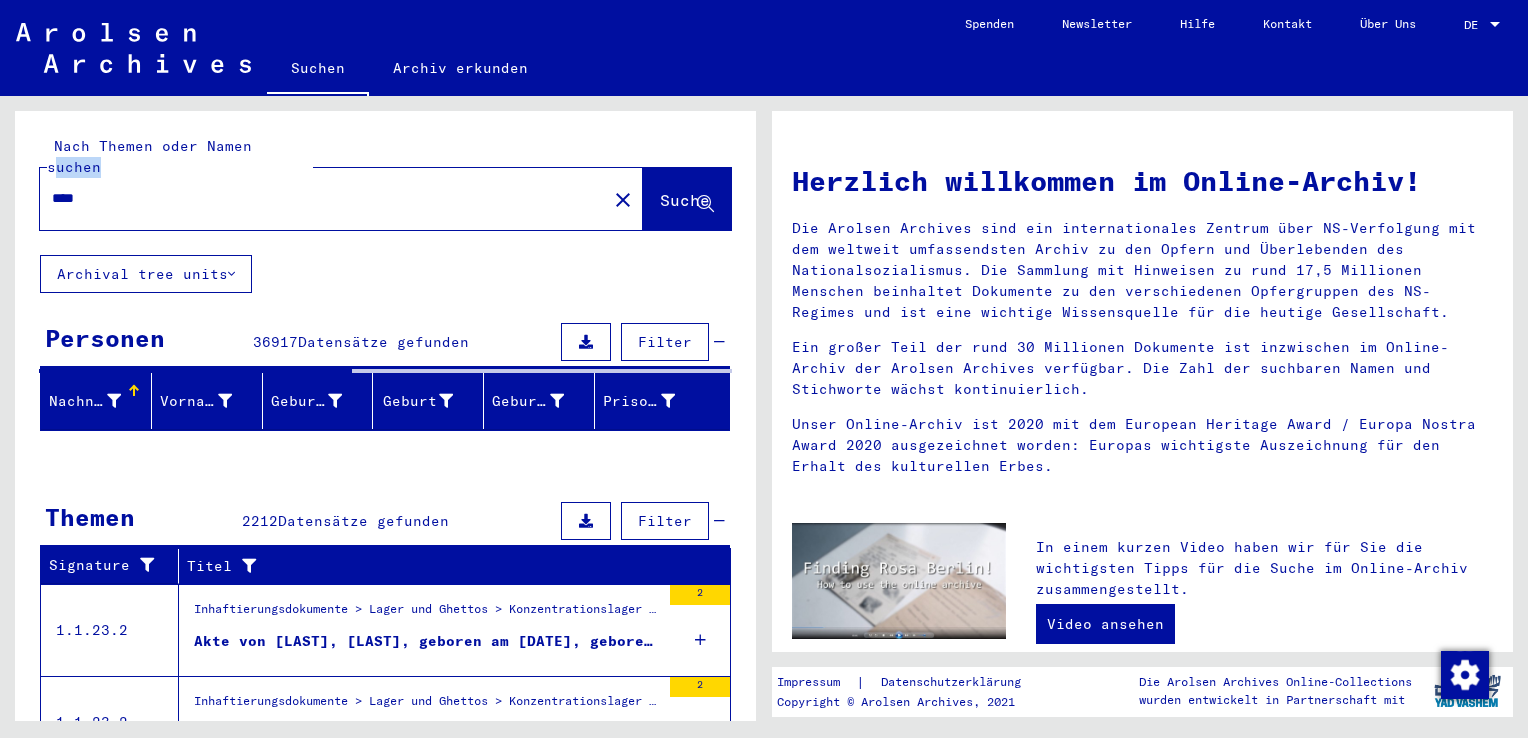 drag, startPoint x: 260, startPoint y: 154, endPoint x: 250, endPoint y: 173, distance: 21.470911 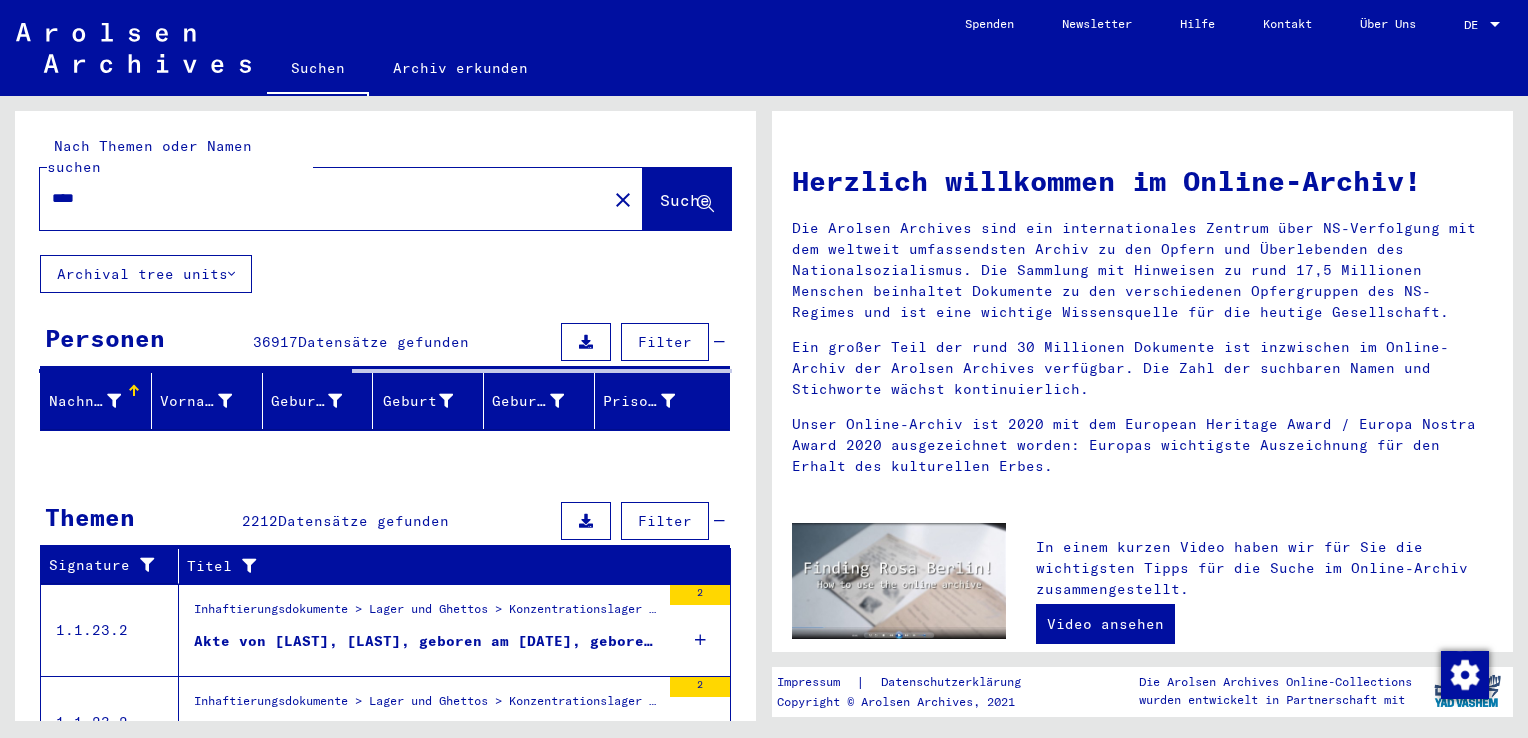 click on "****" at bounding box center (317, 198) 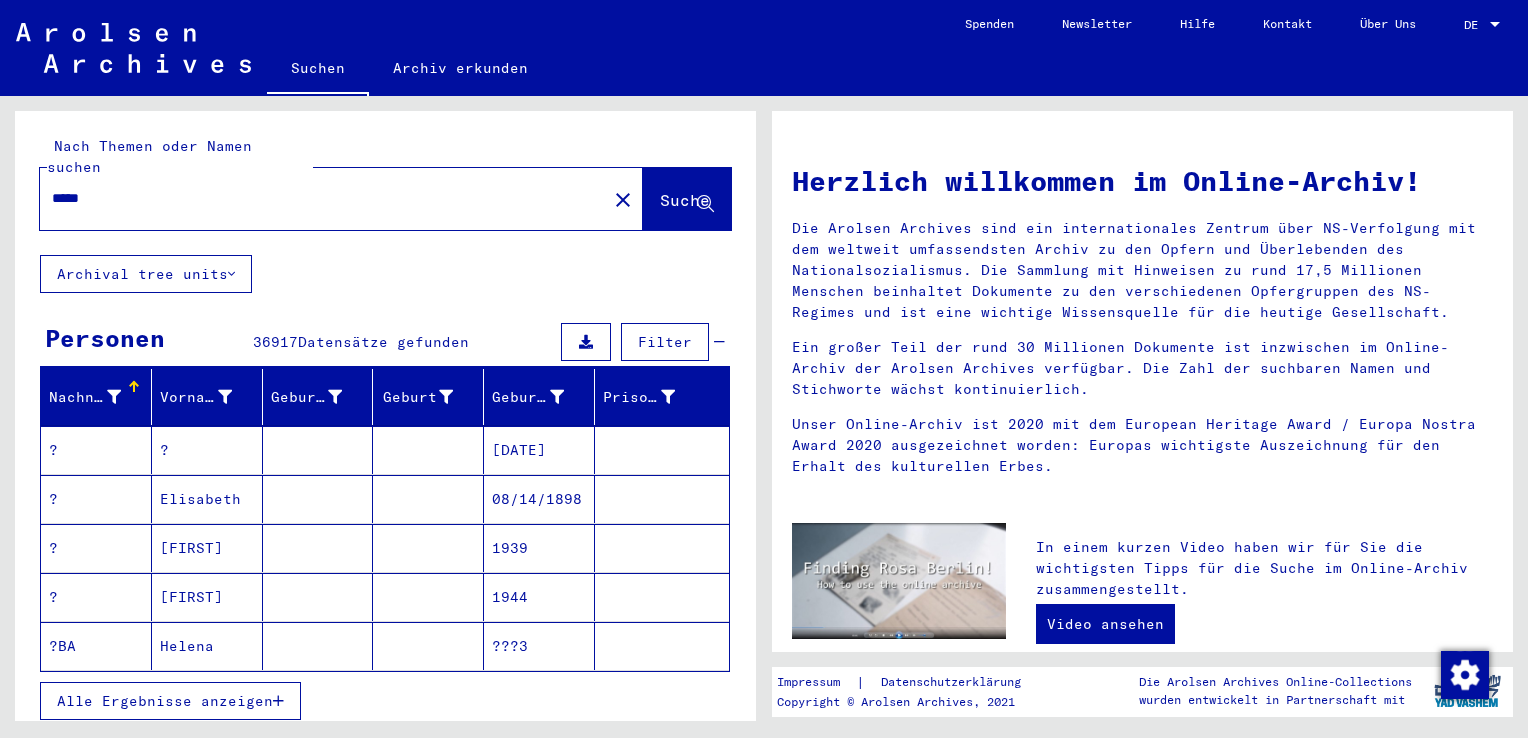 type on "*****" 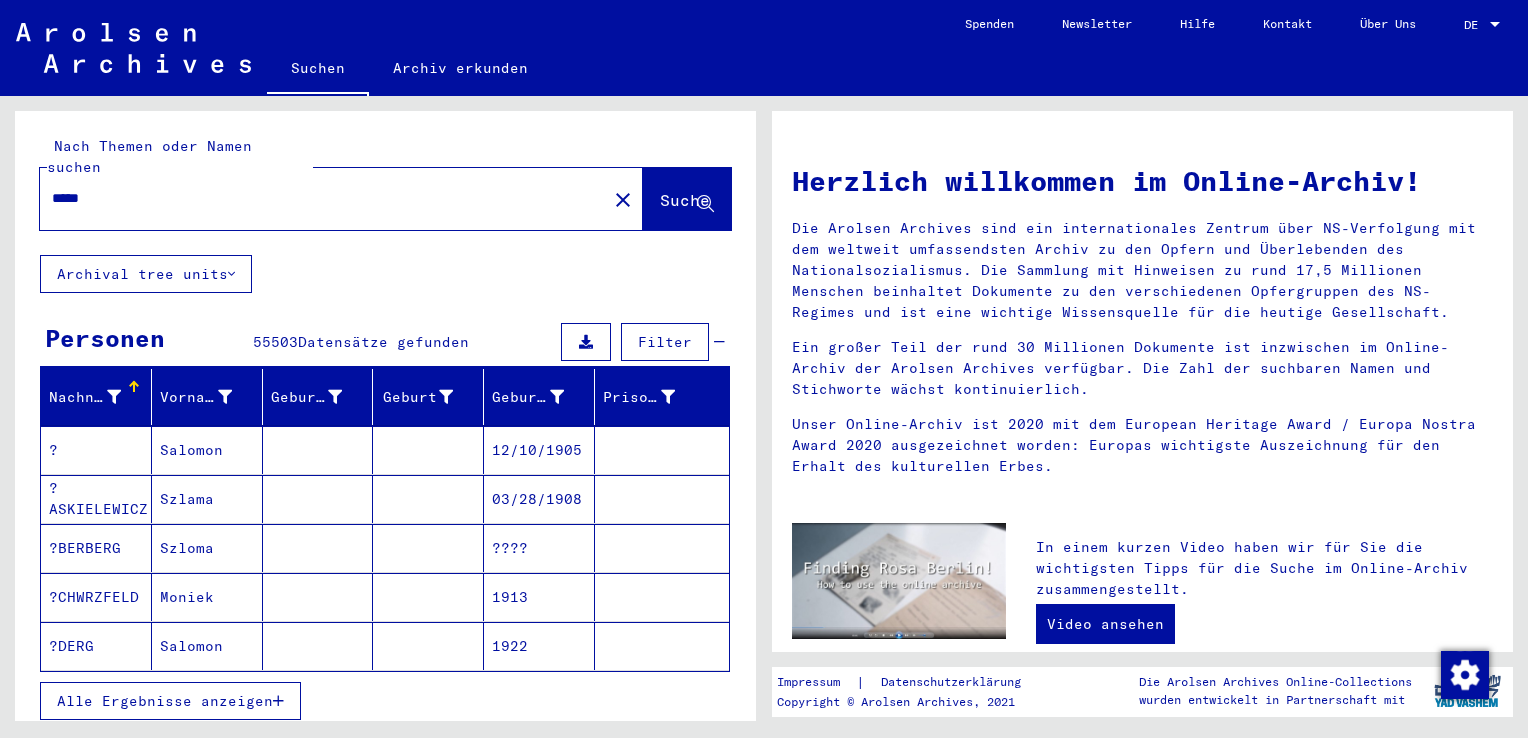 click on "Alle Ergebnisse anzeigen" at bounding box center (165, 701) 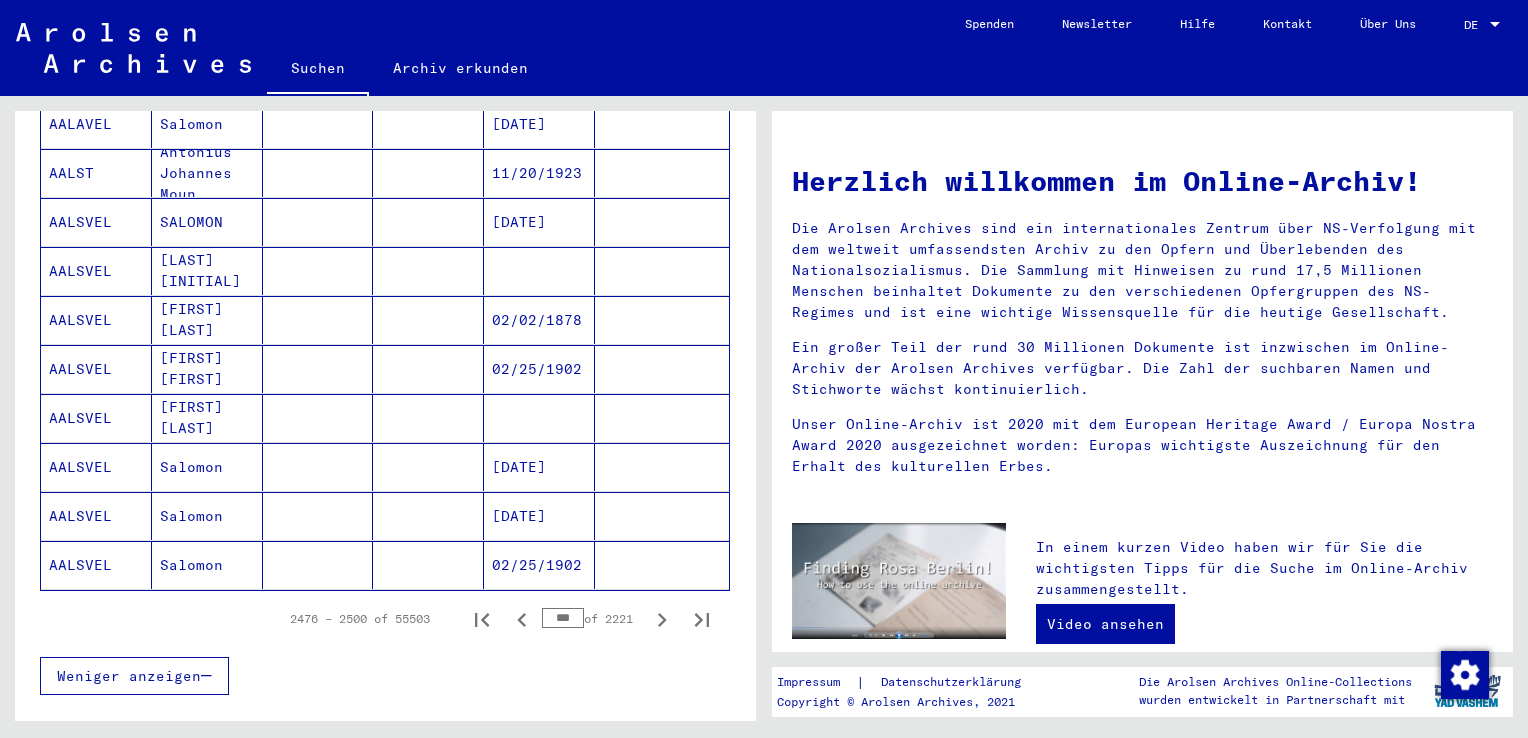scroll, scrollTop: 1058, scrollLeft: 0, axis: vertical 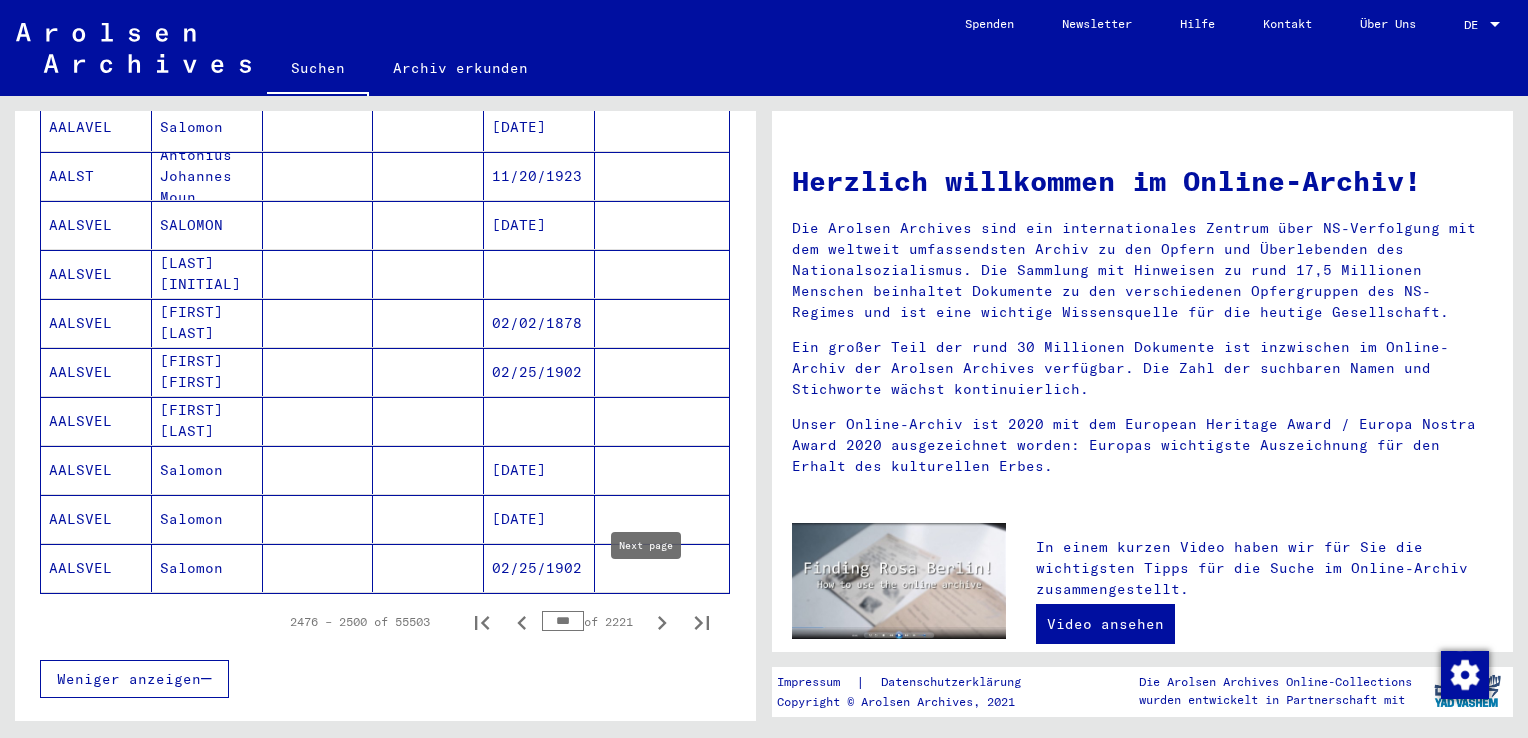 click 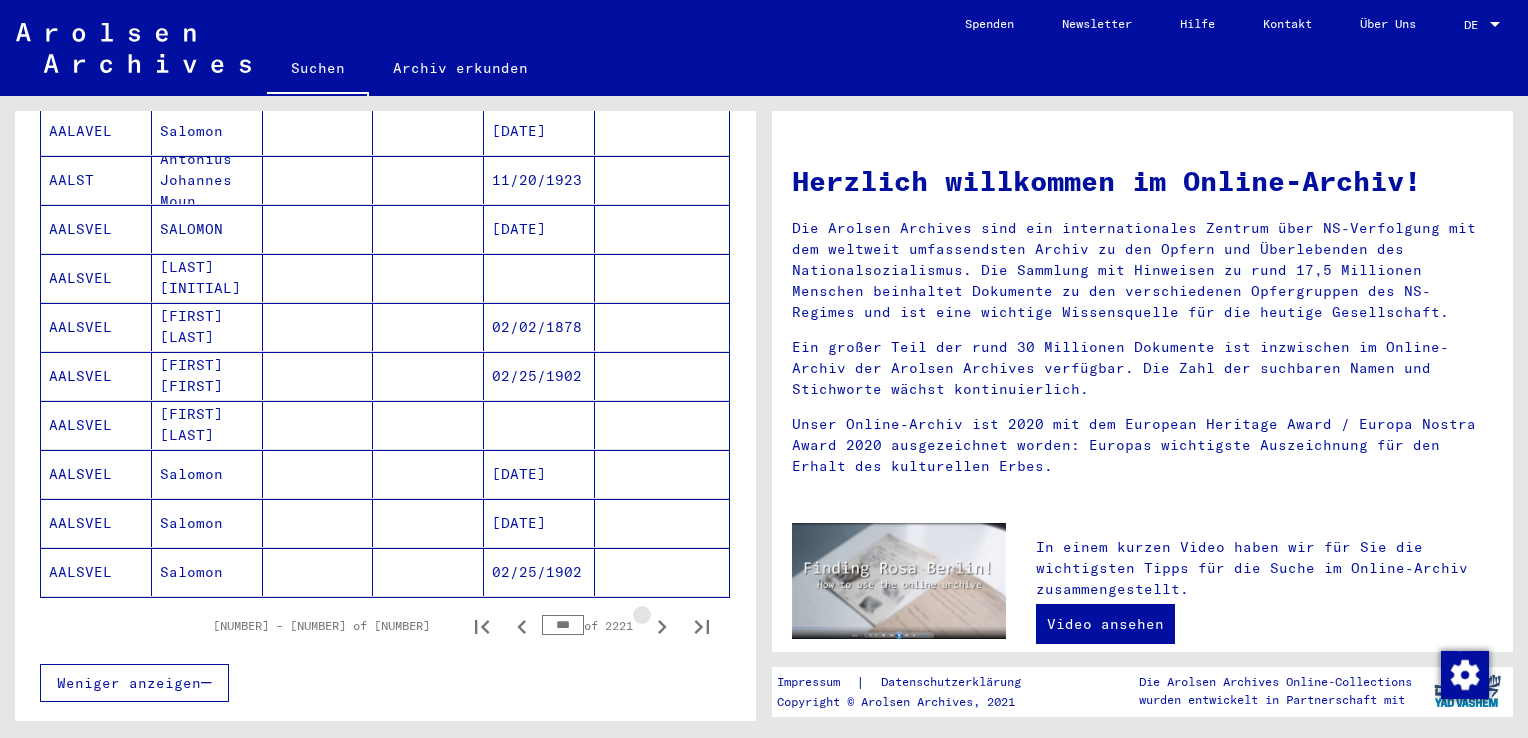 click 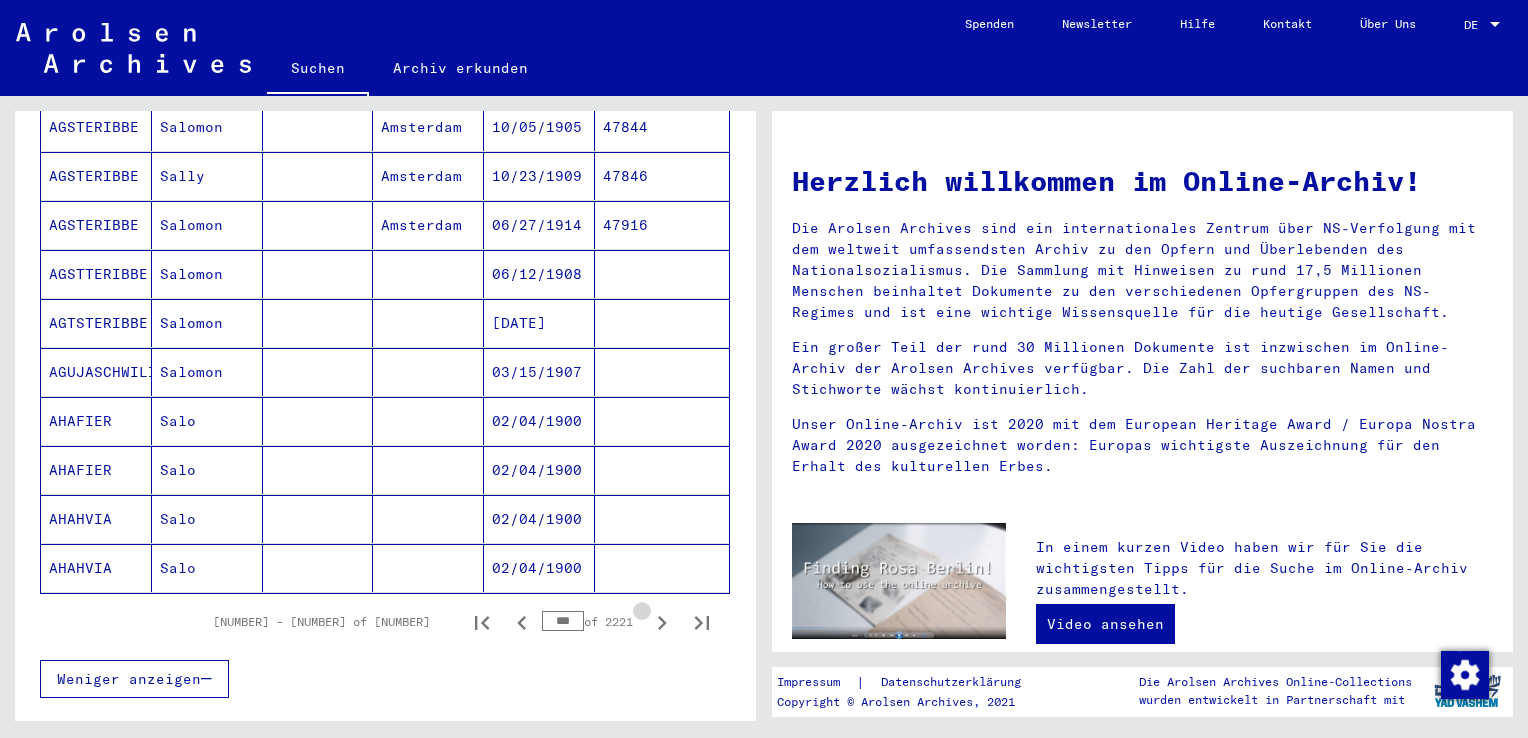 click 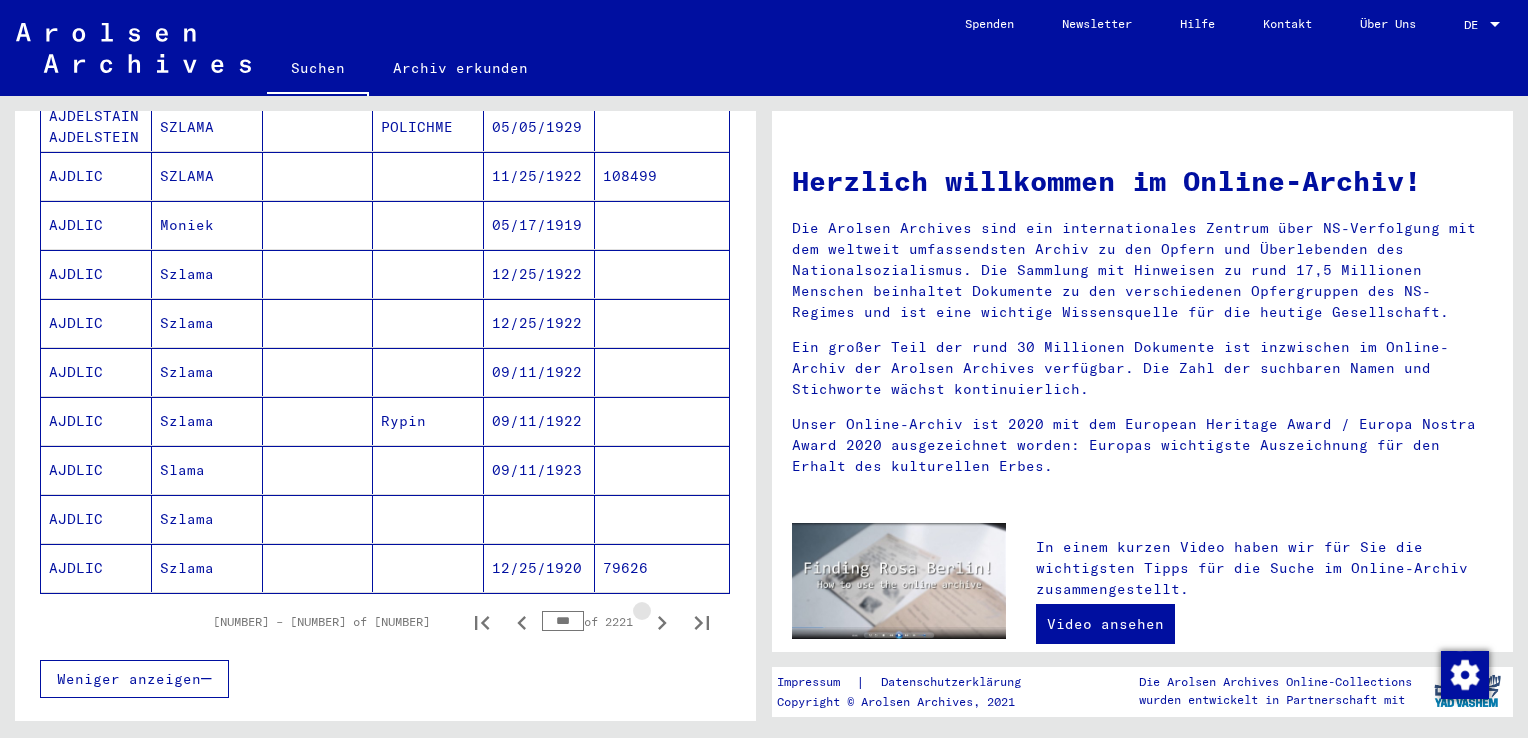click 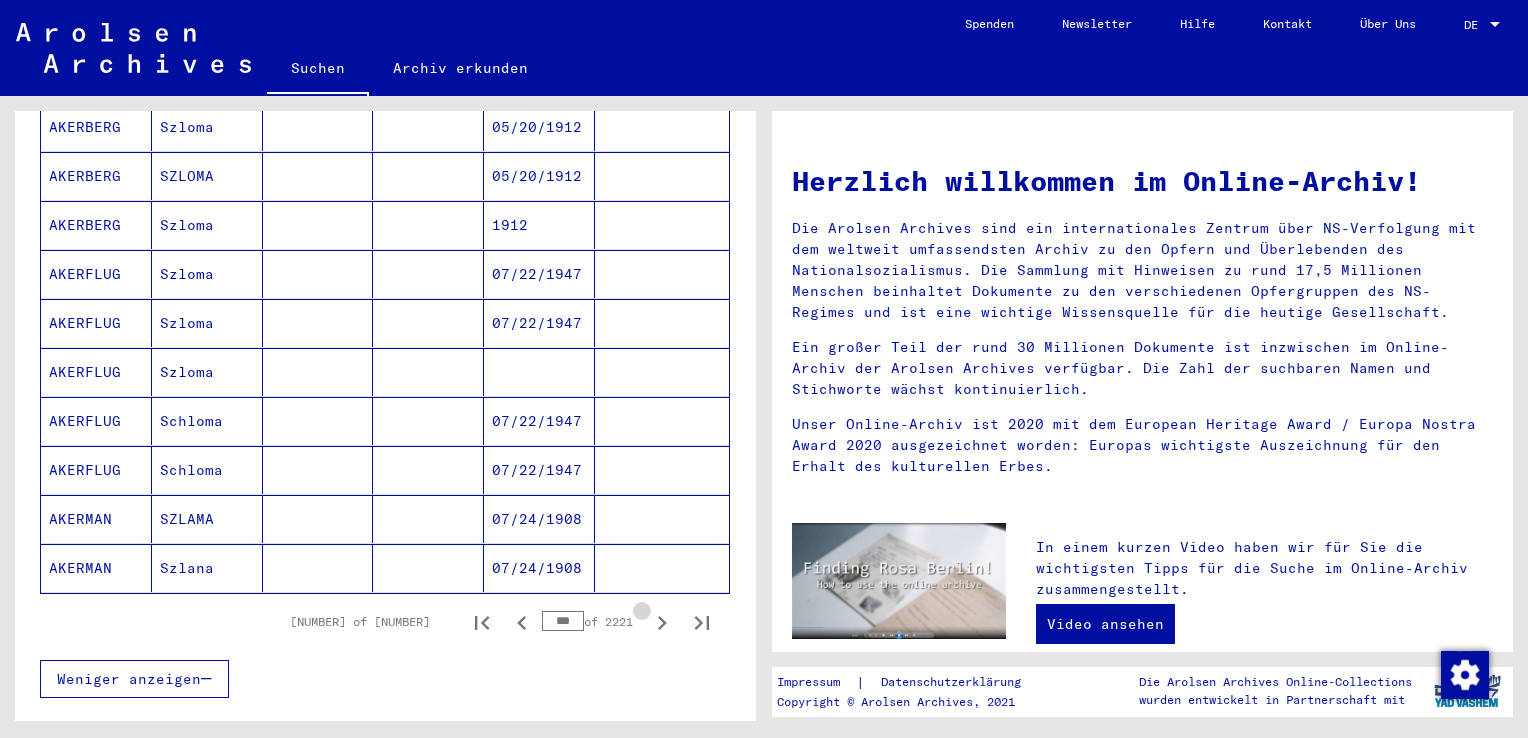 click 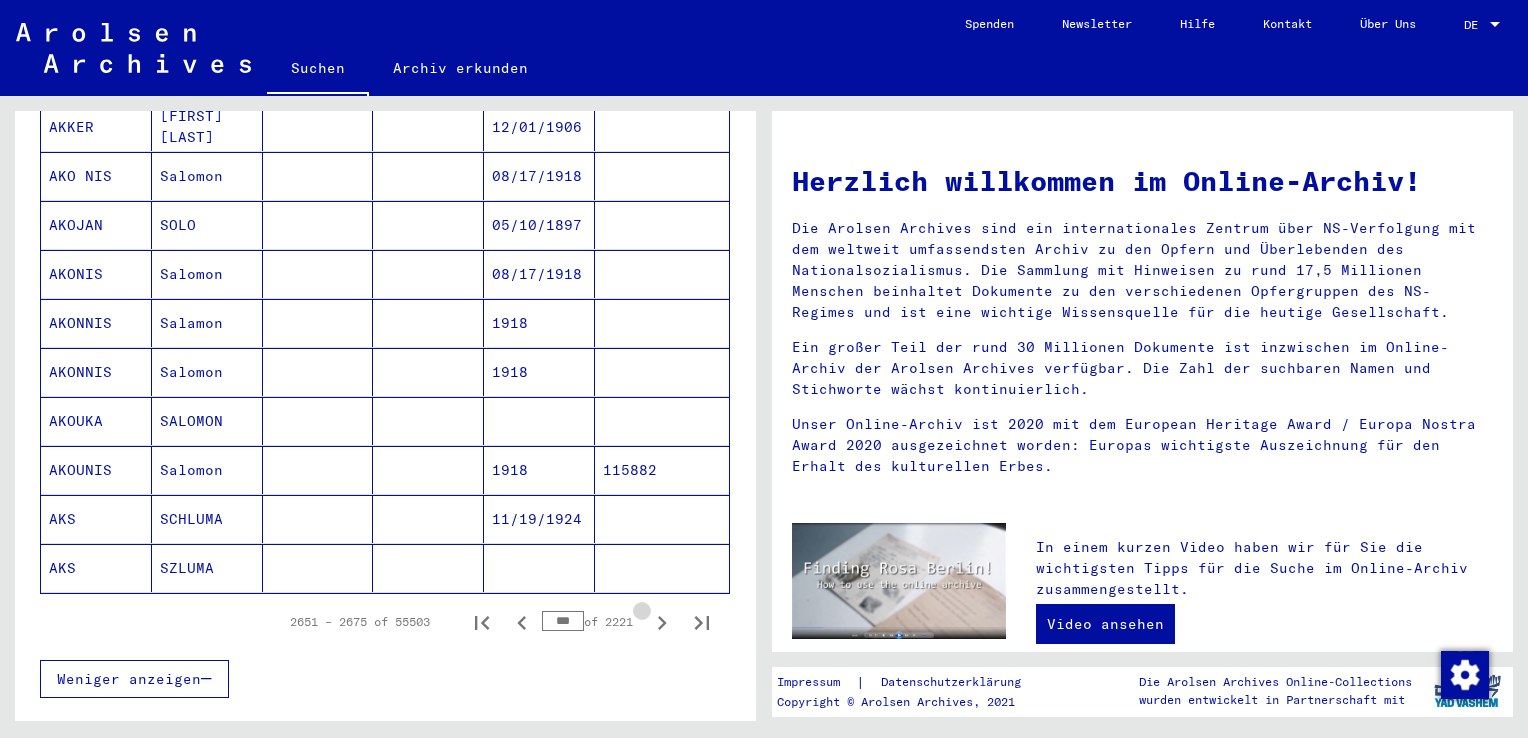 click 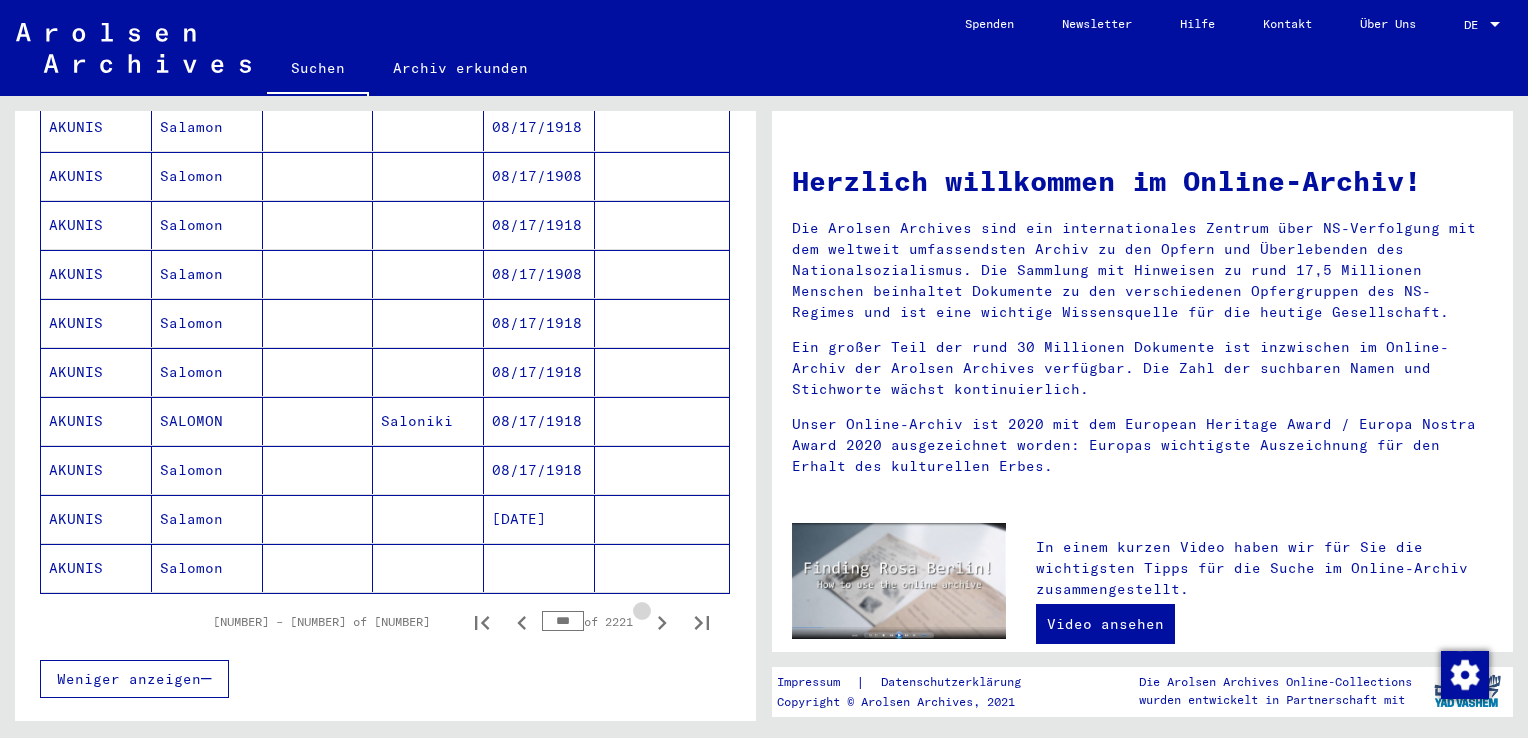 click 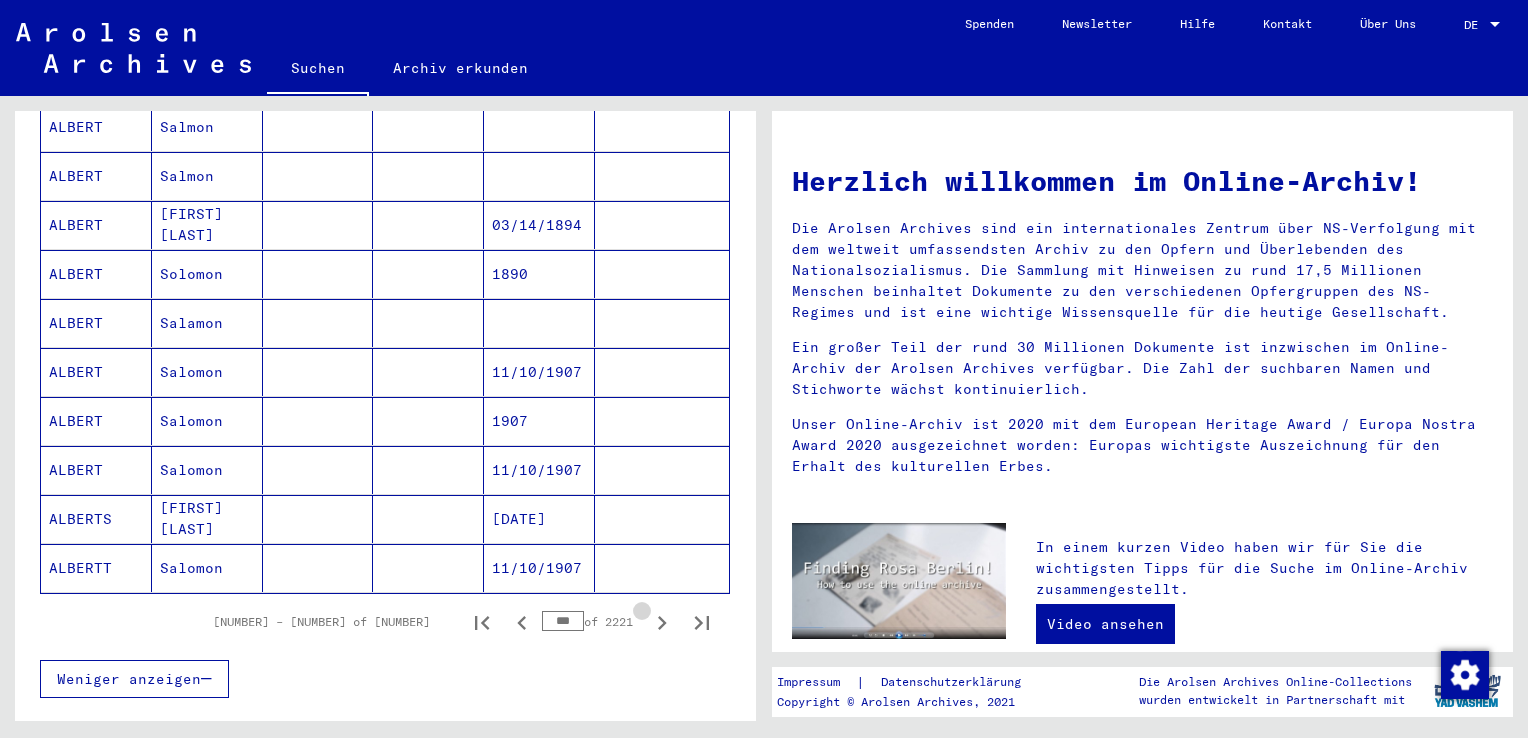 click 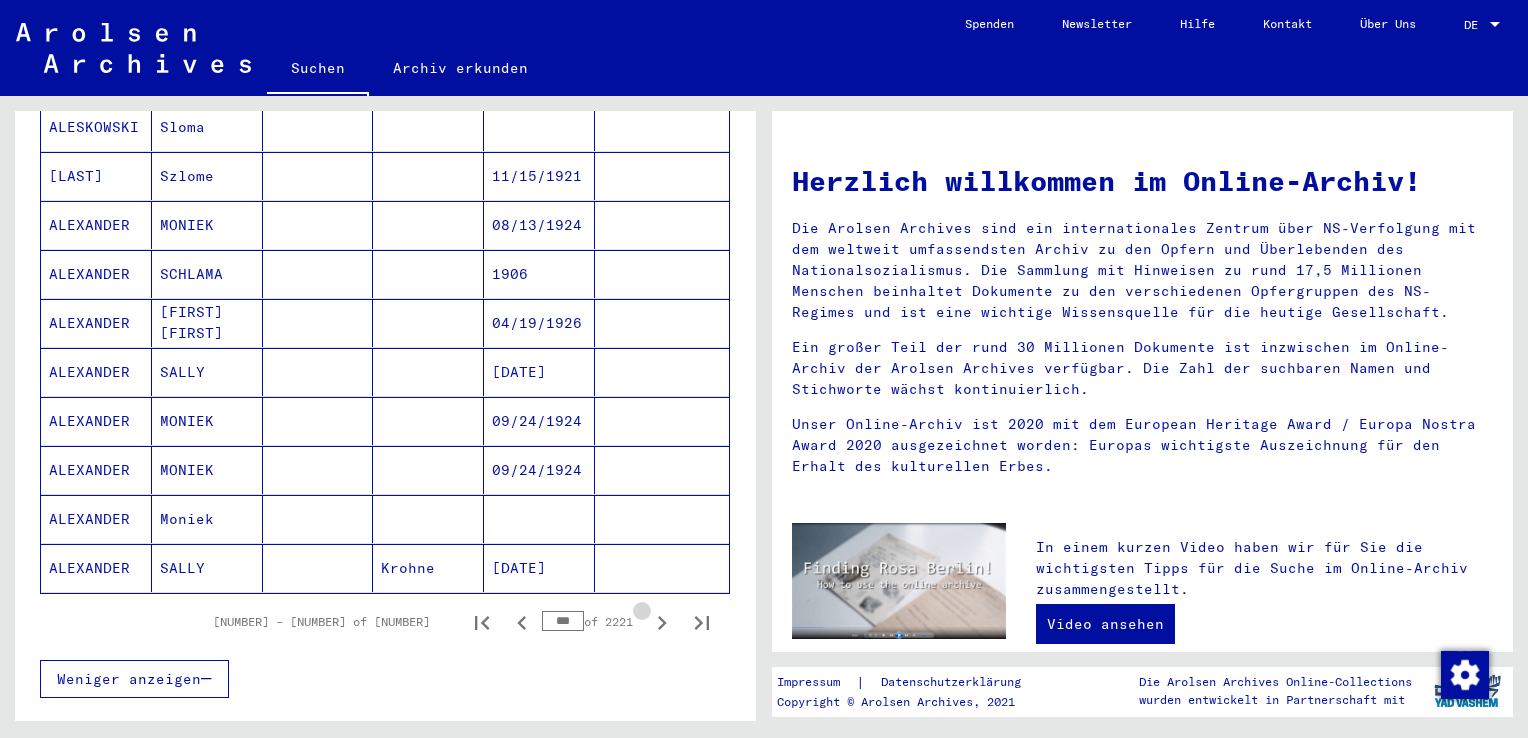 click 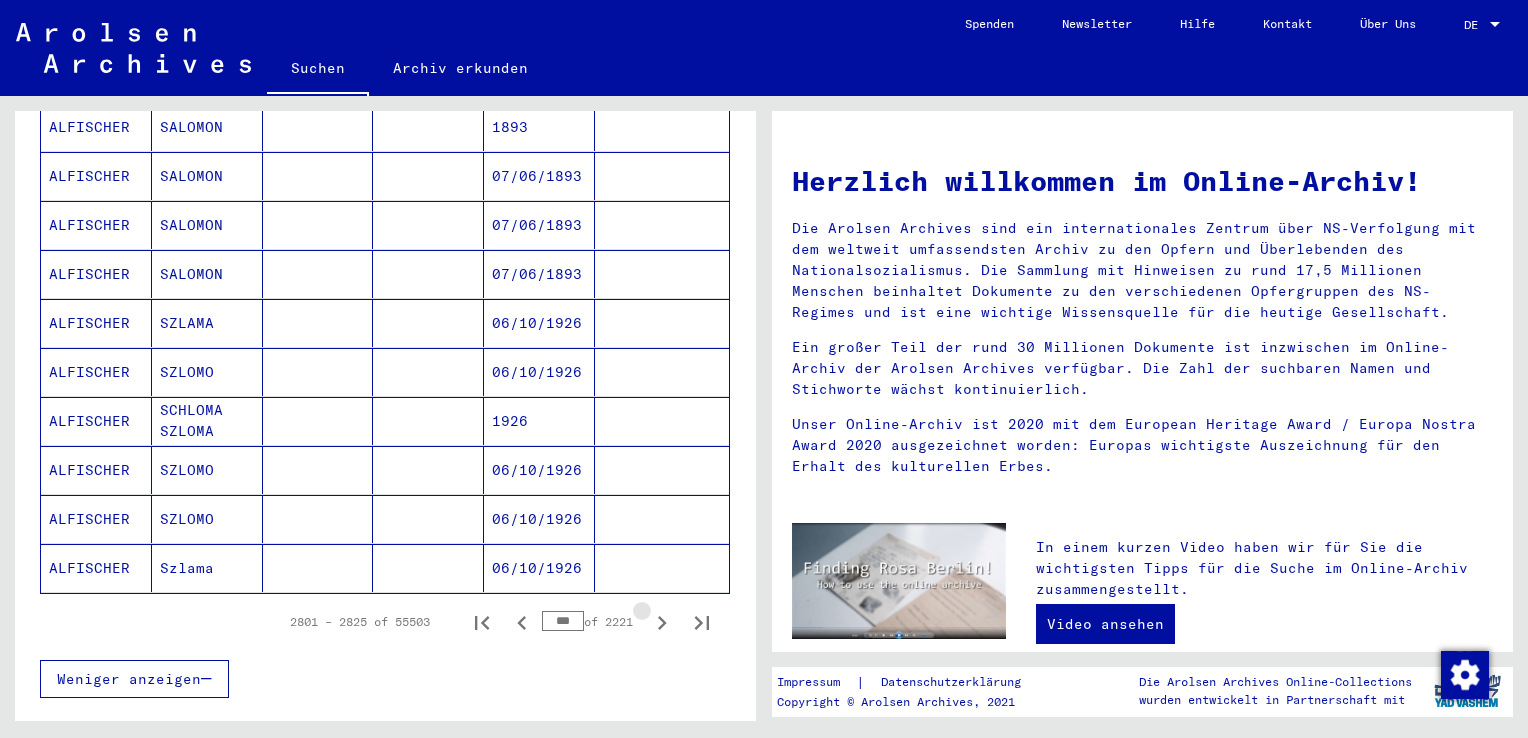 click 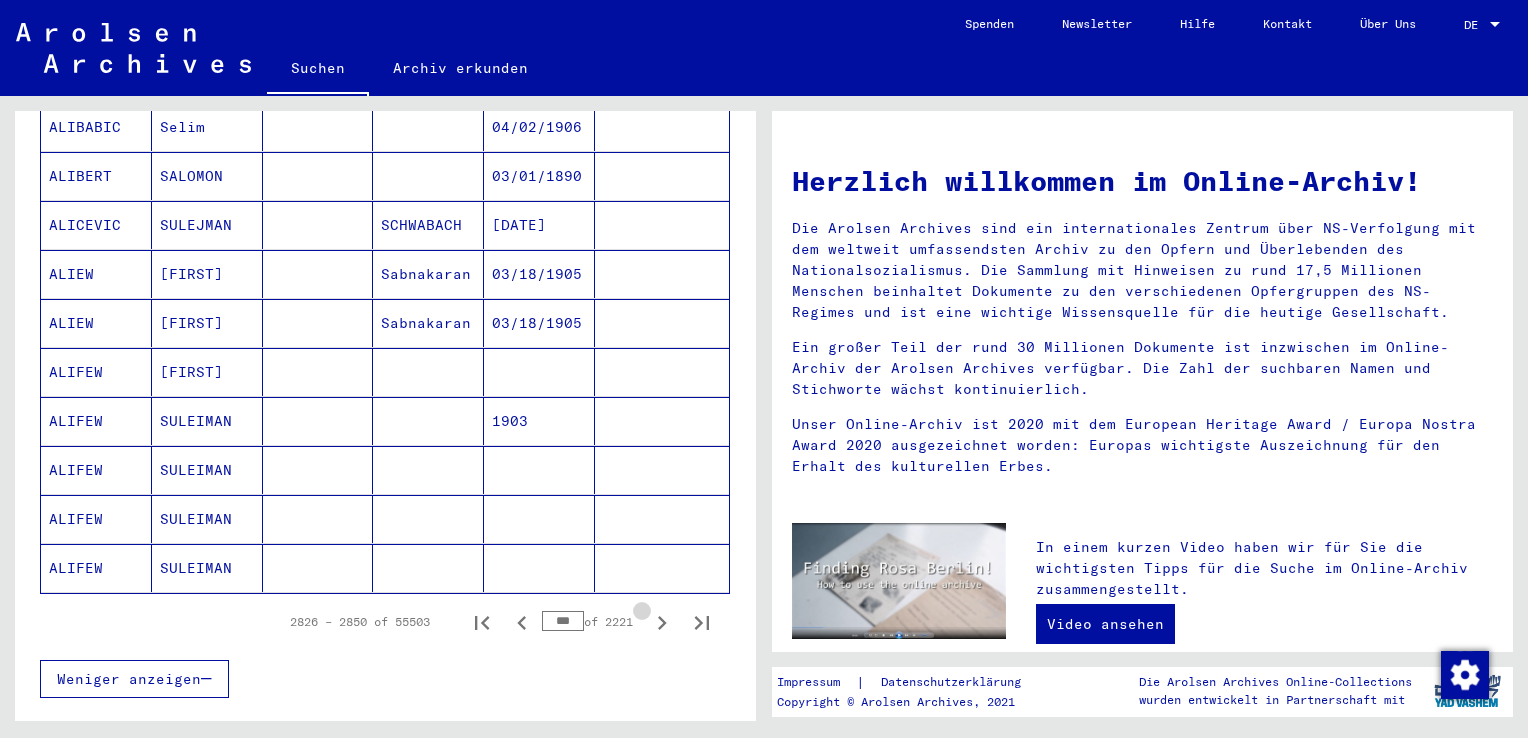 click 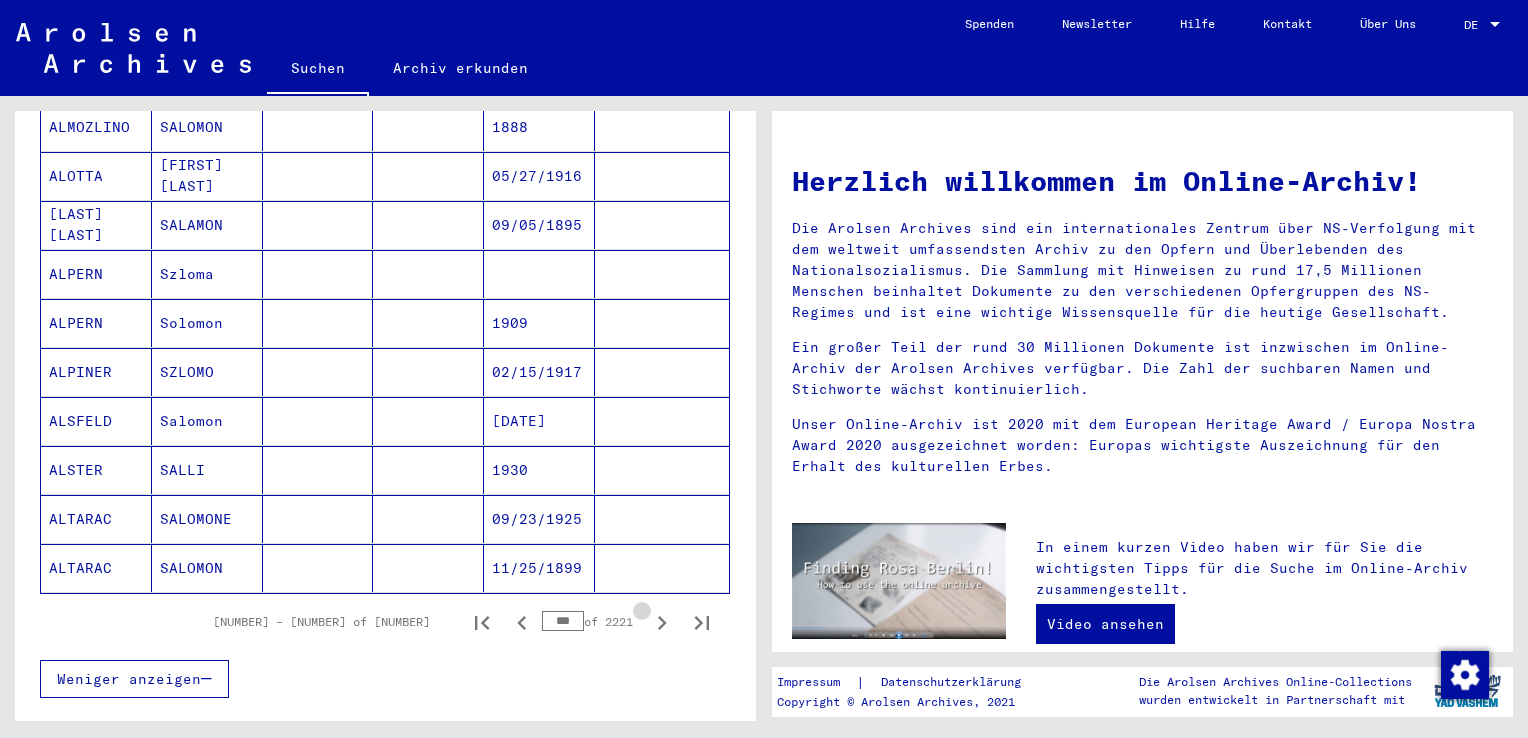 click 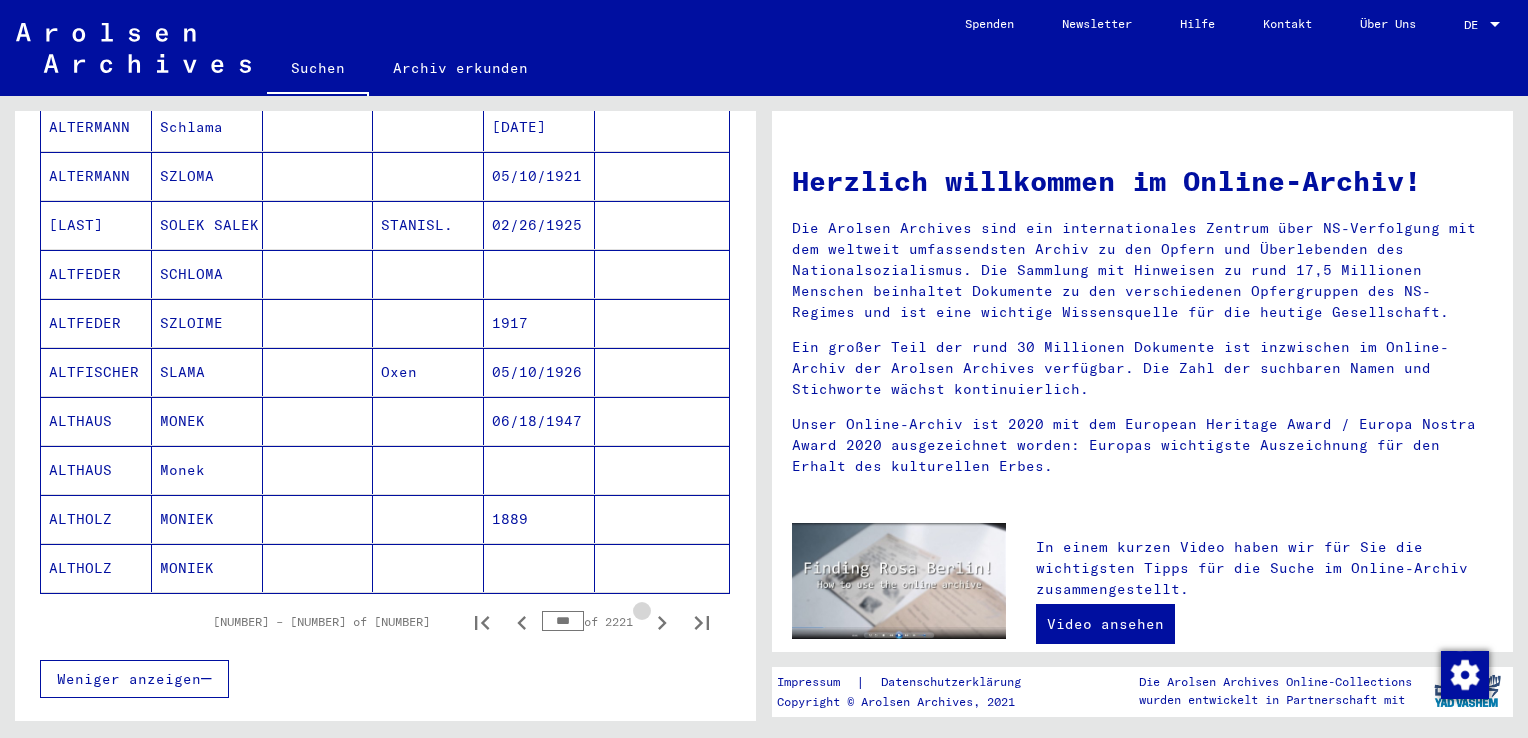 click 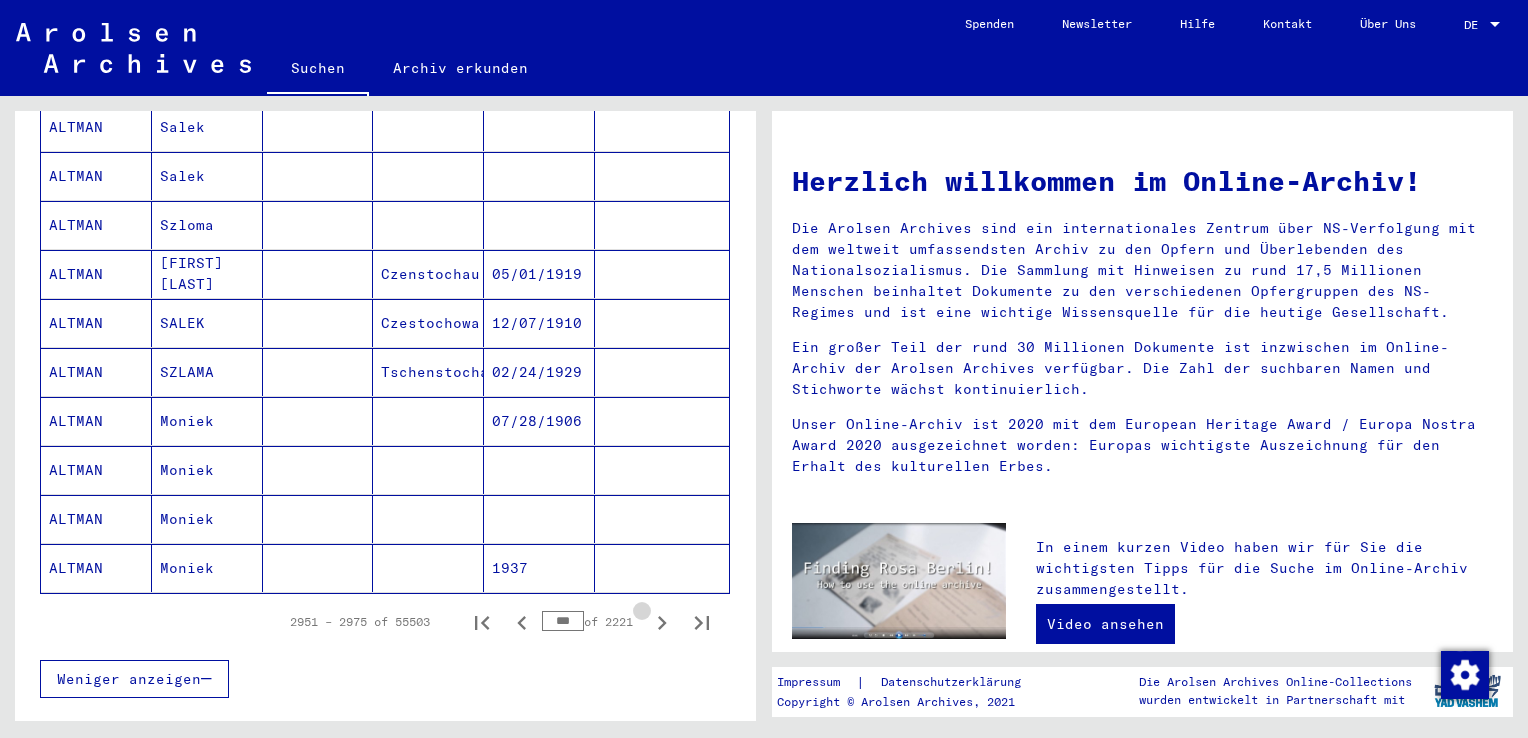 click 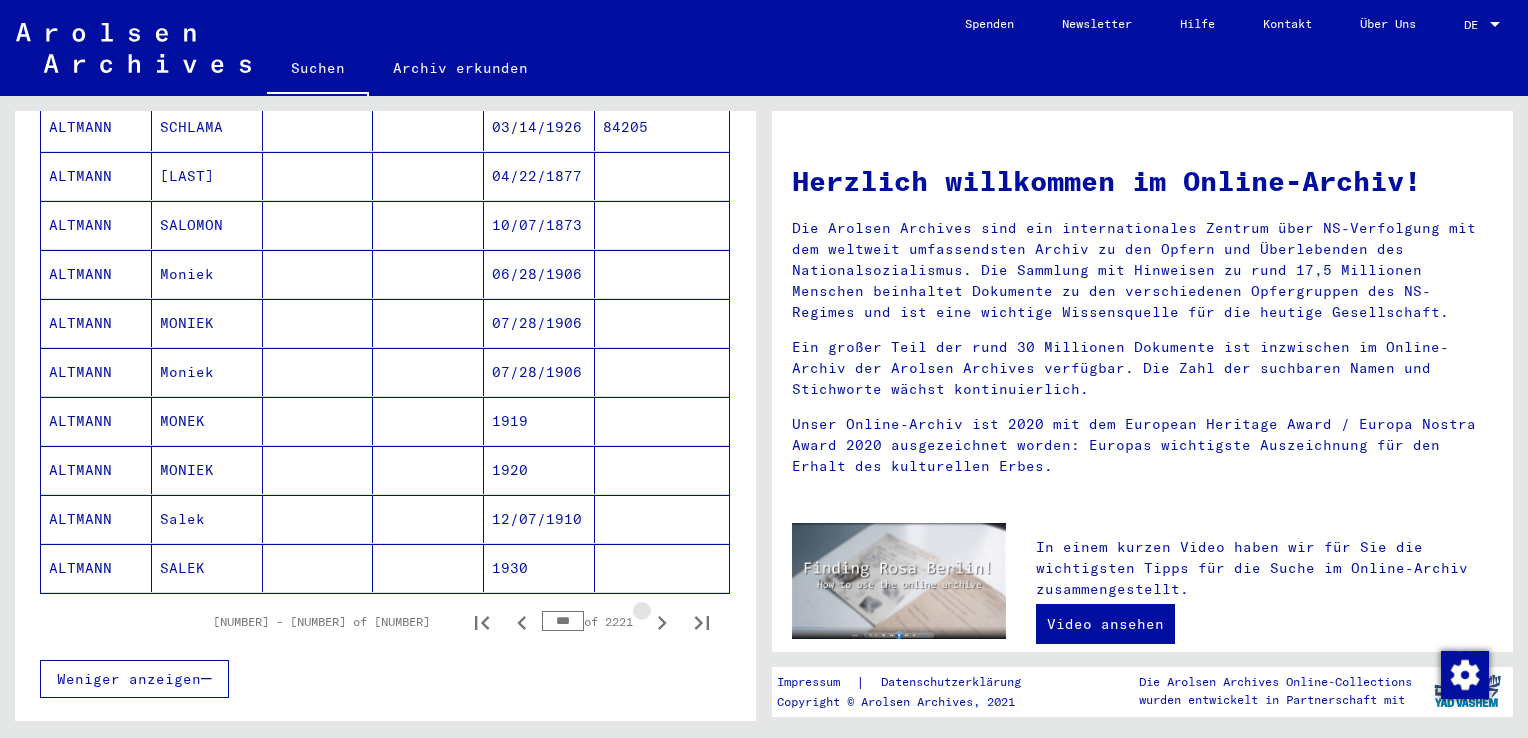 click 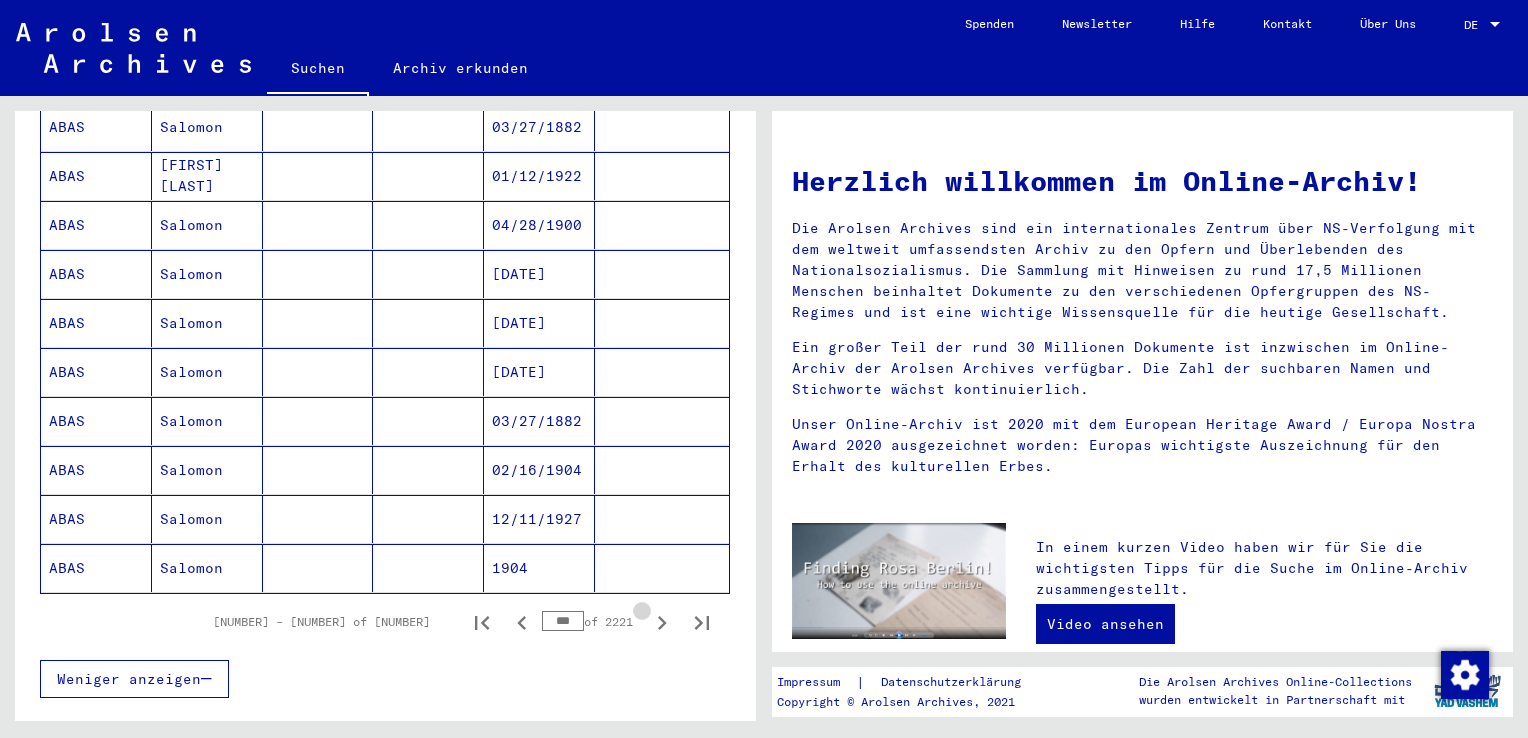 click 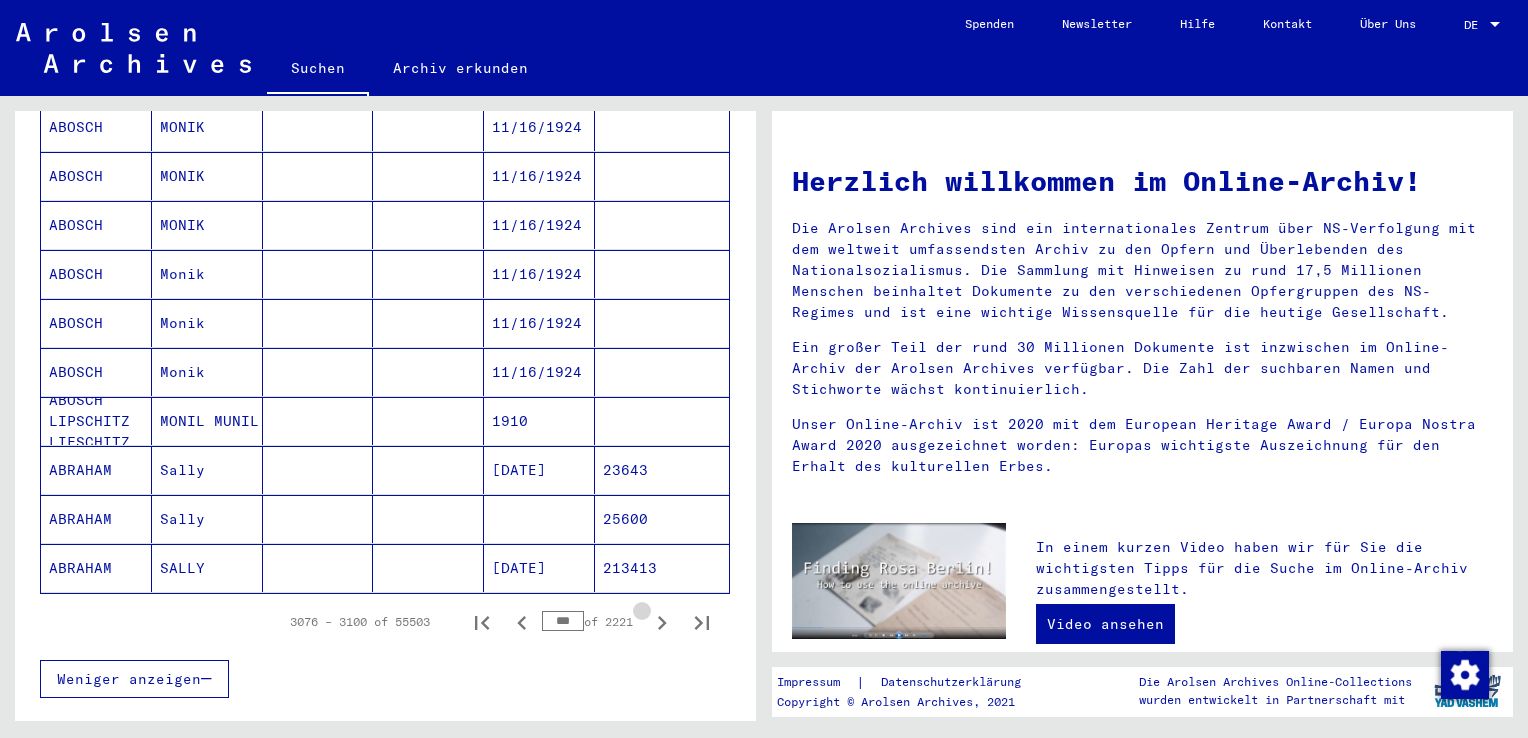 click 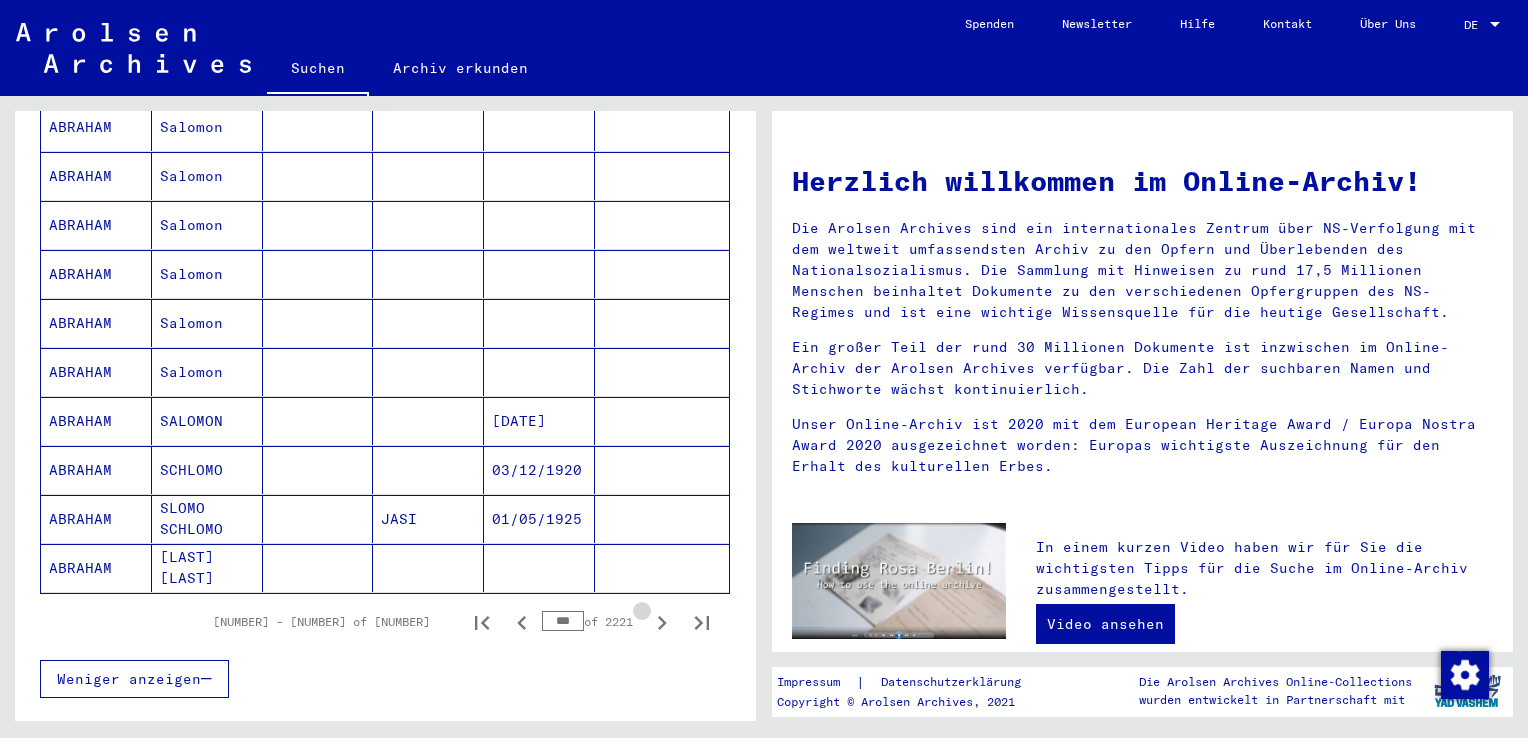 click 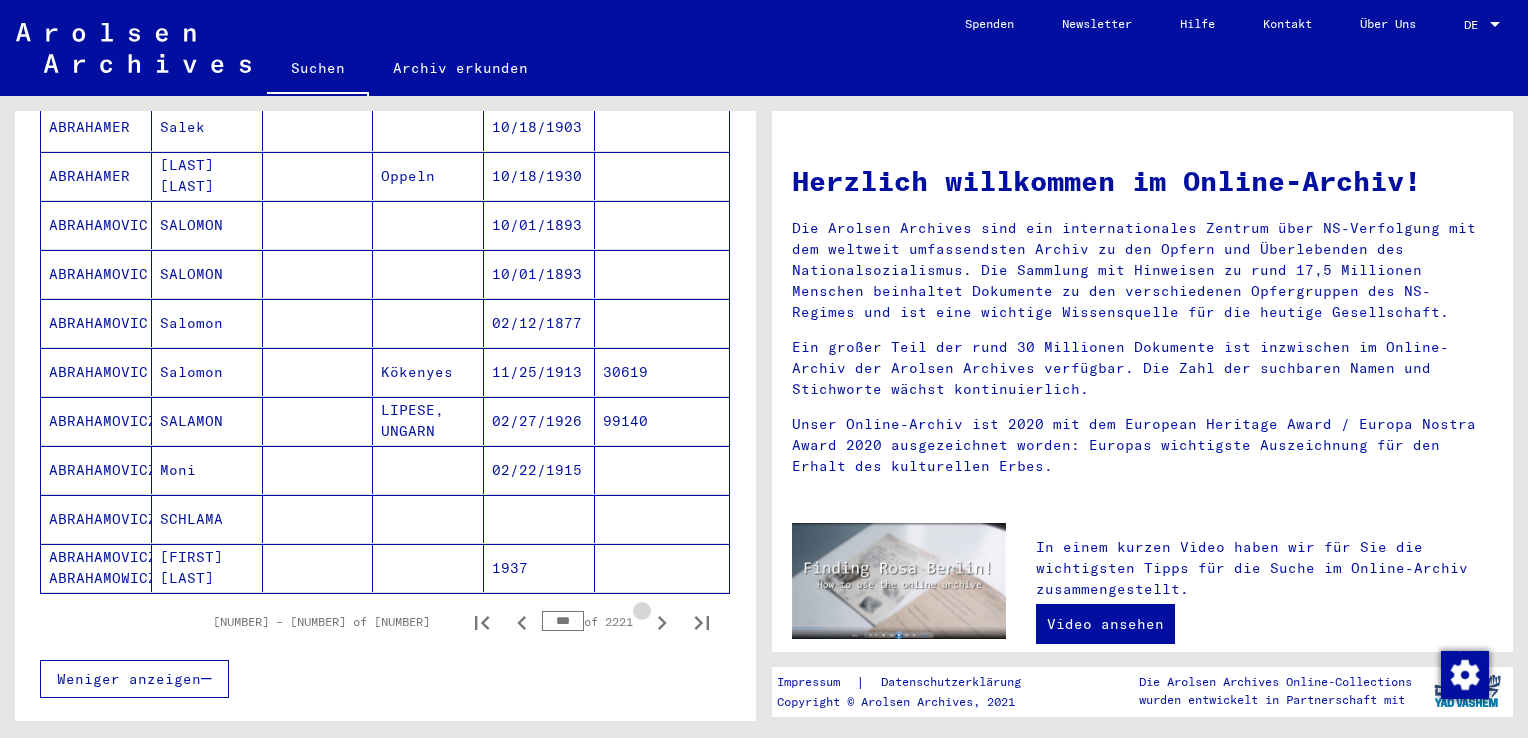 click 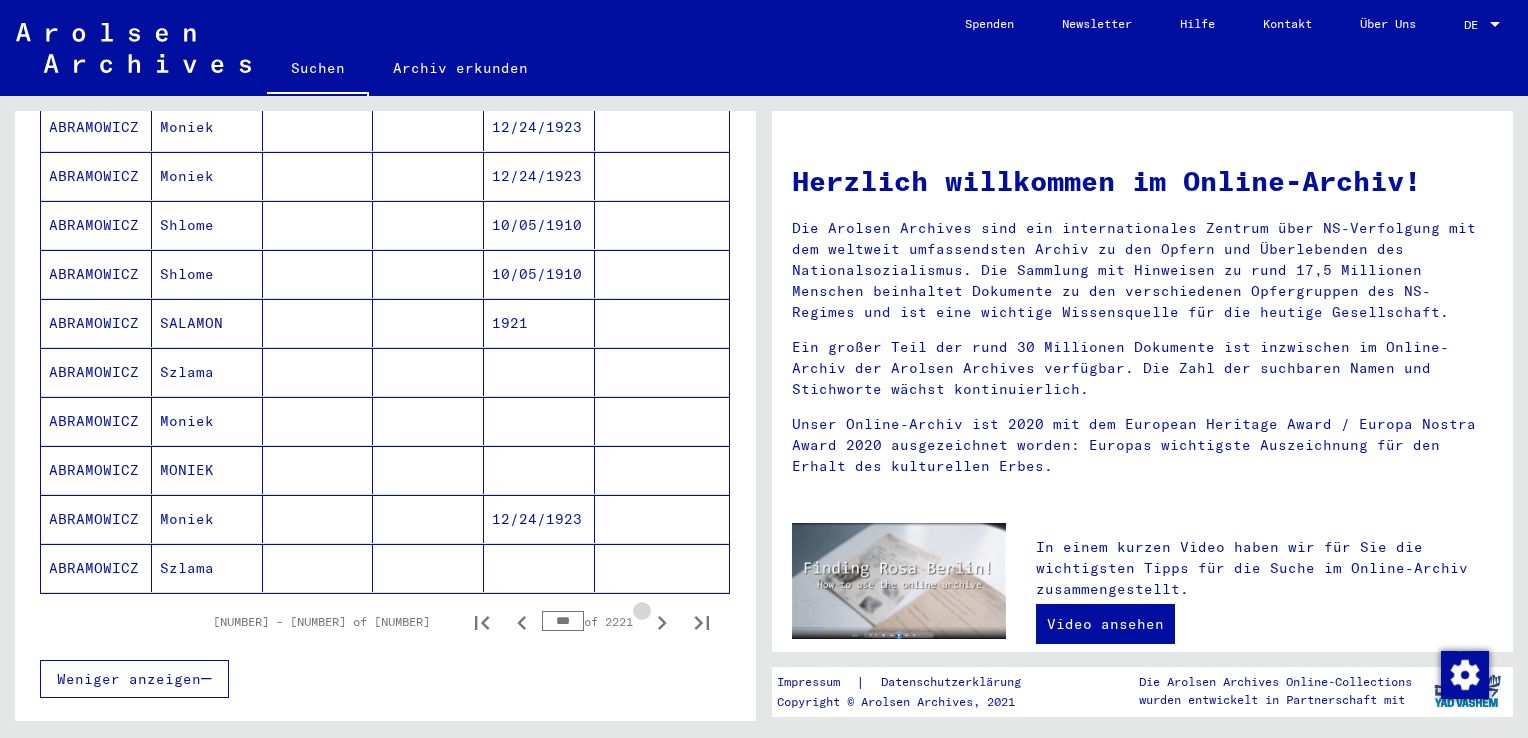 click 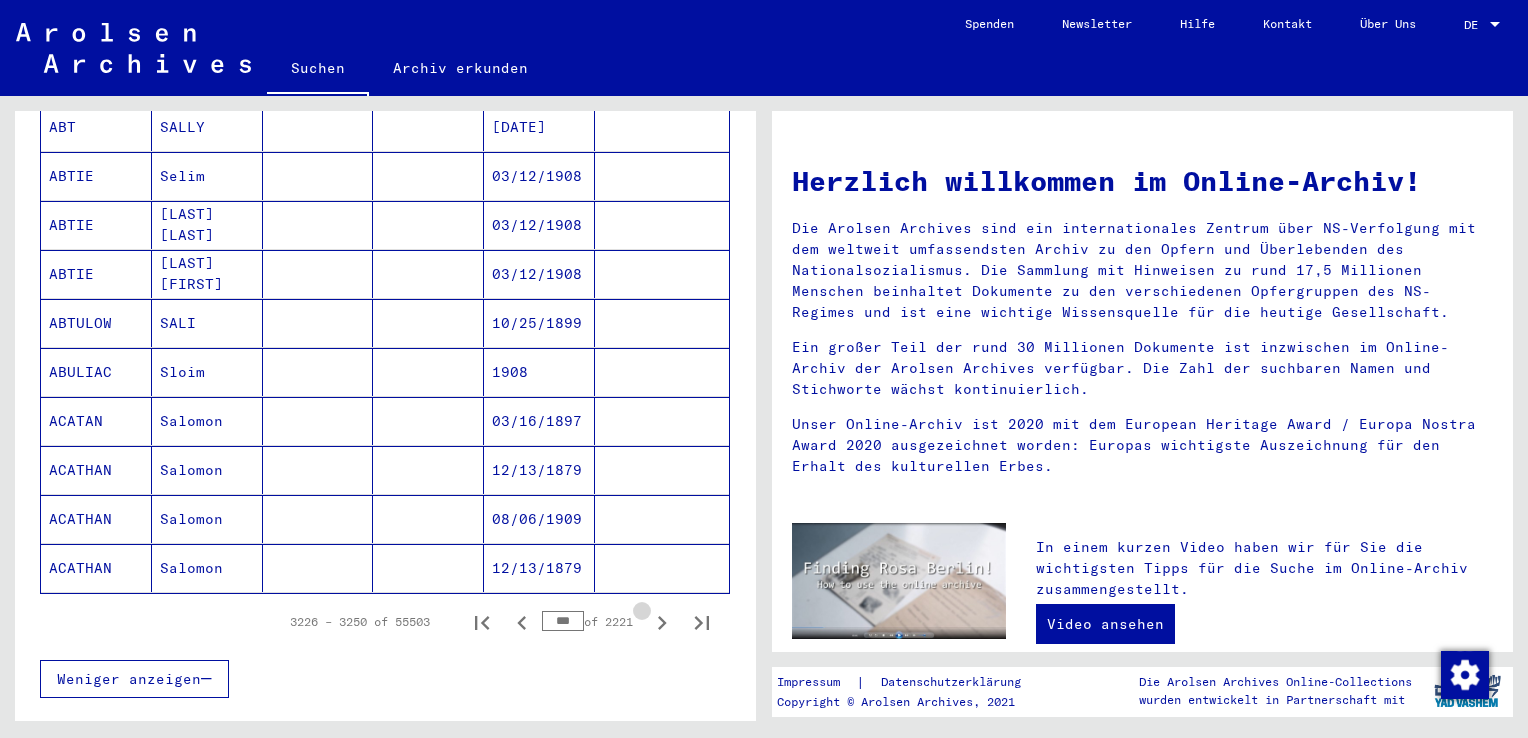 click 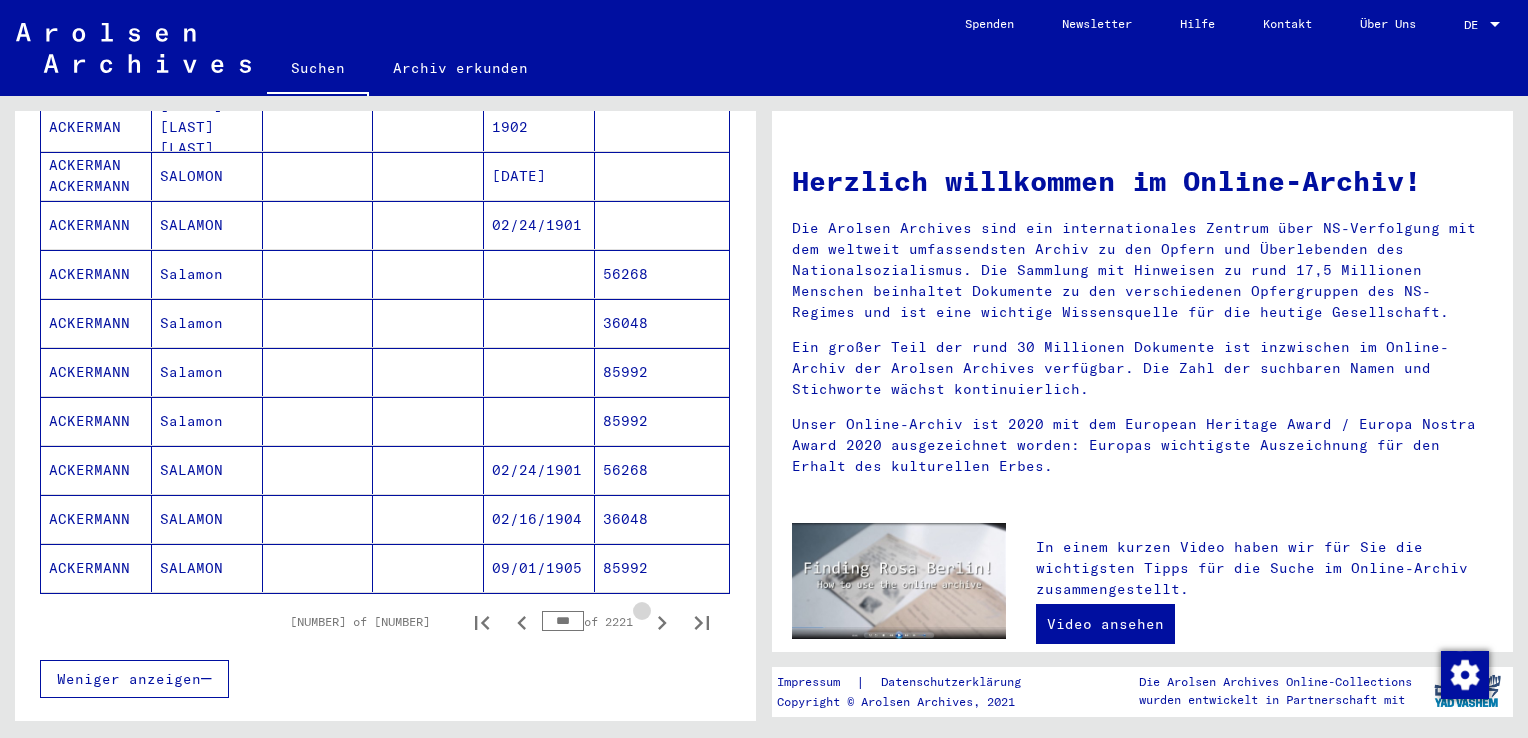 click 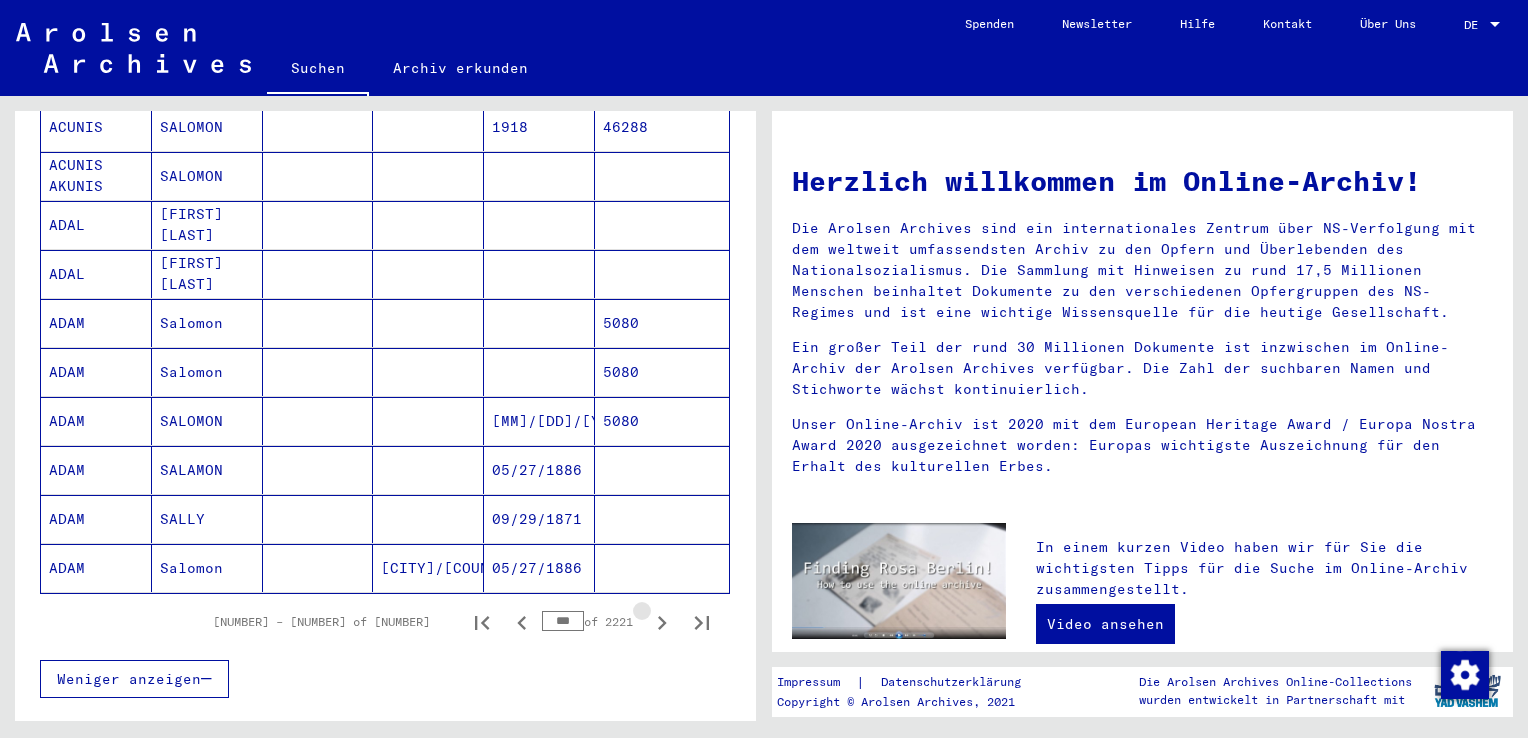 click 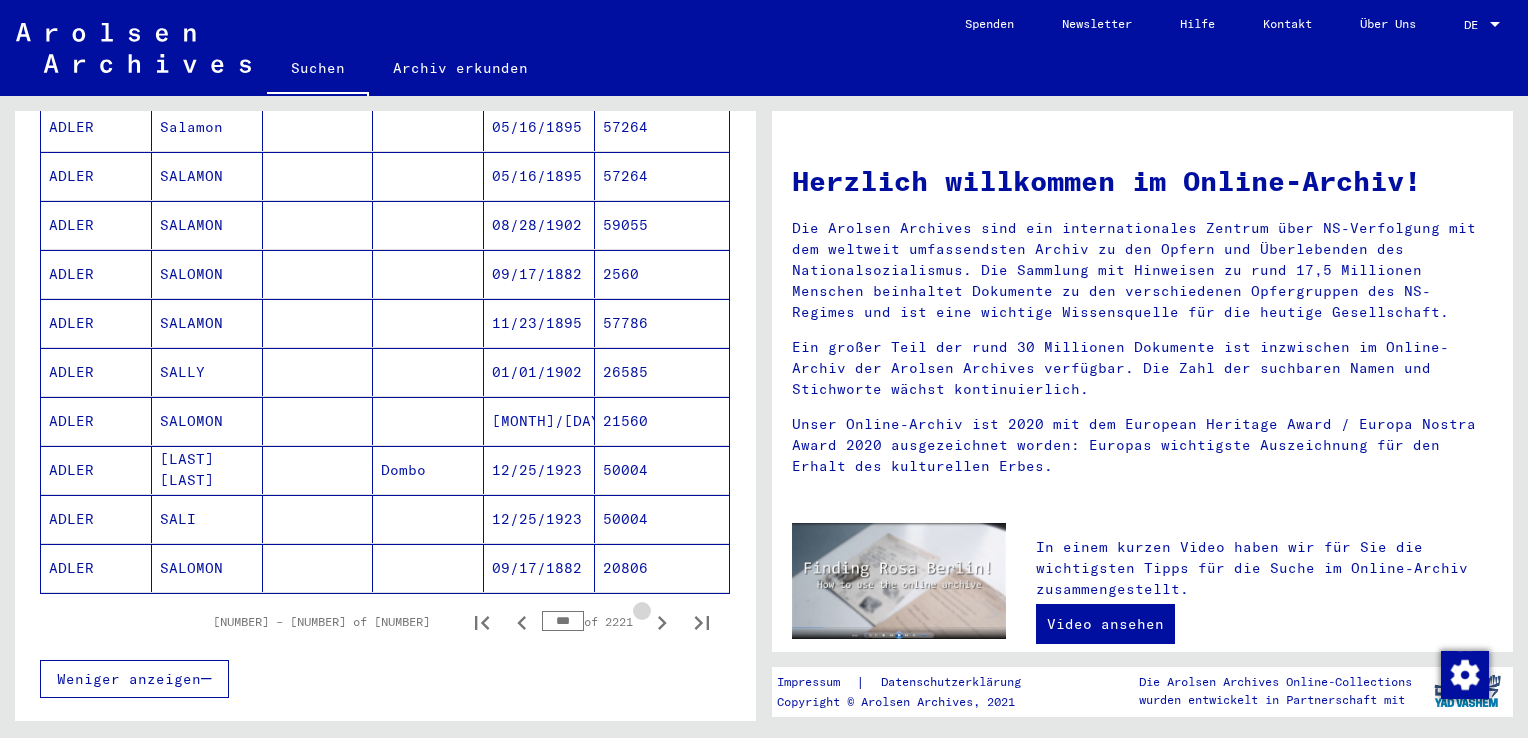 click 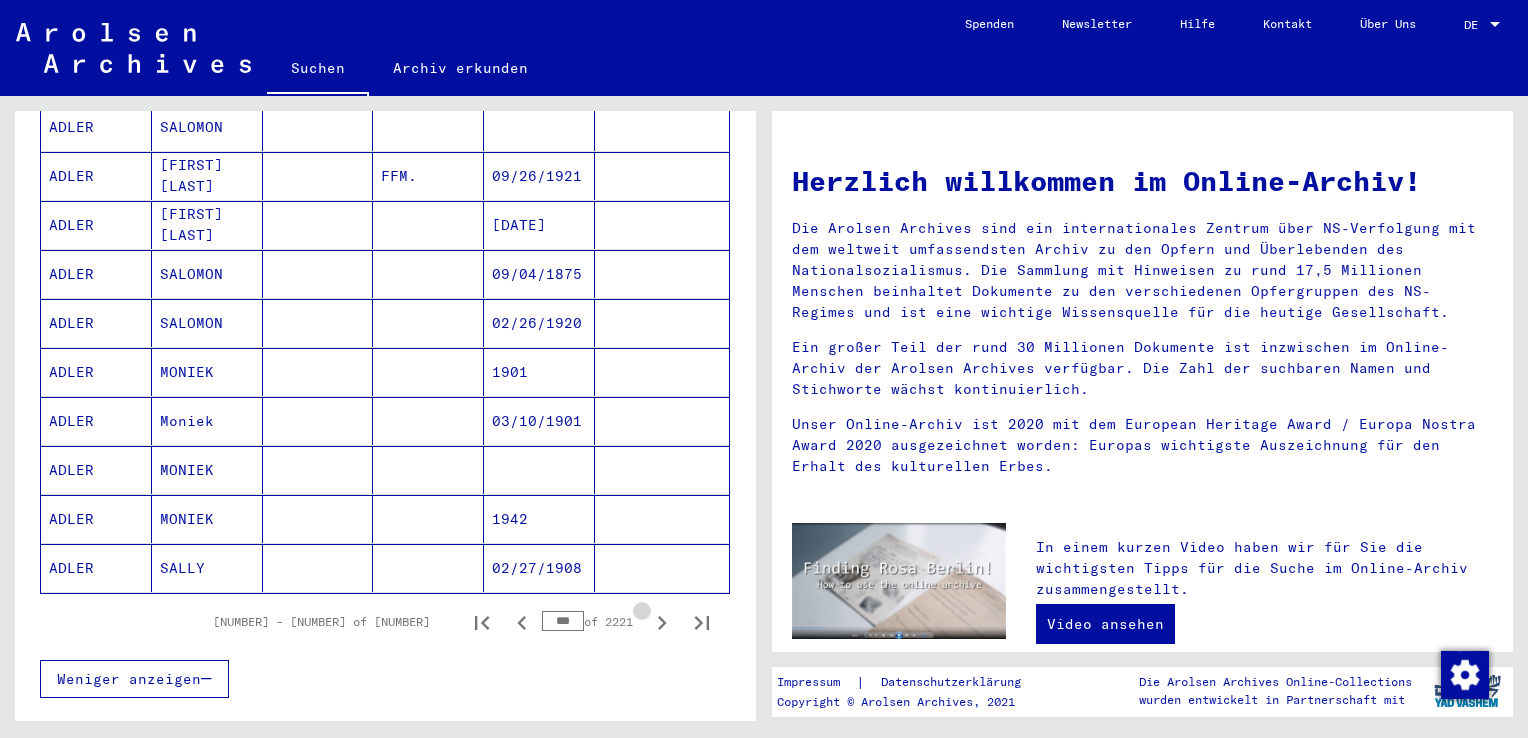 click 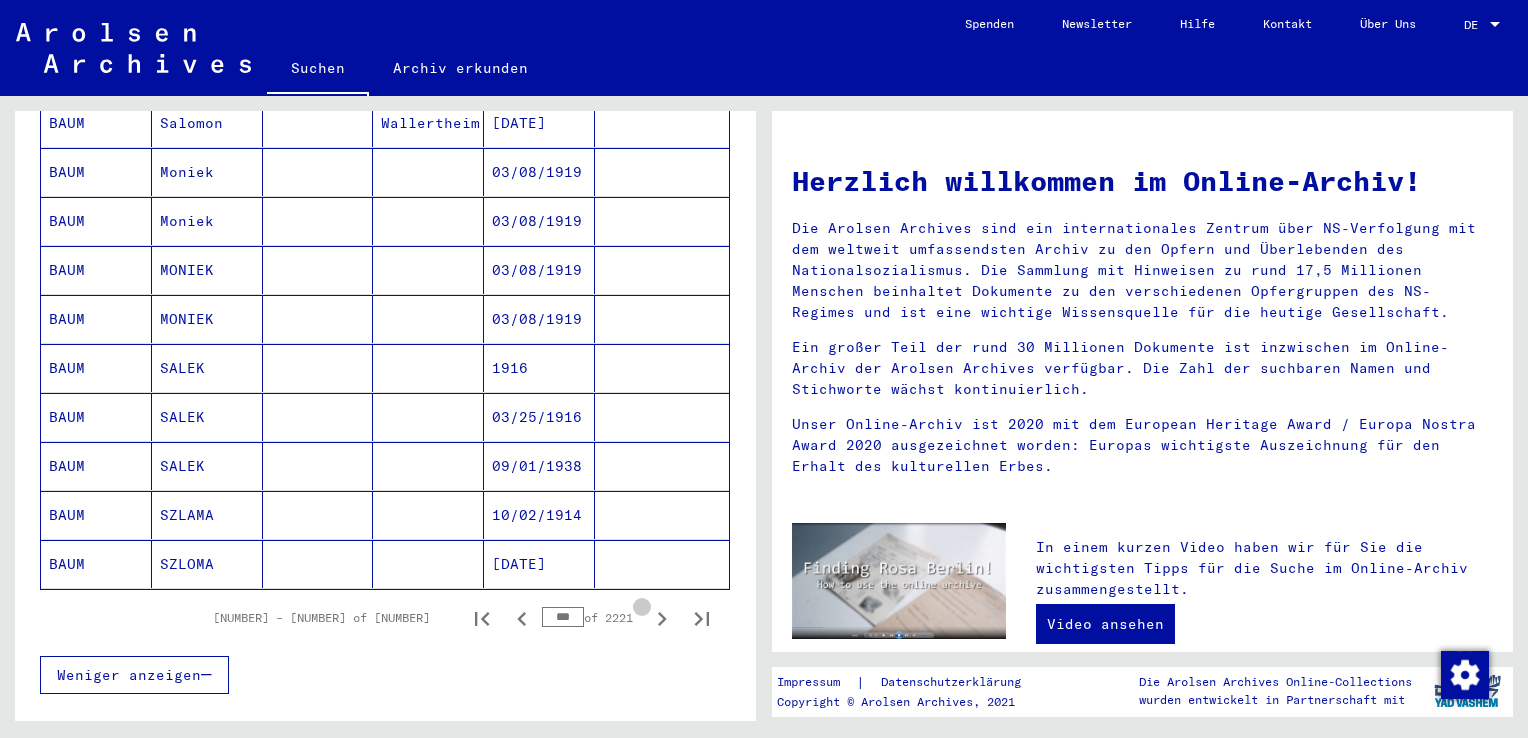 click 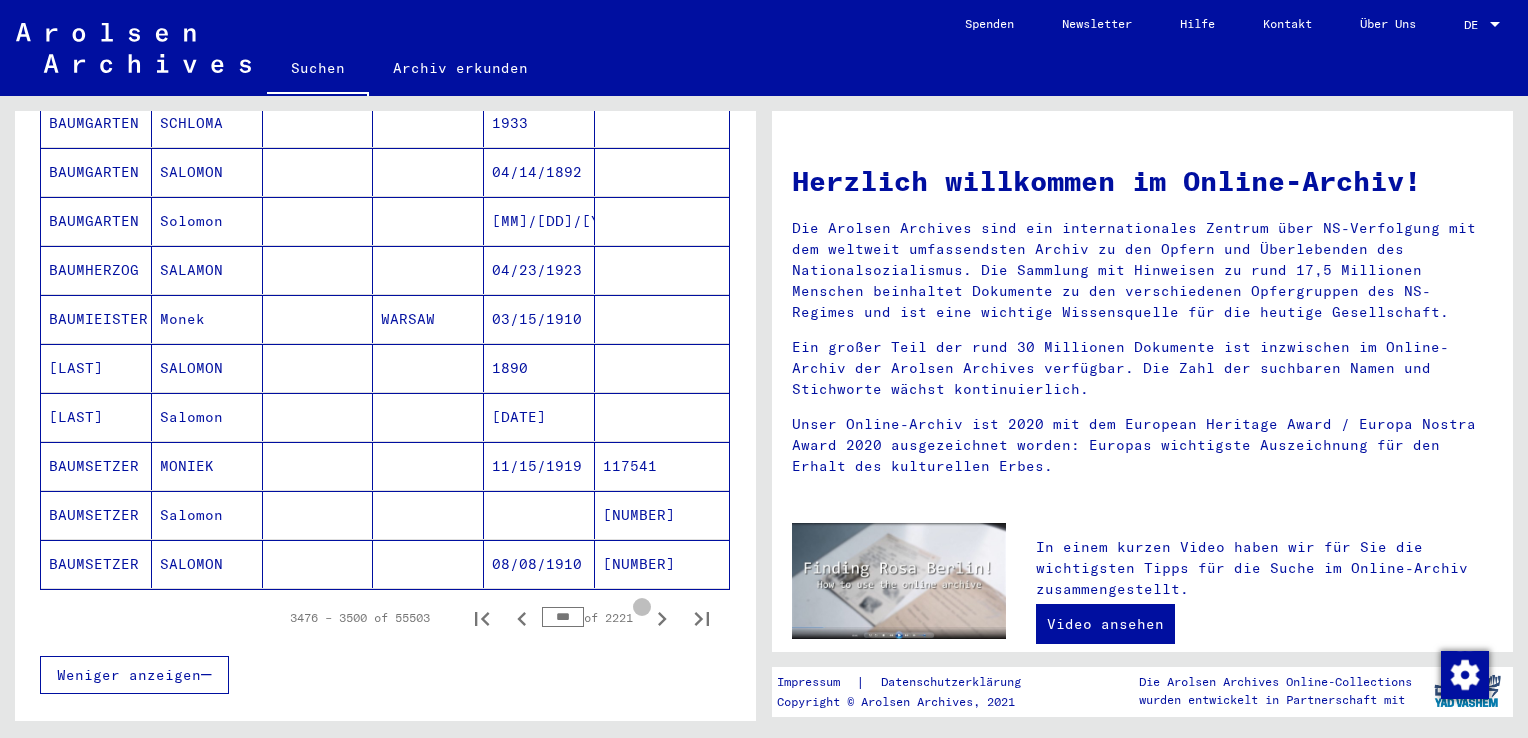 scroll, scrollTop: 1058, scrollLeft: 0, axis: vertical 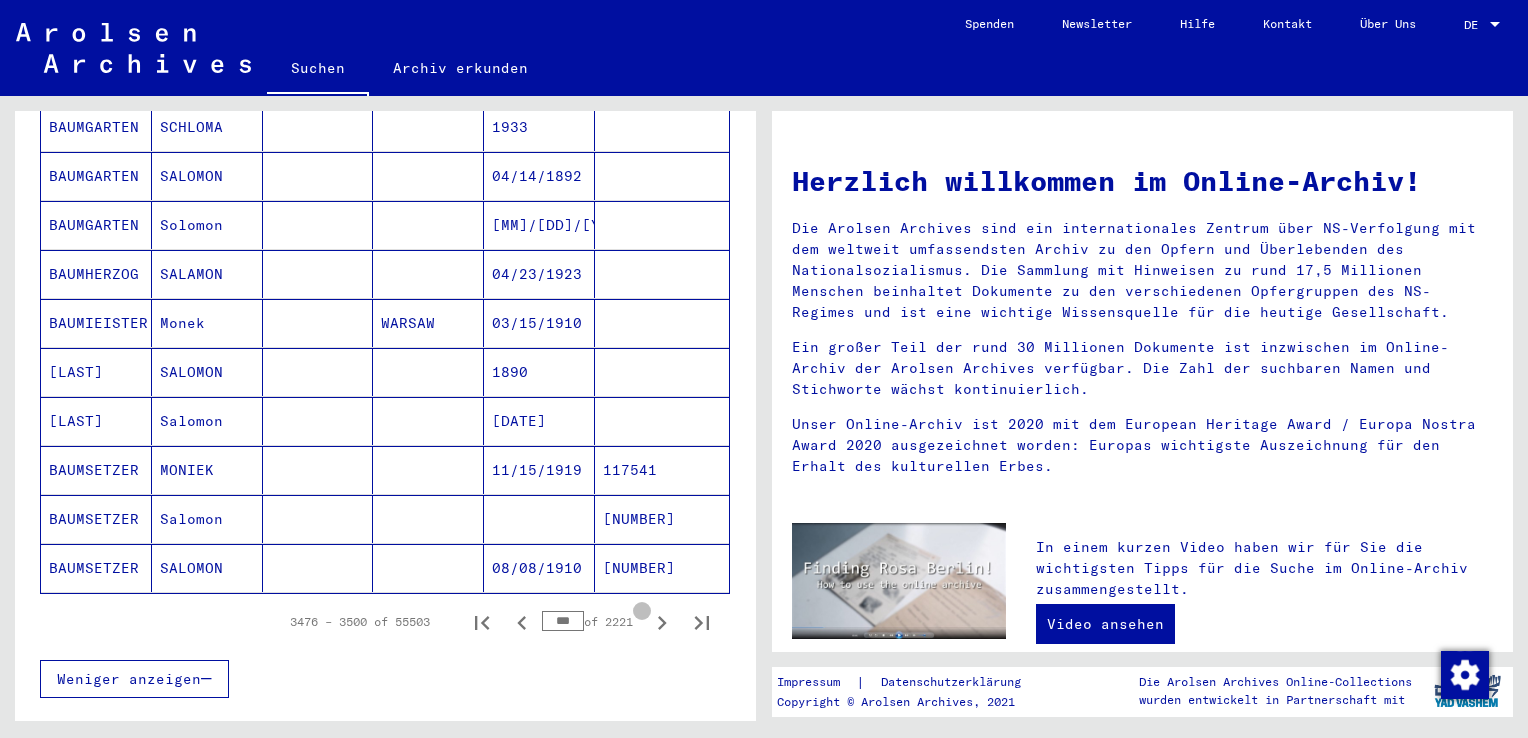 click 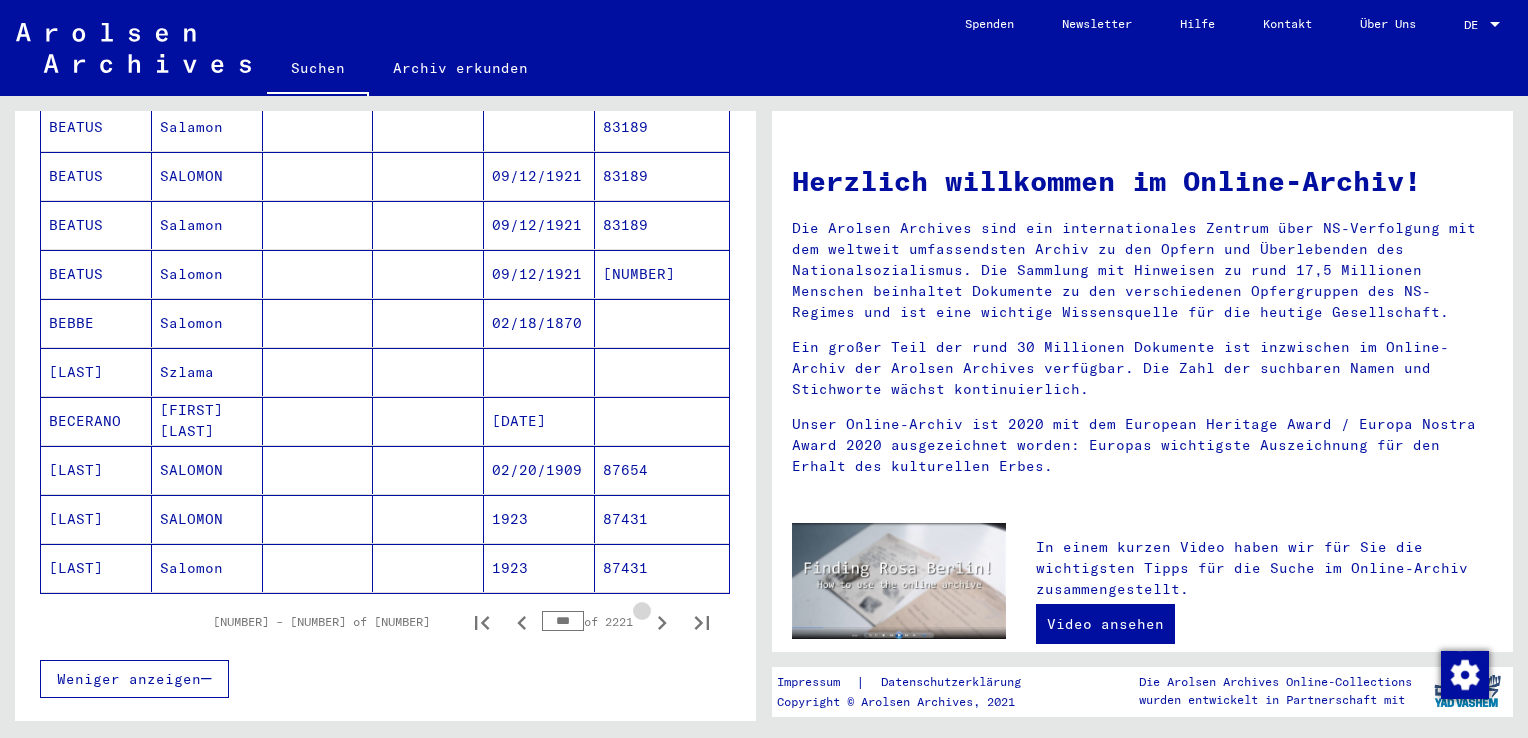 click 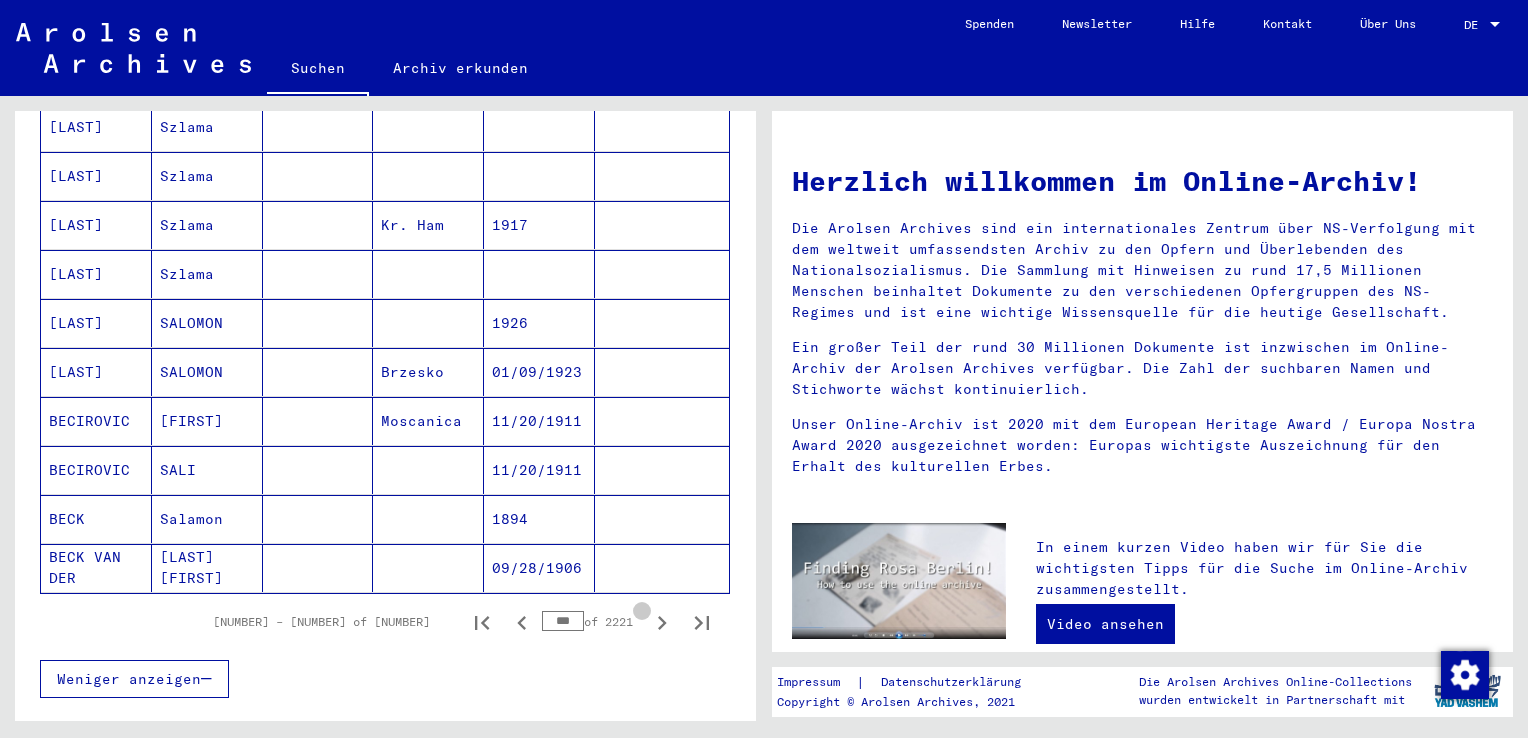 click 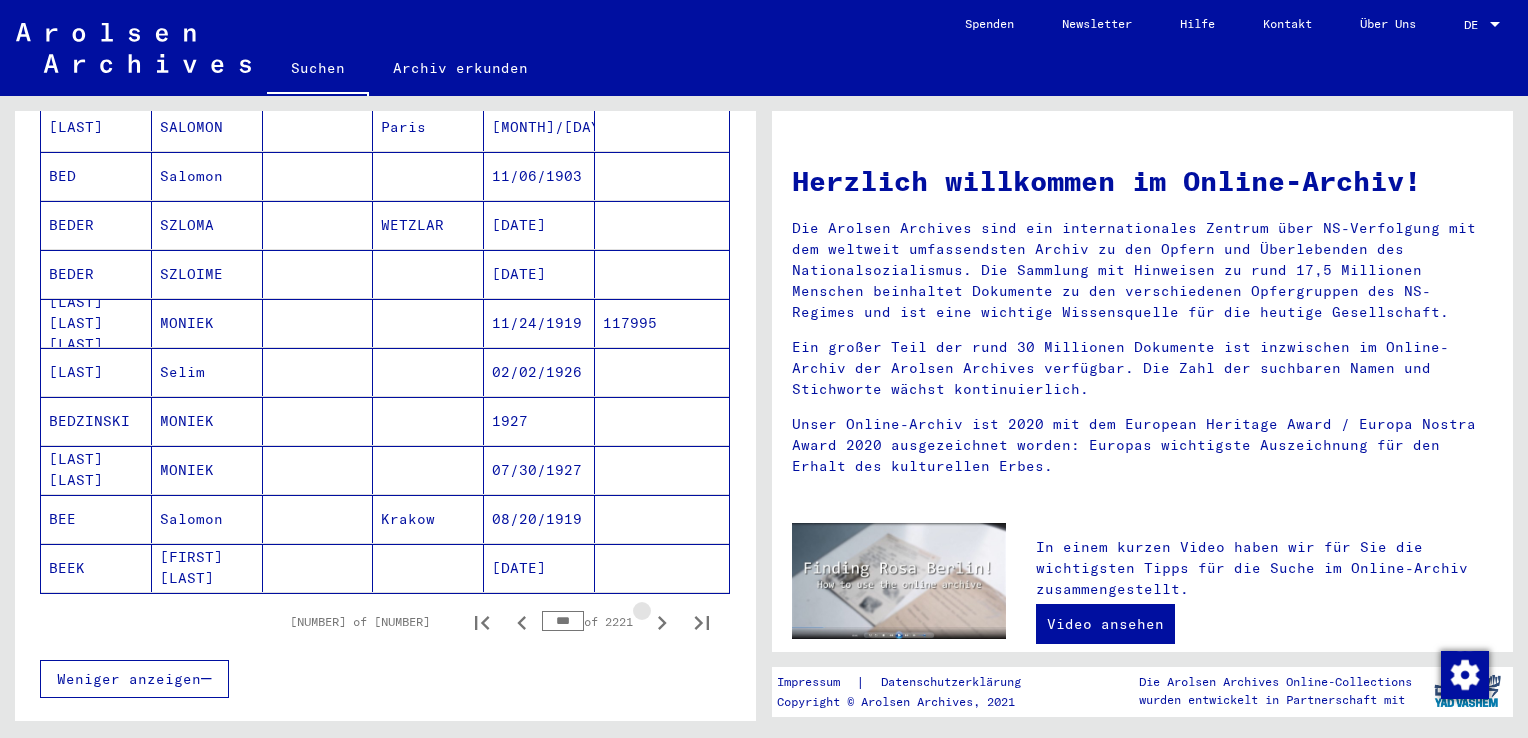 click 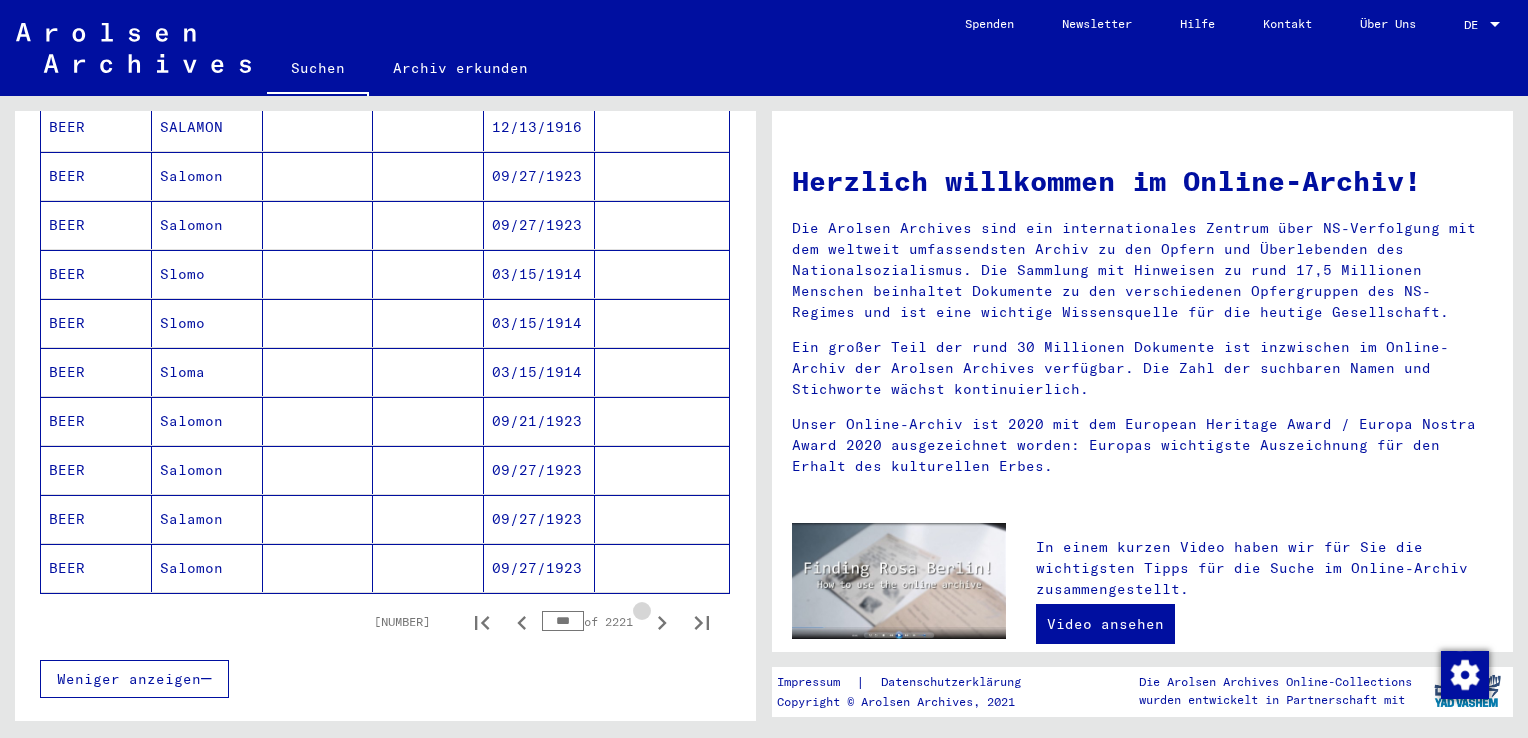 click 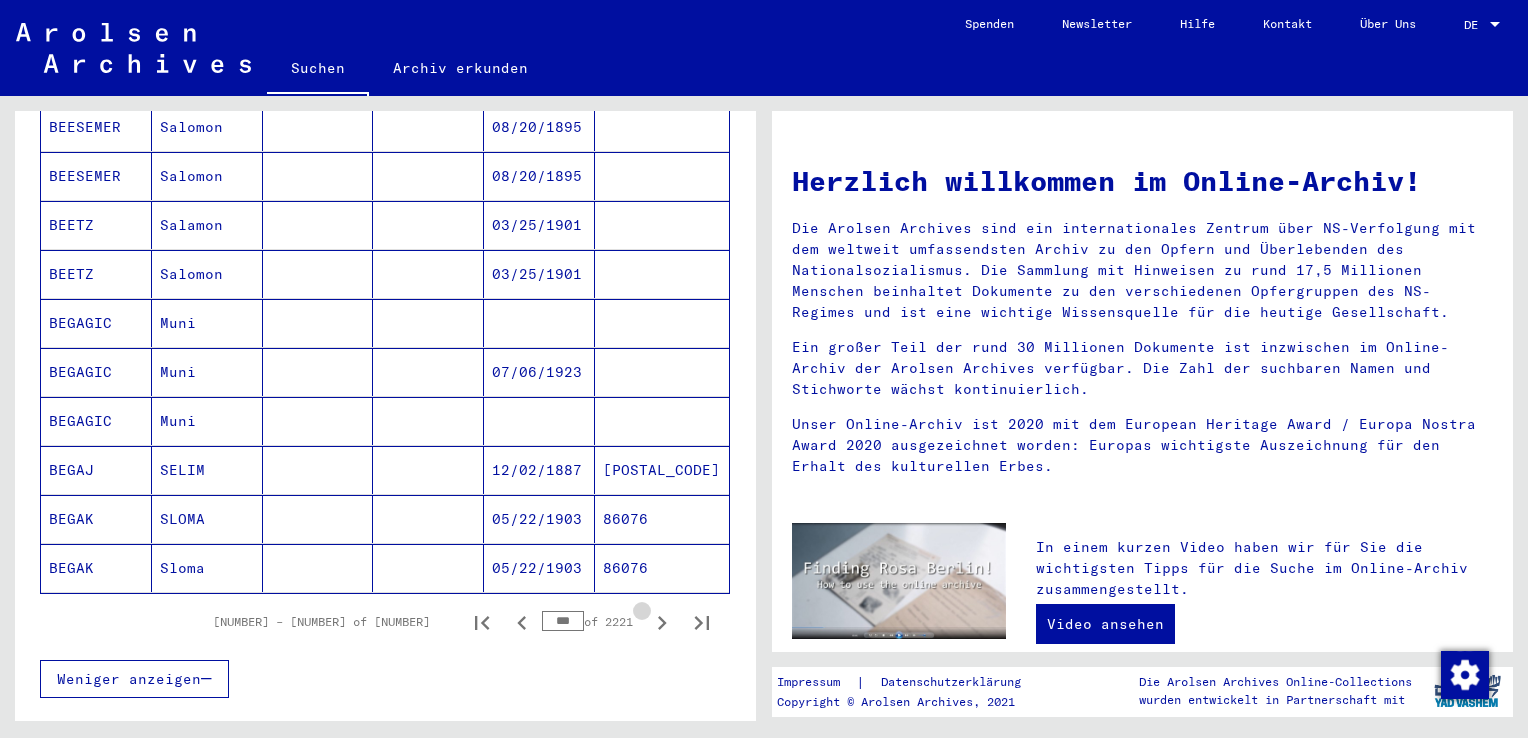 click 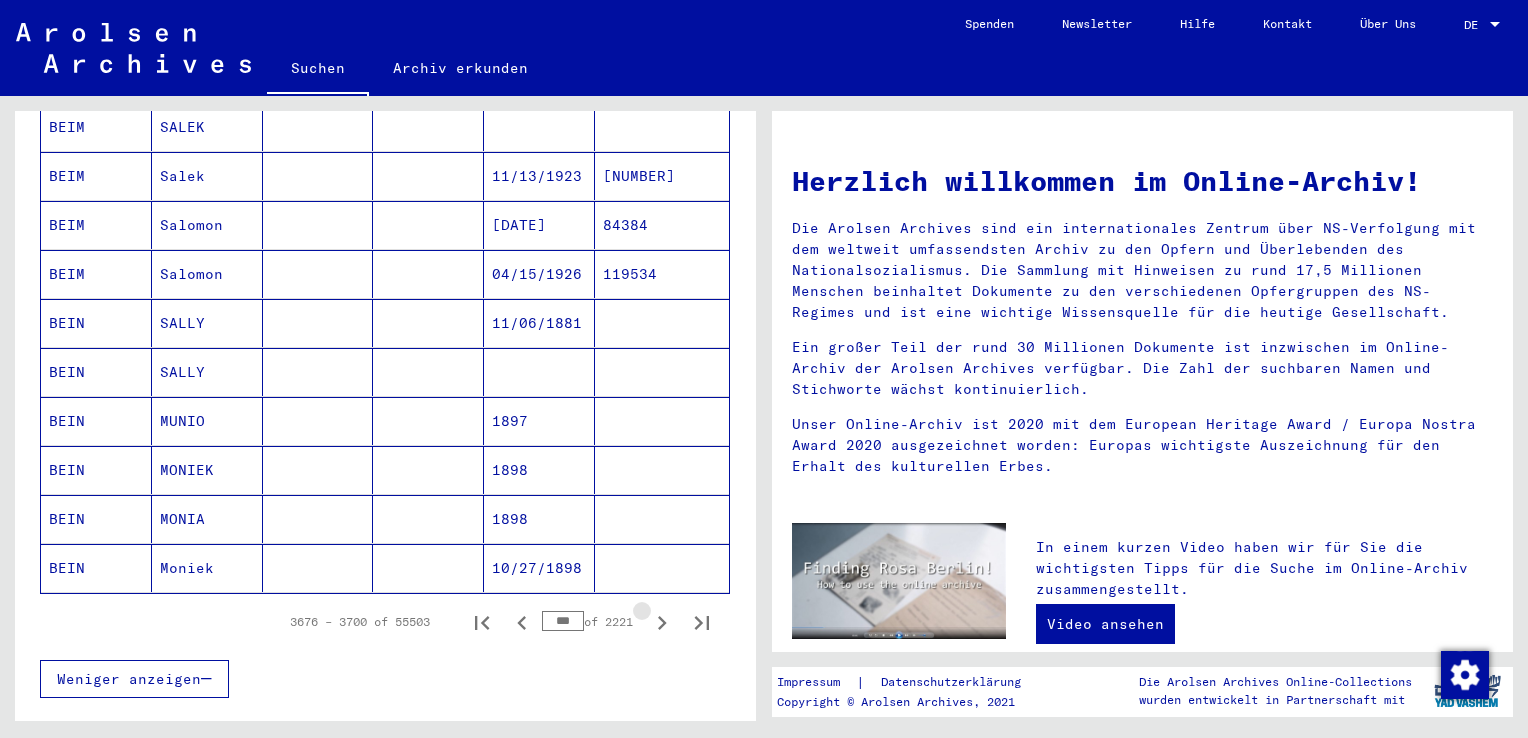 click 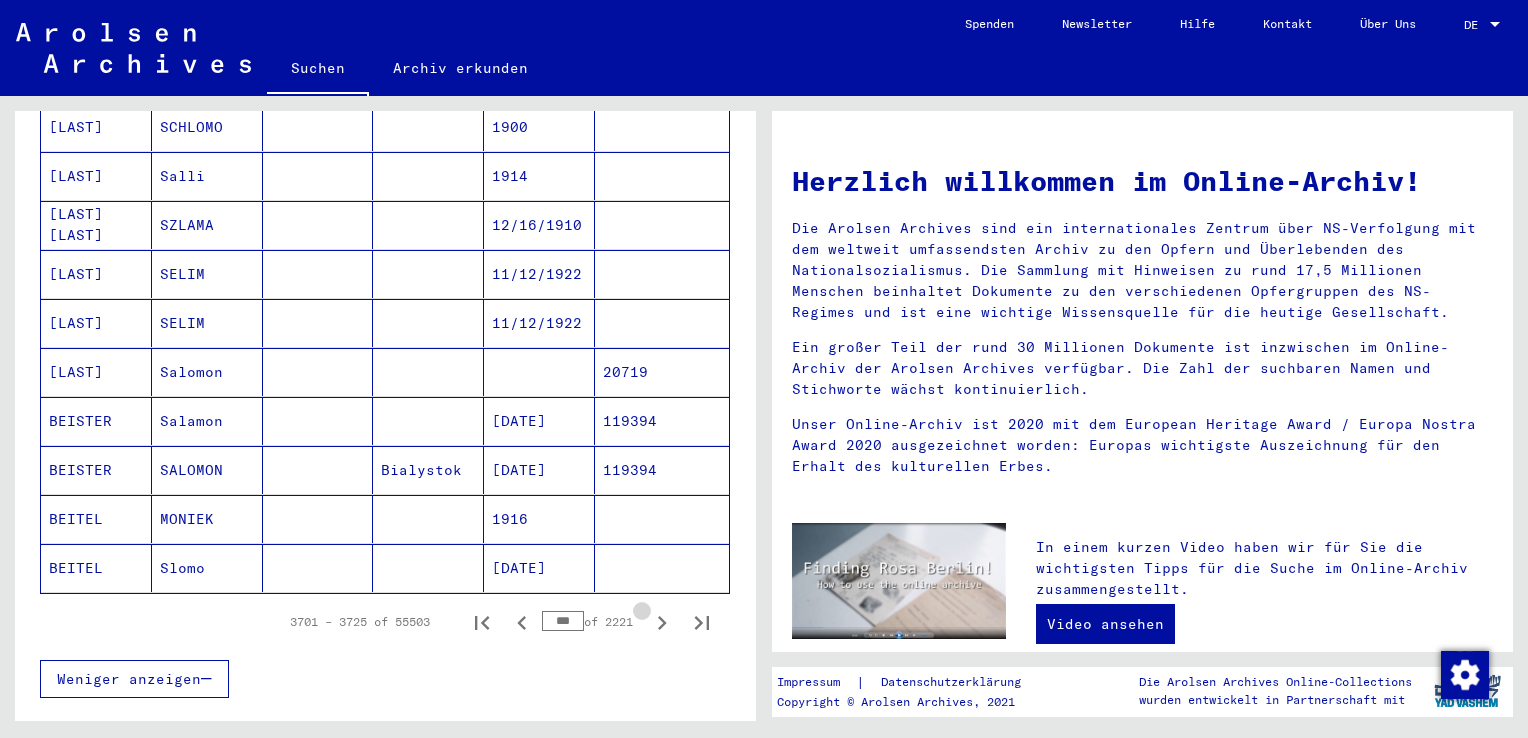 click 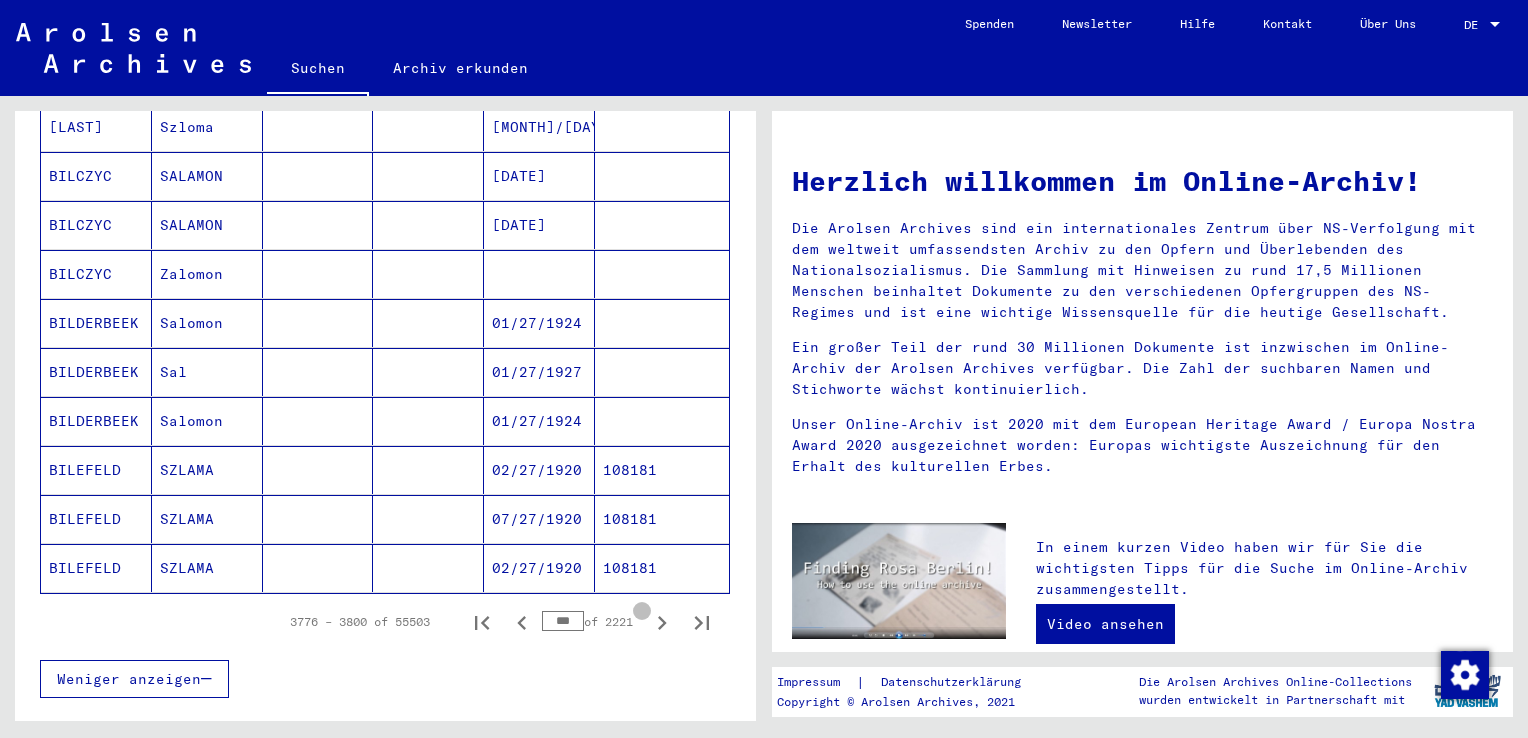 click 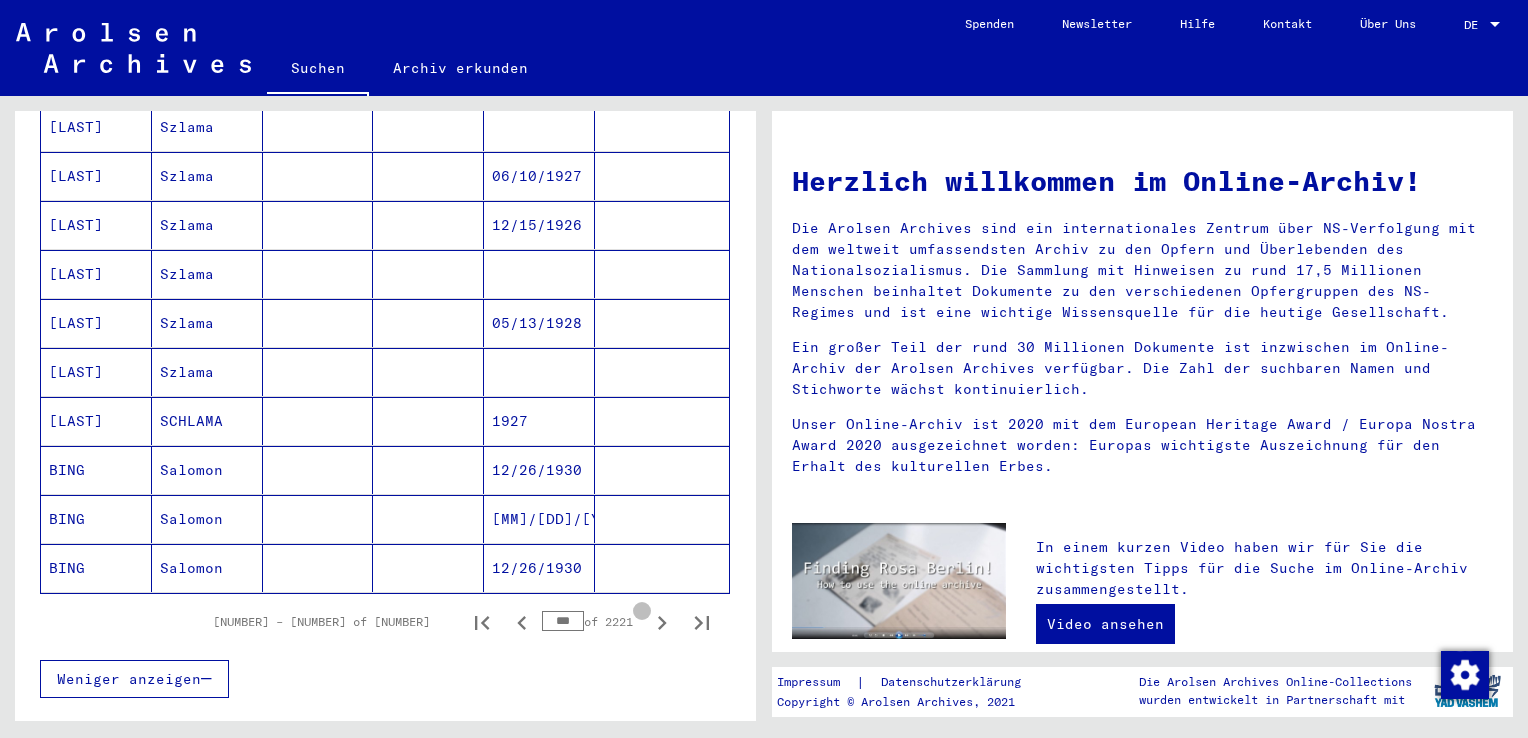 click 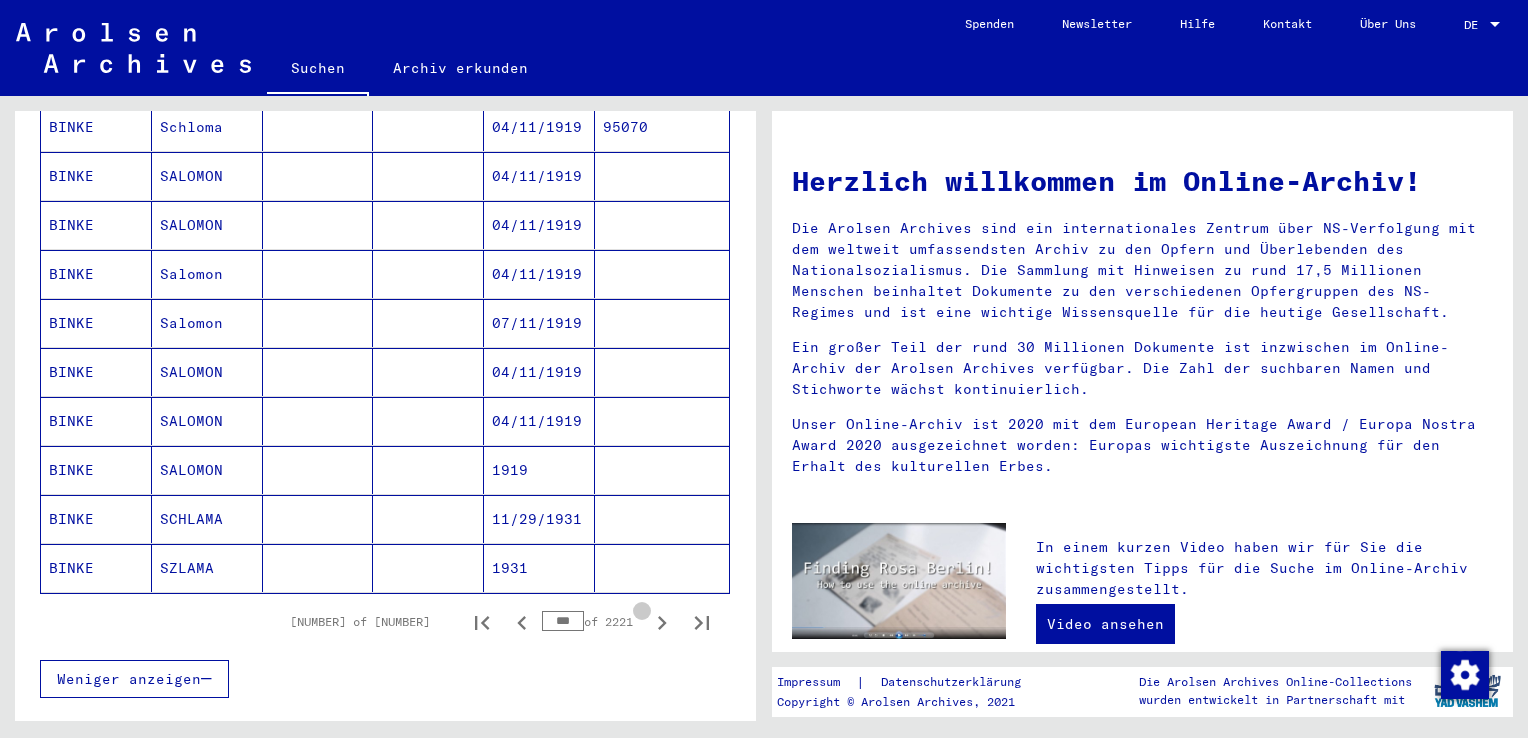 click 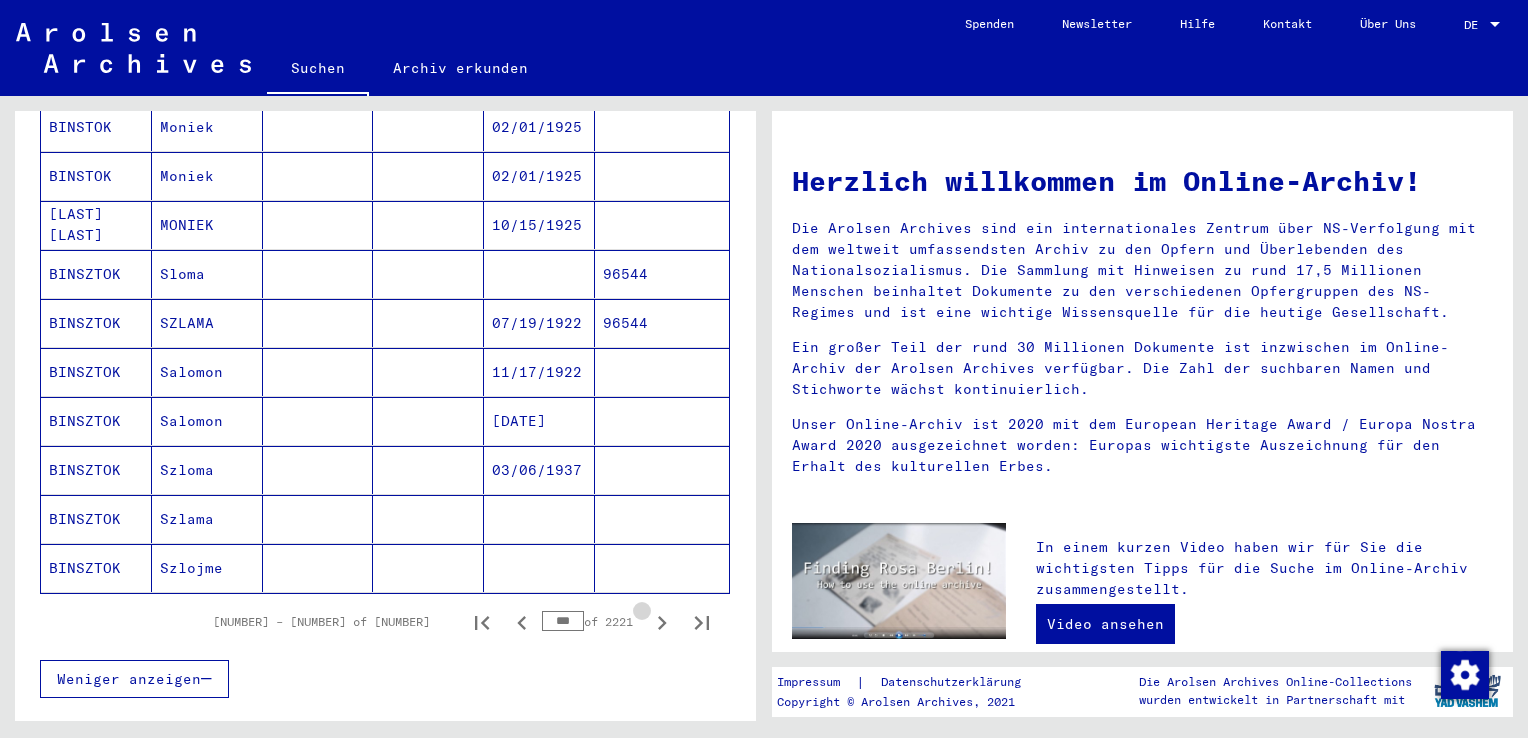 click 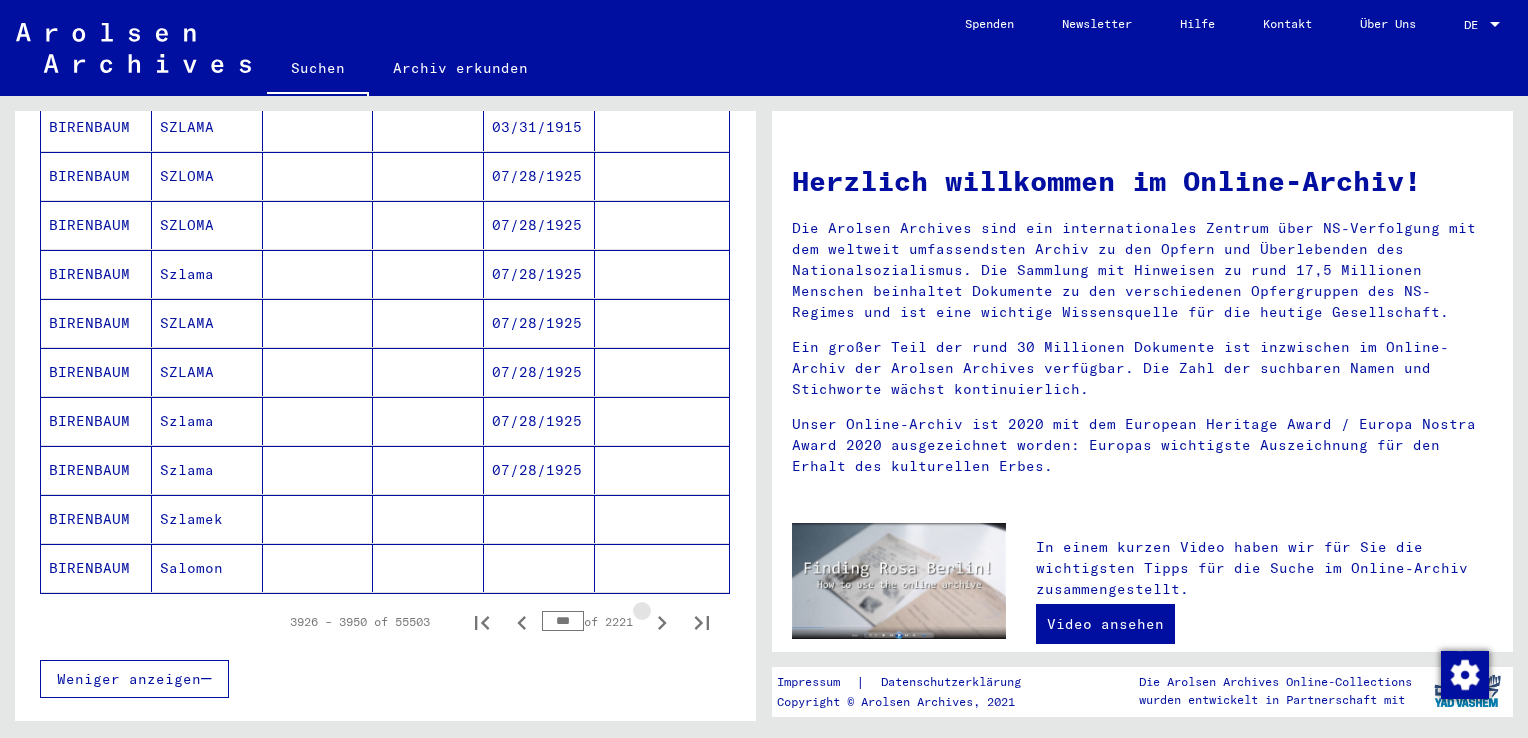 click 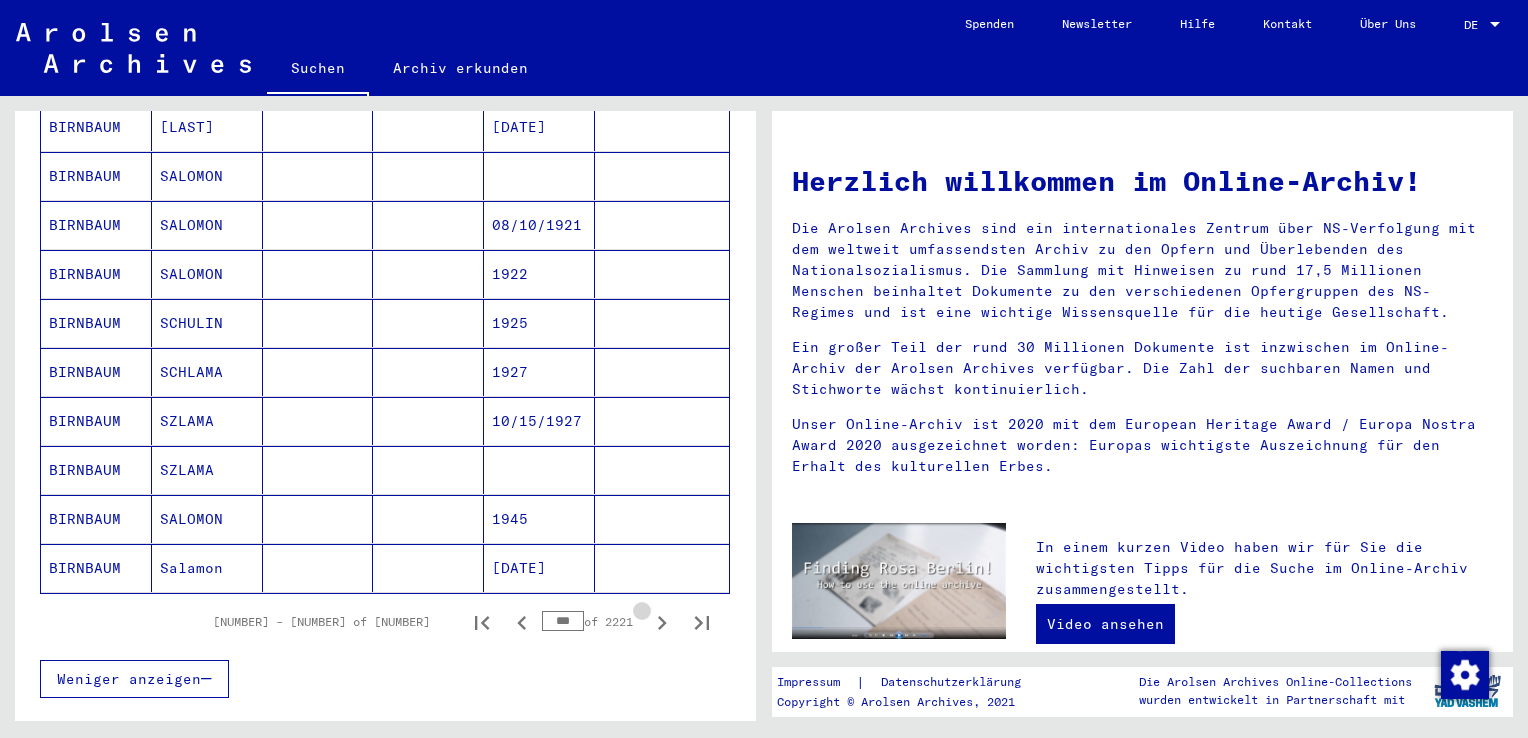 click 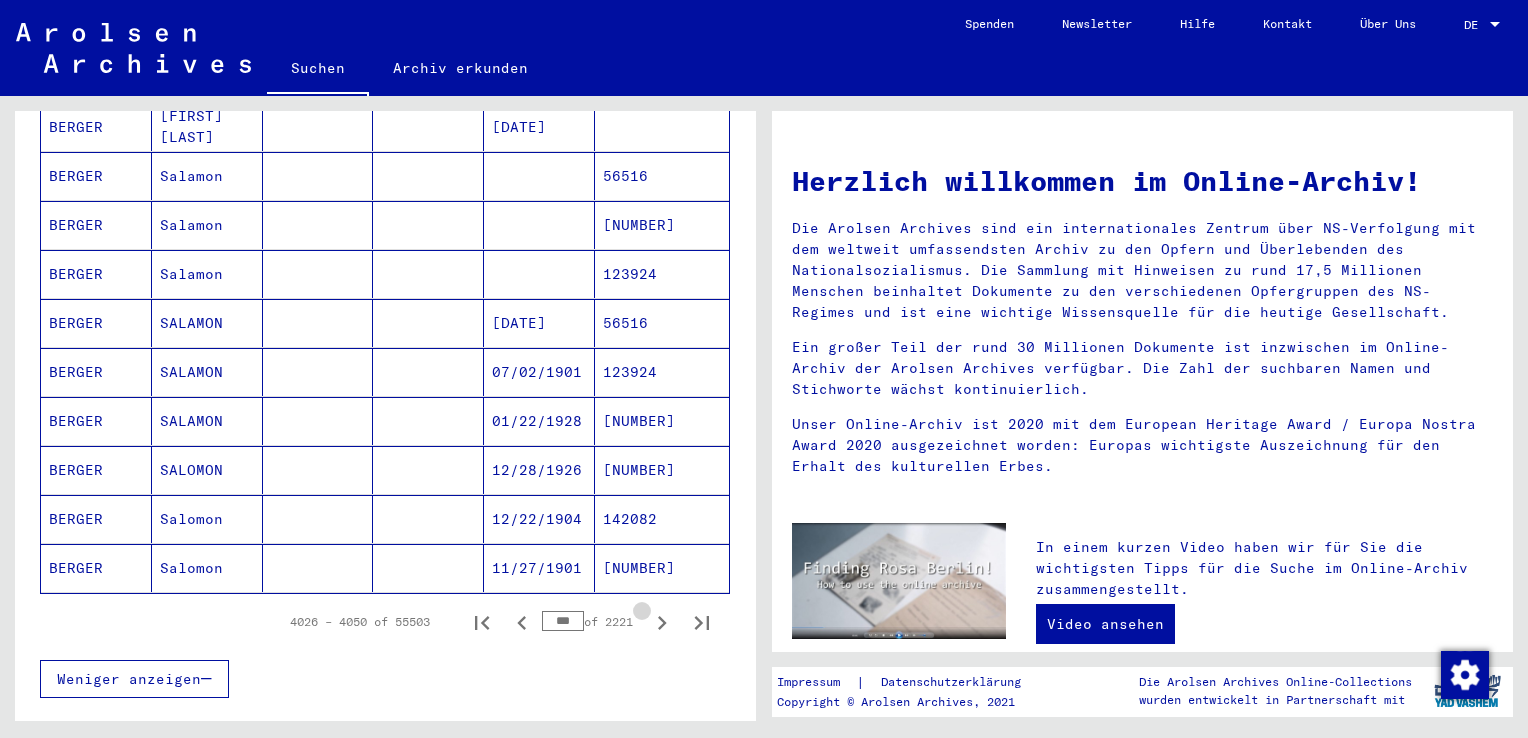 click 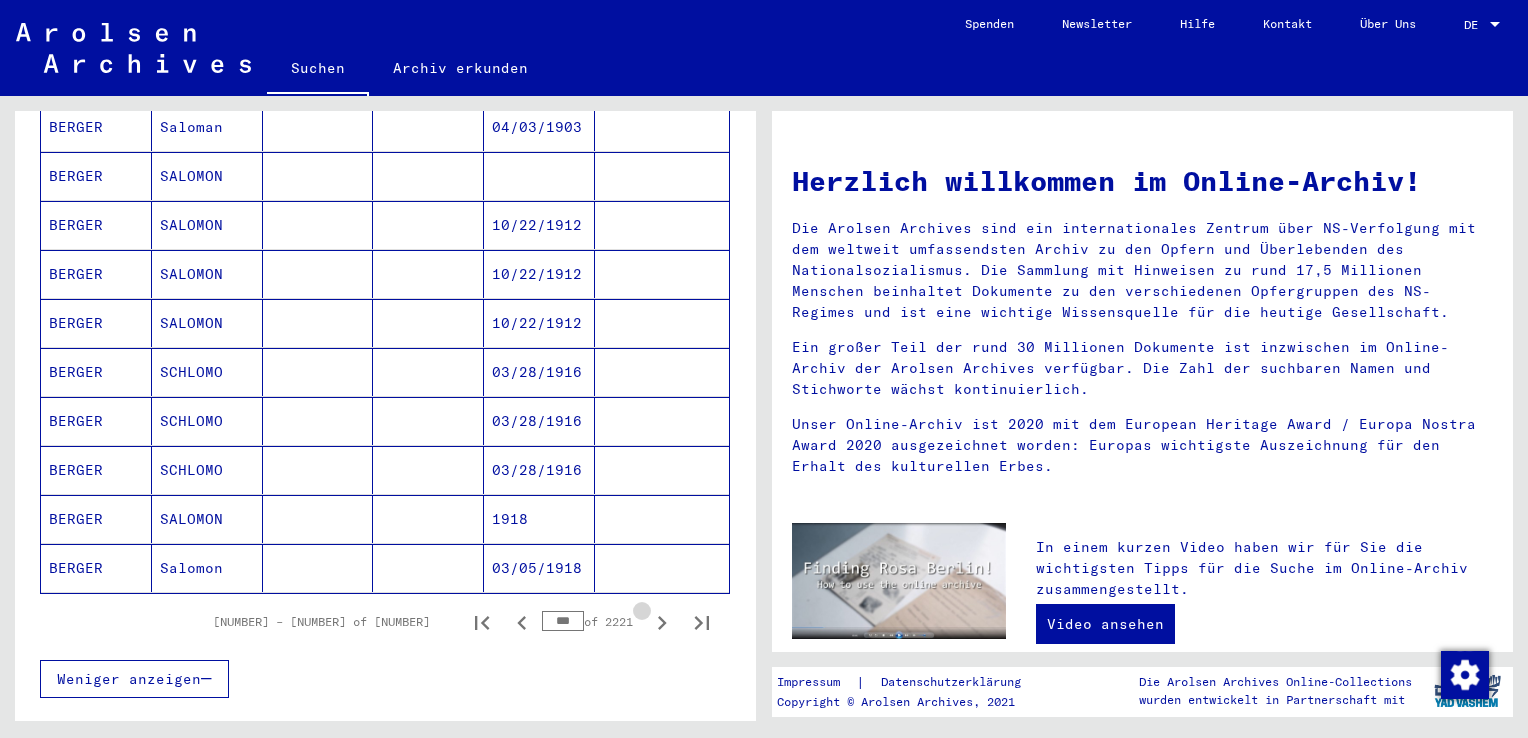 click 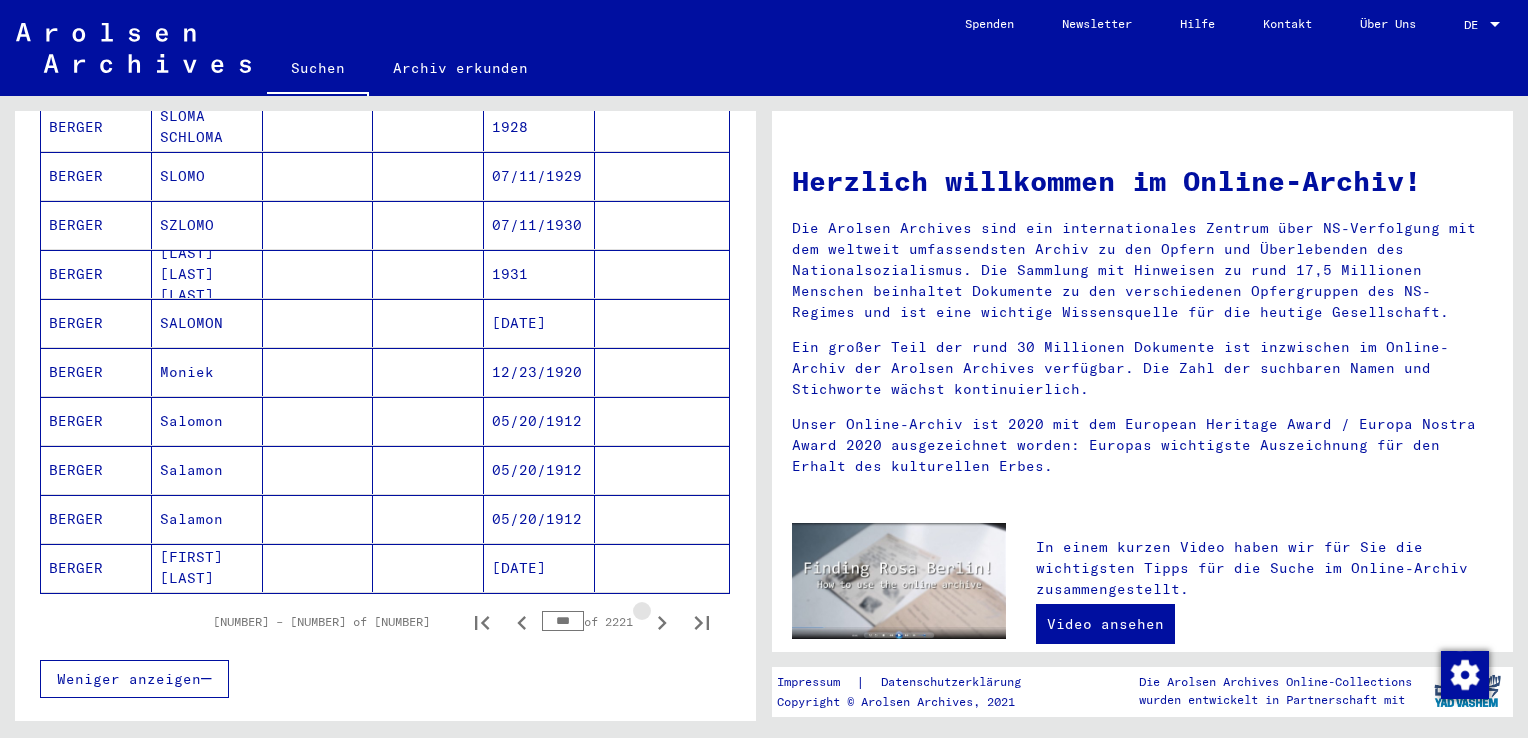 click 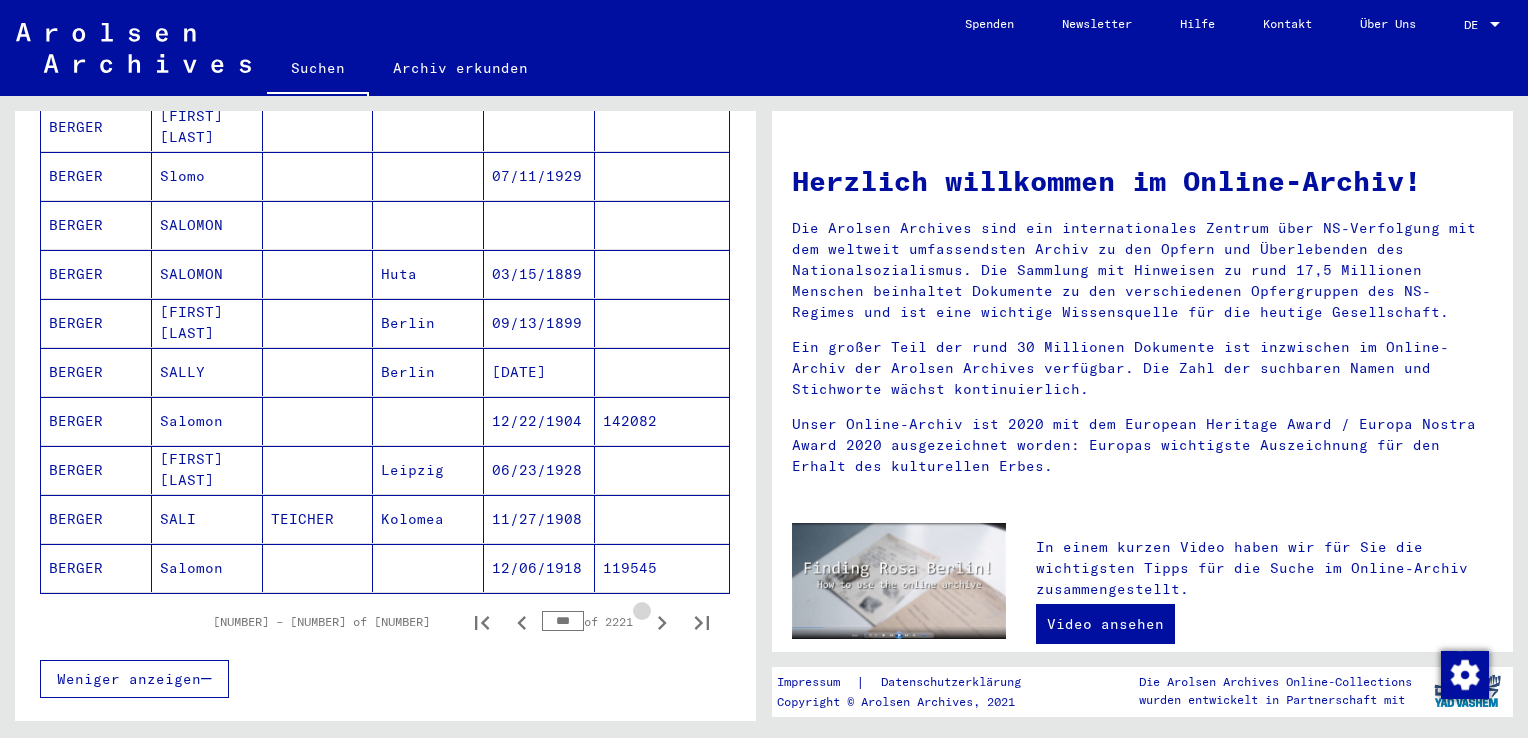 click 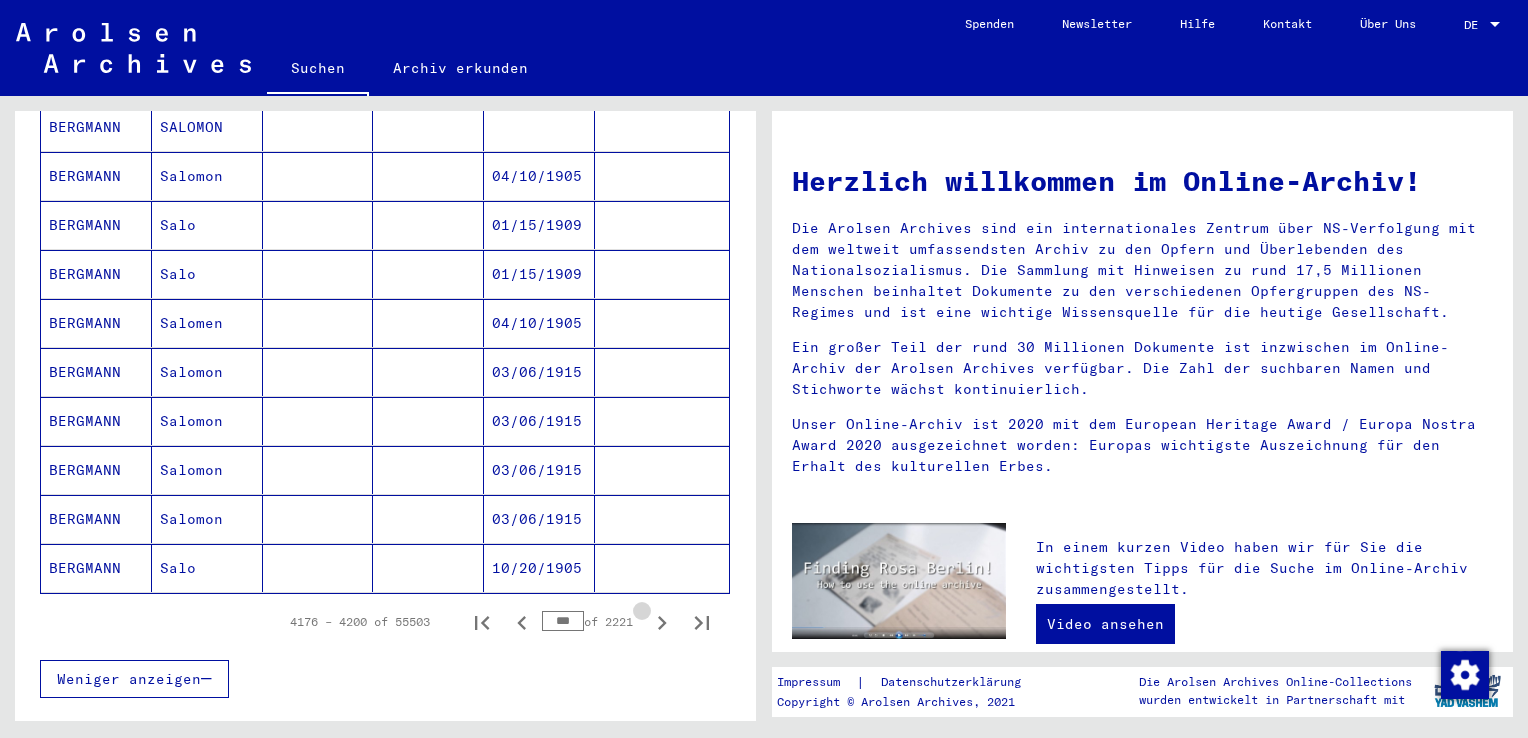 click 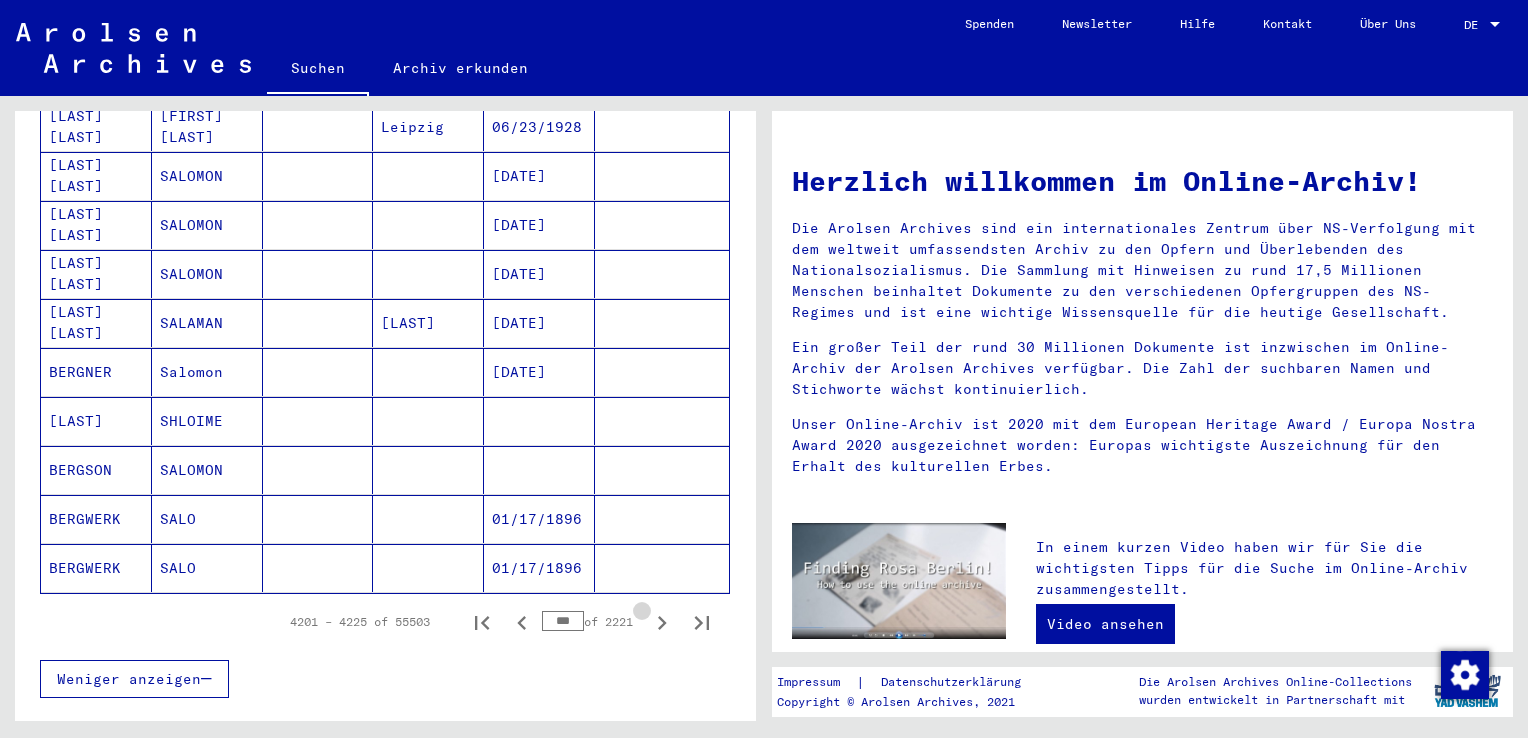 click 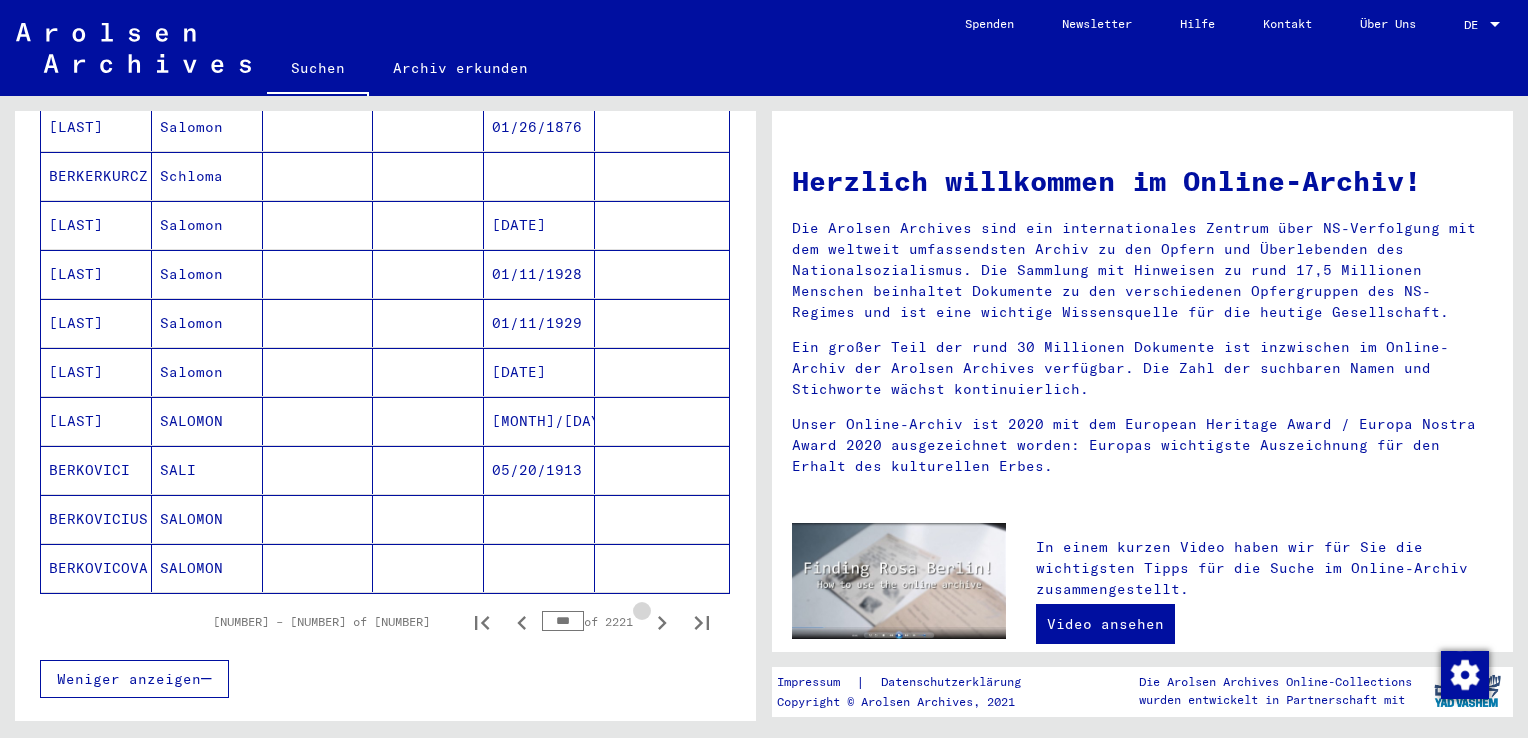 click 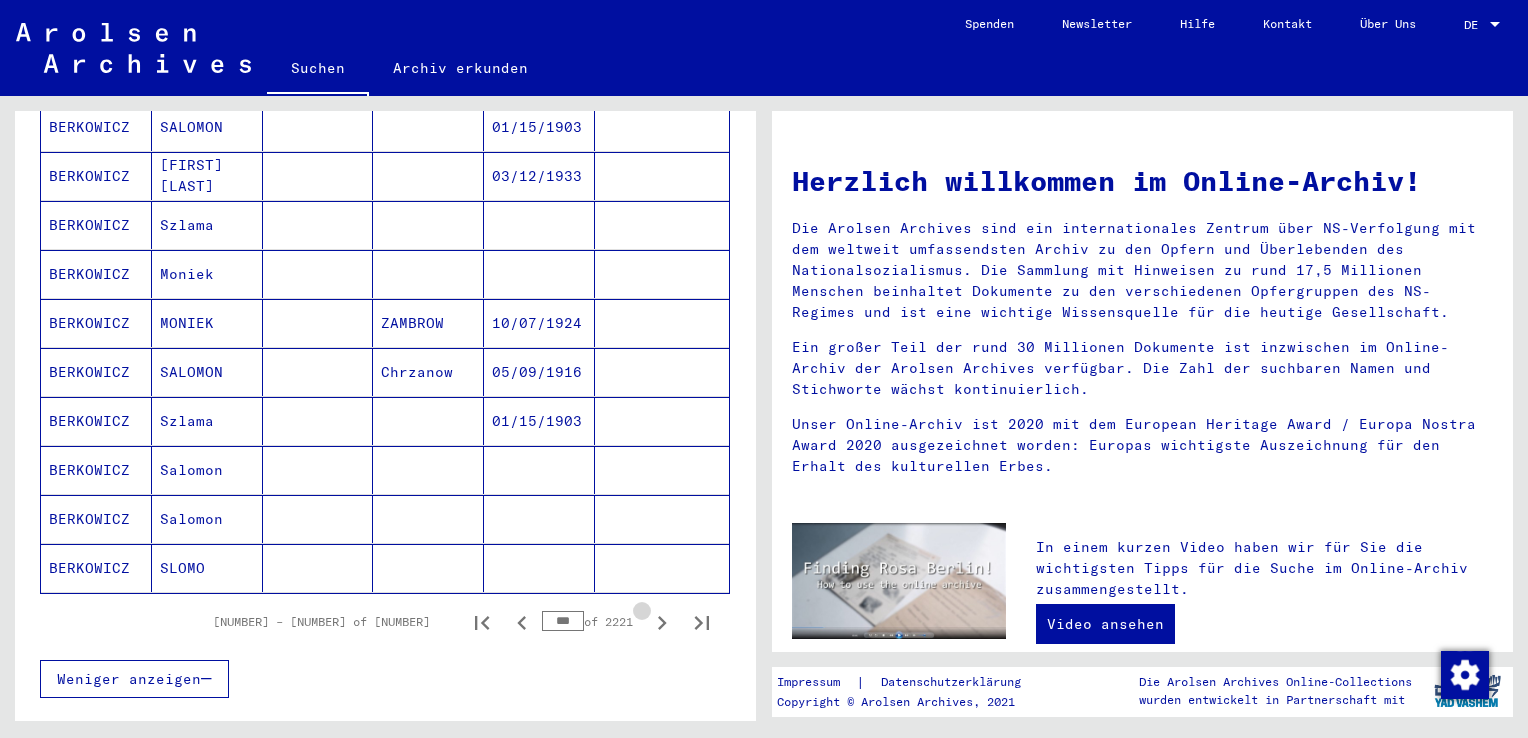 click 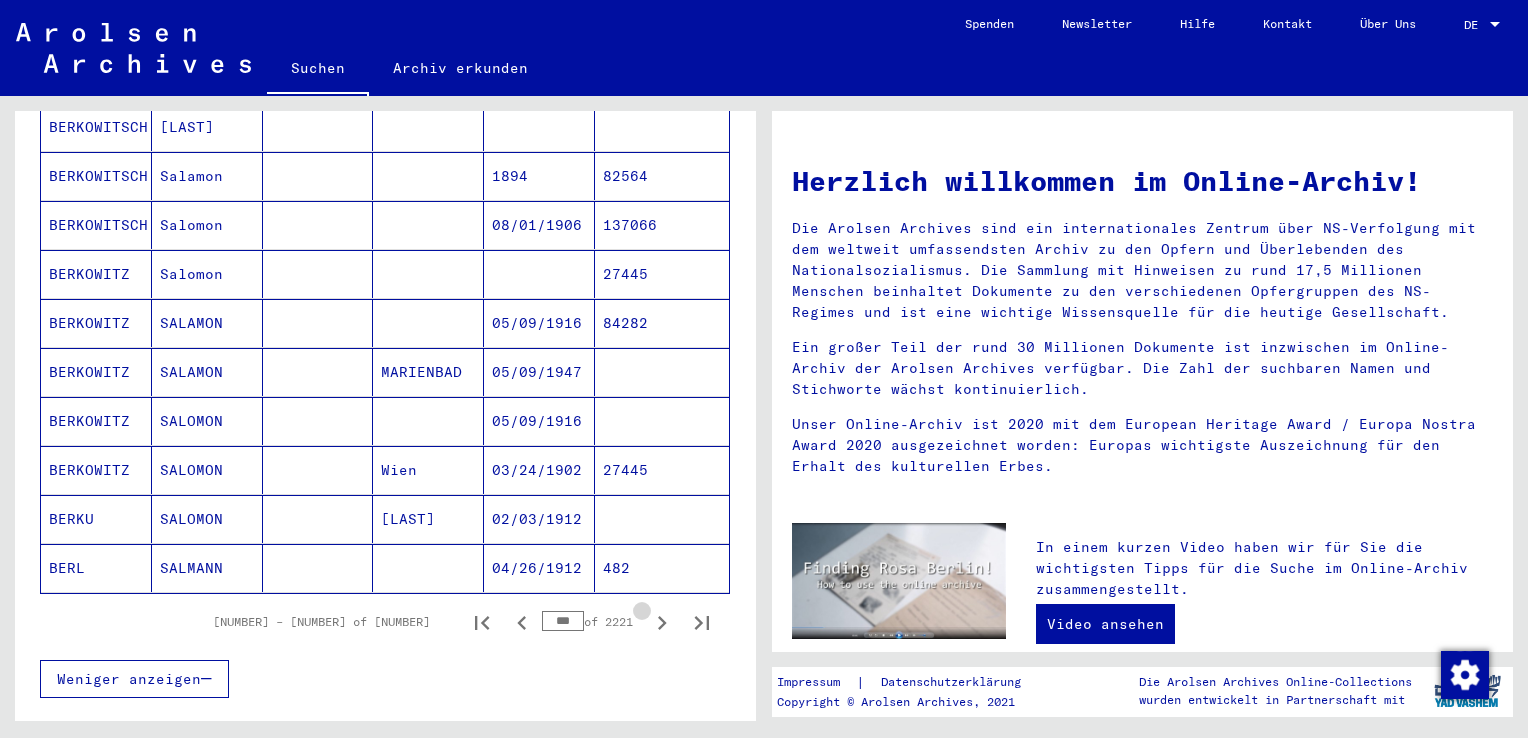 click 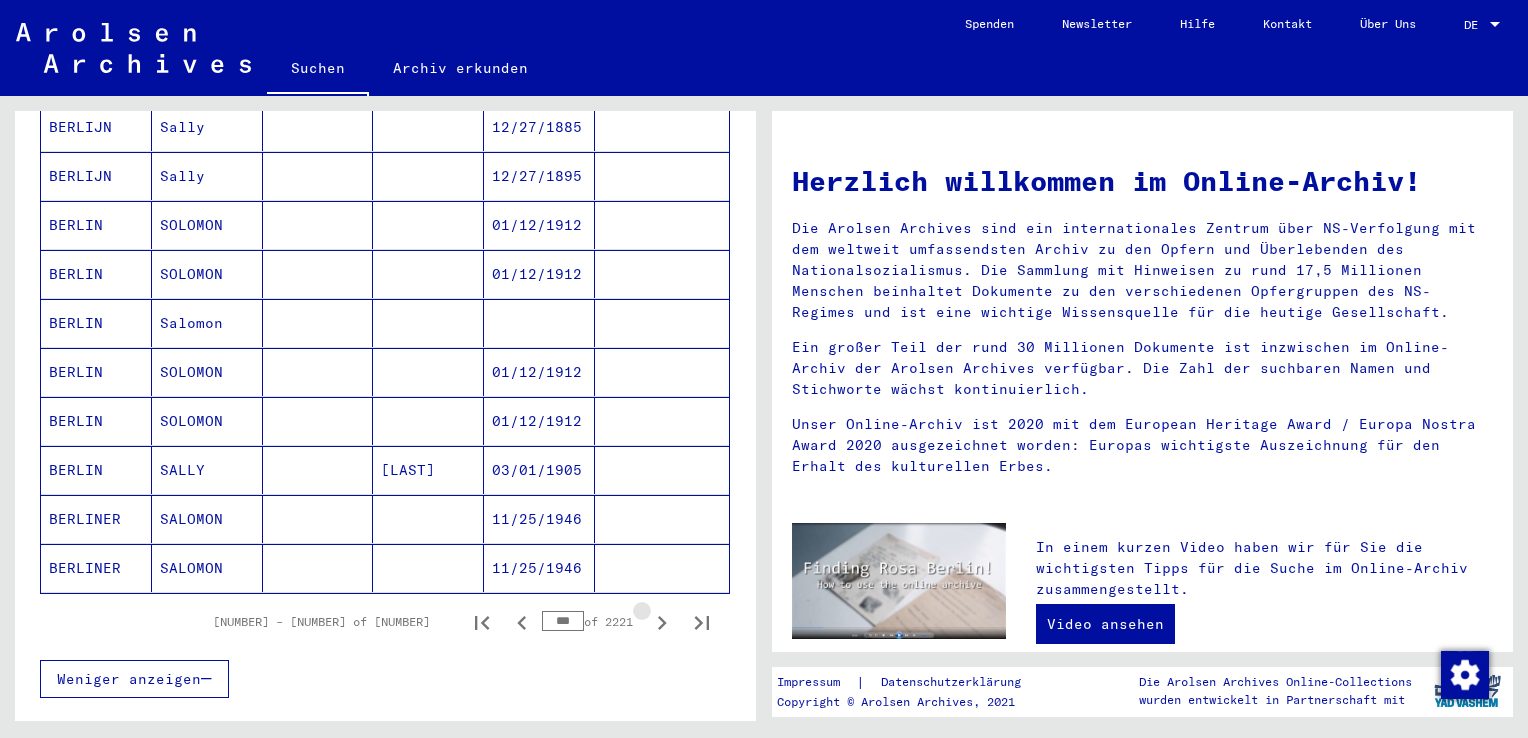 click 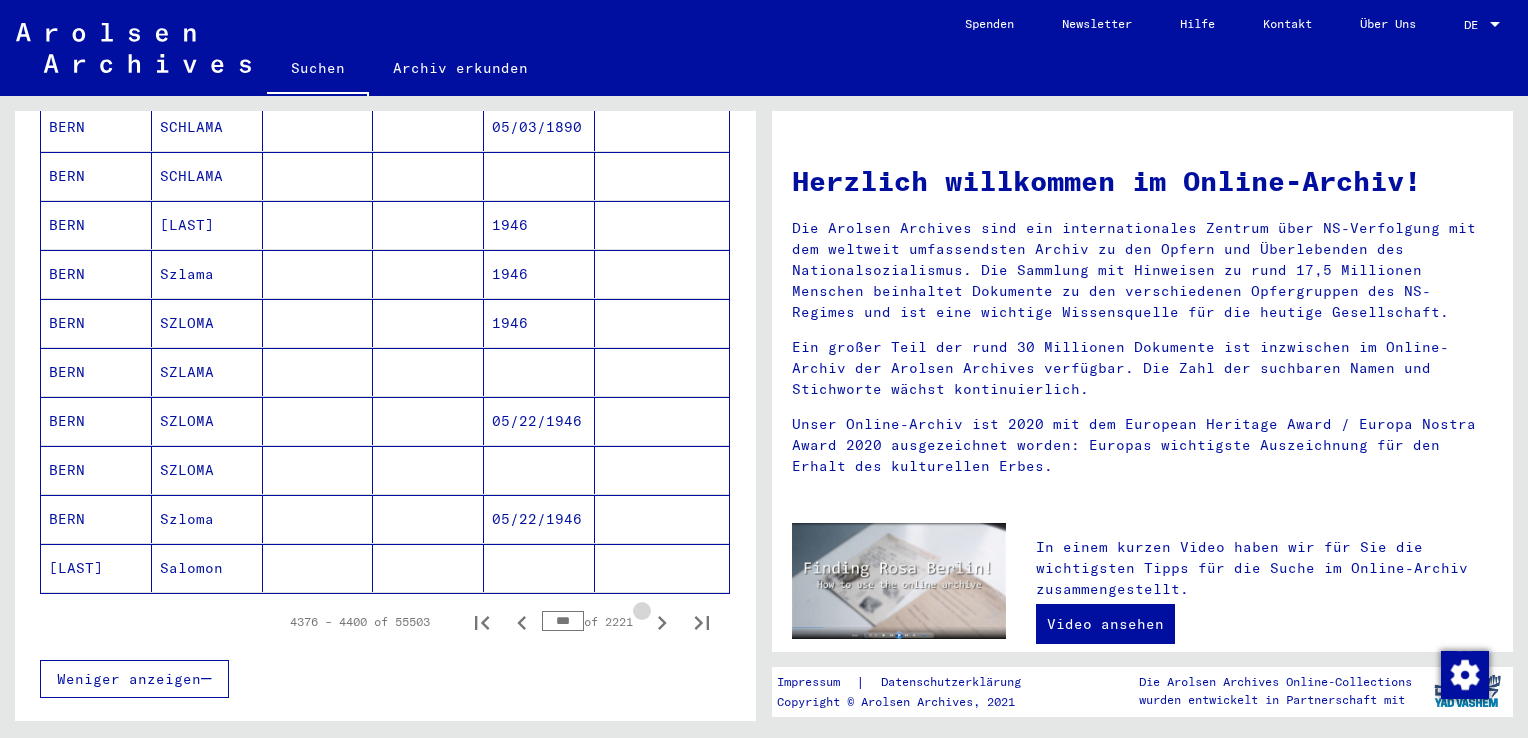click 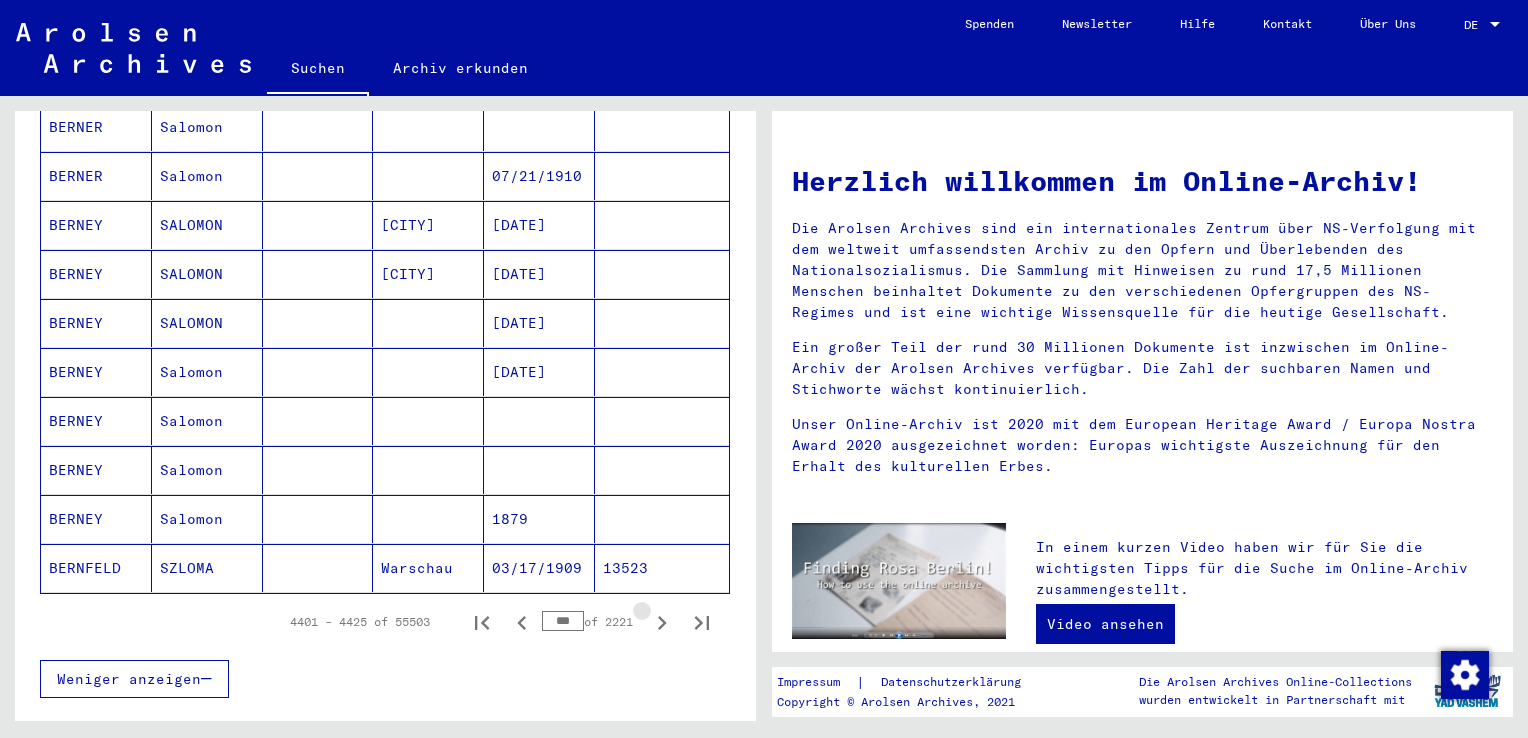 click 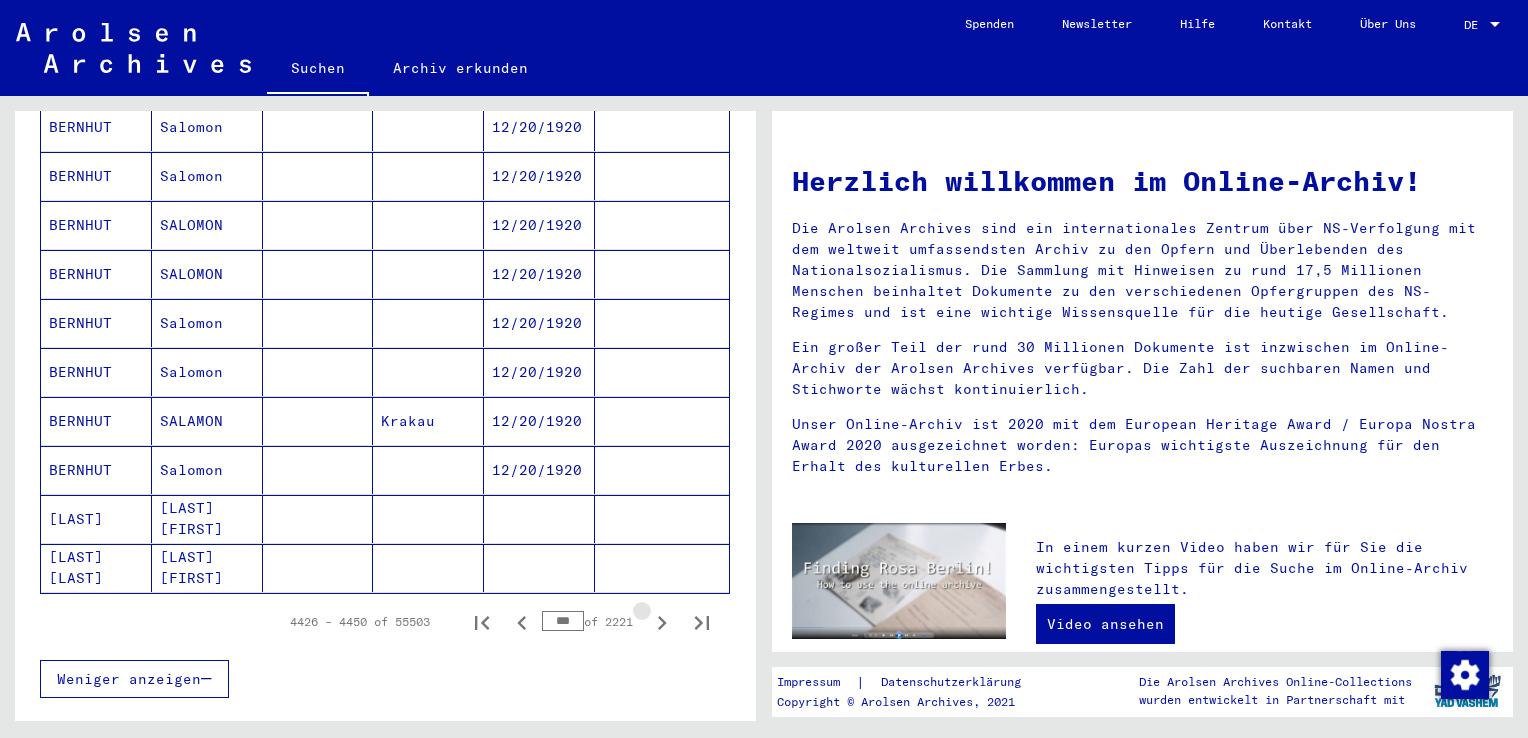 click 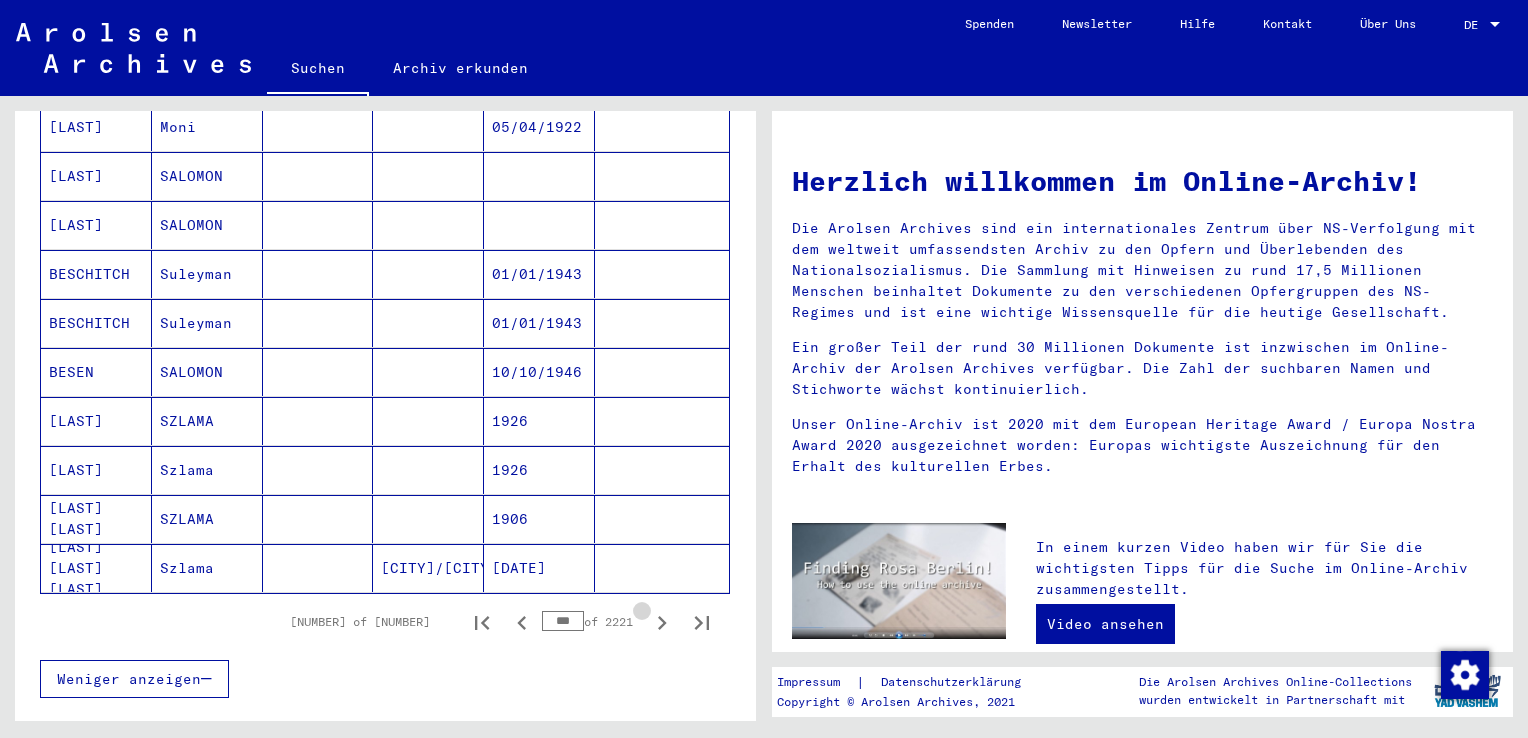 click 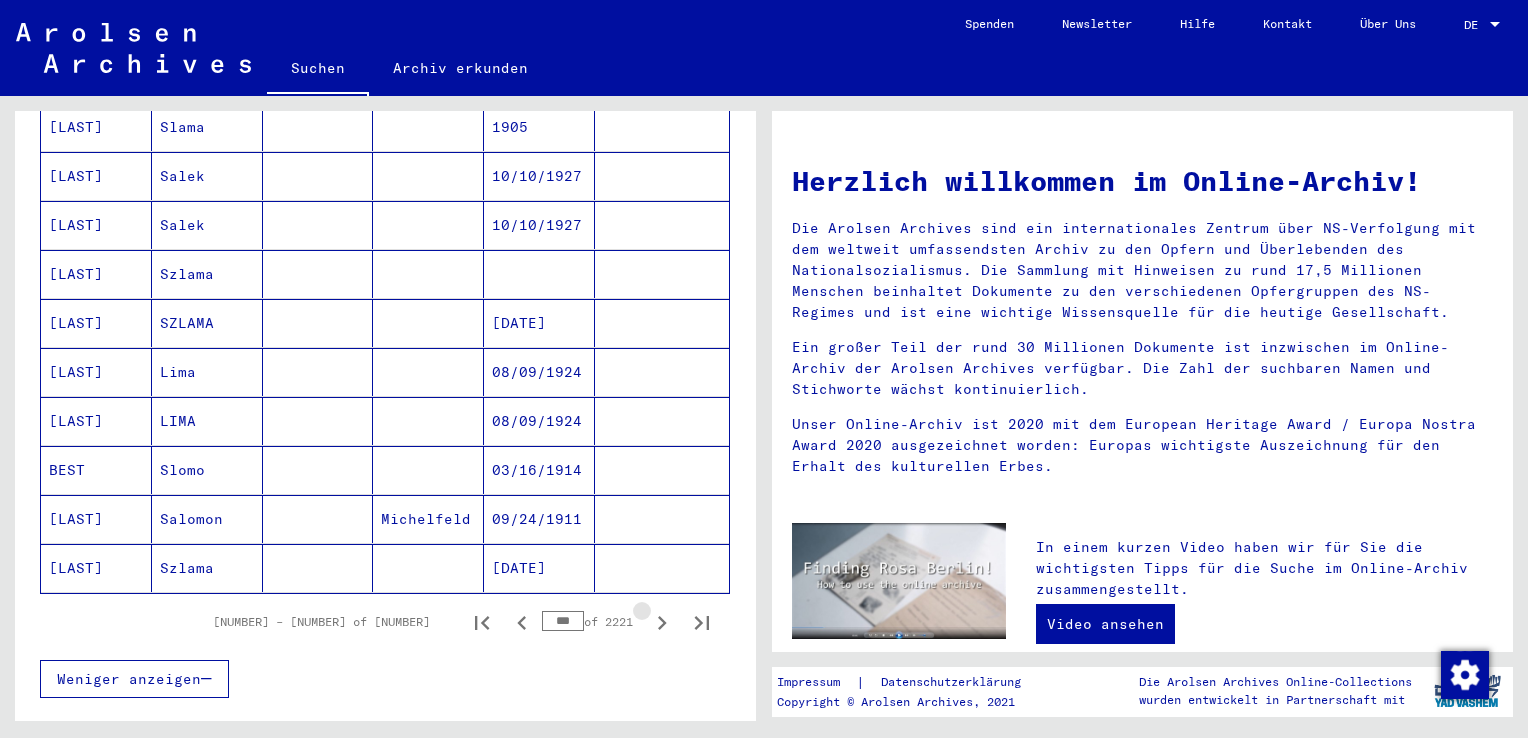 click 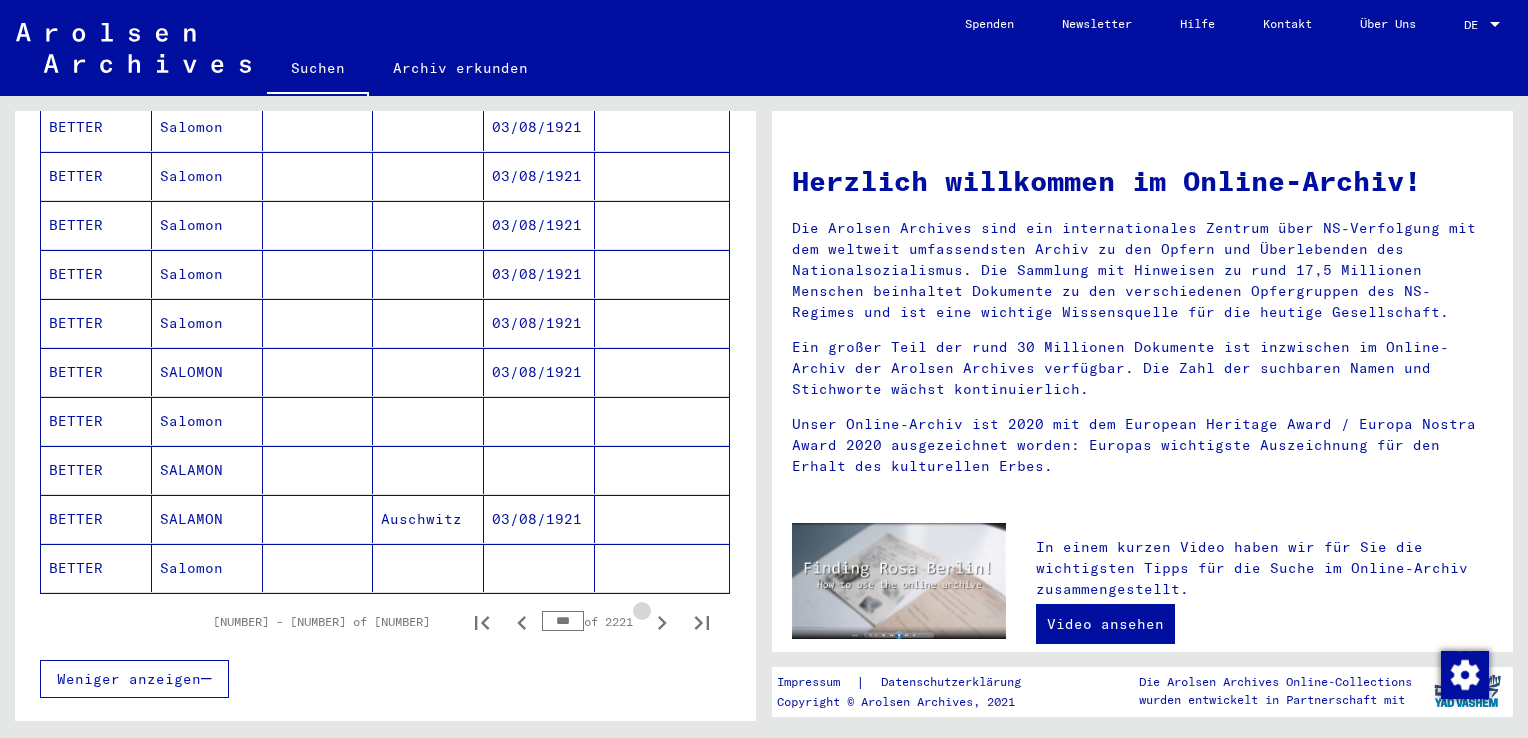 click 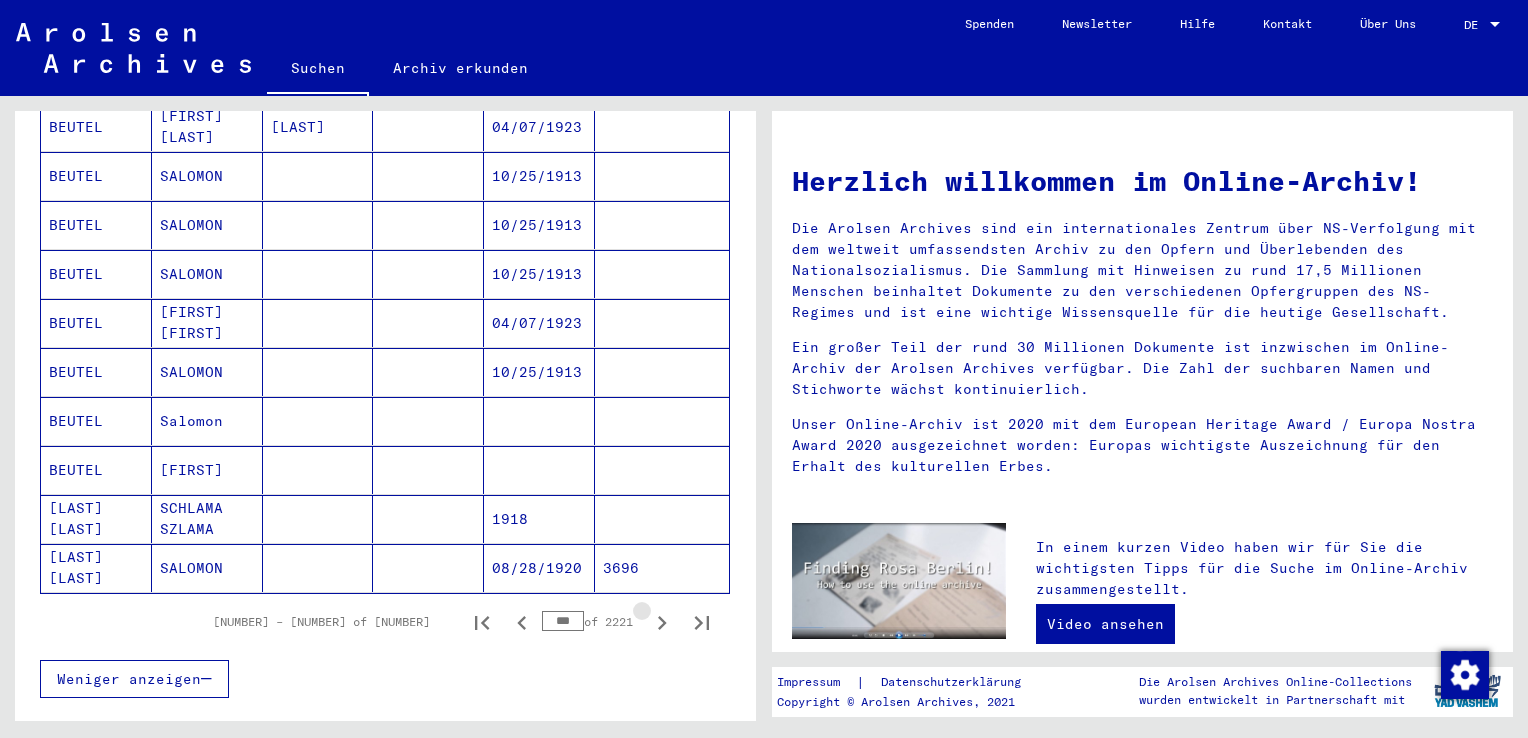 click 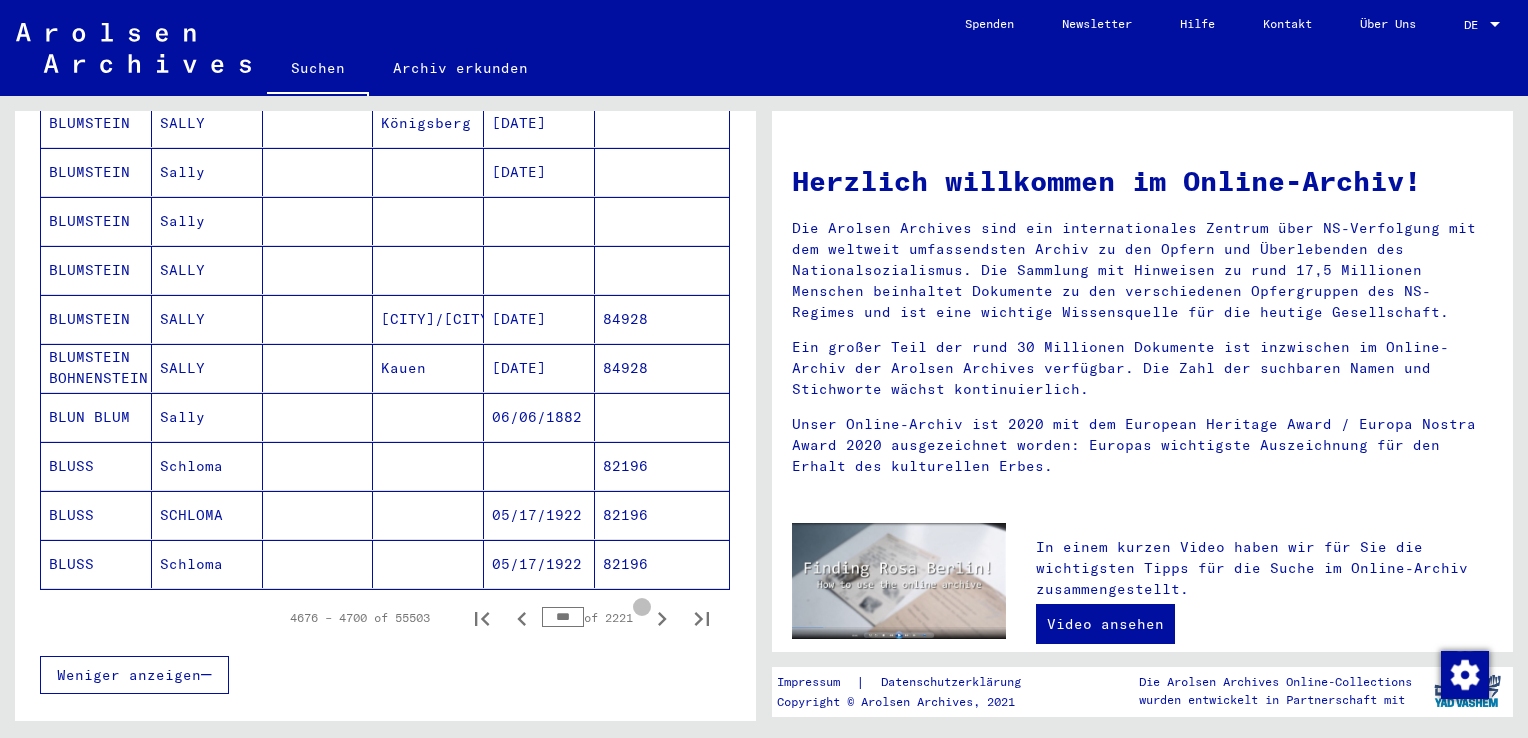 click 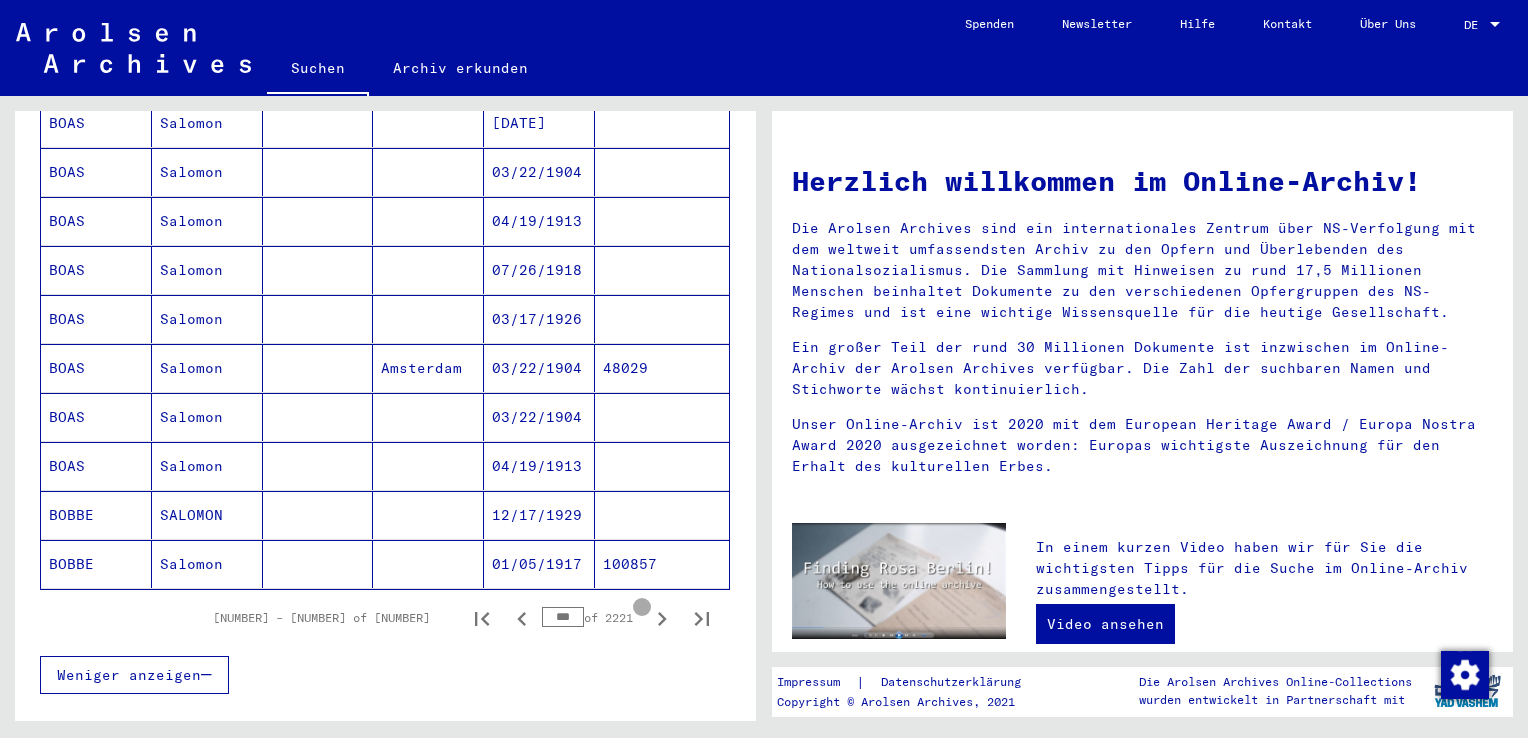 click 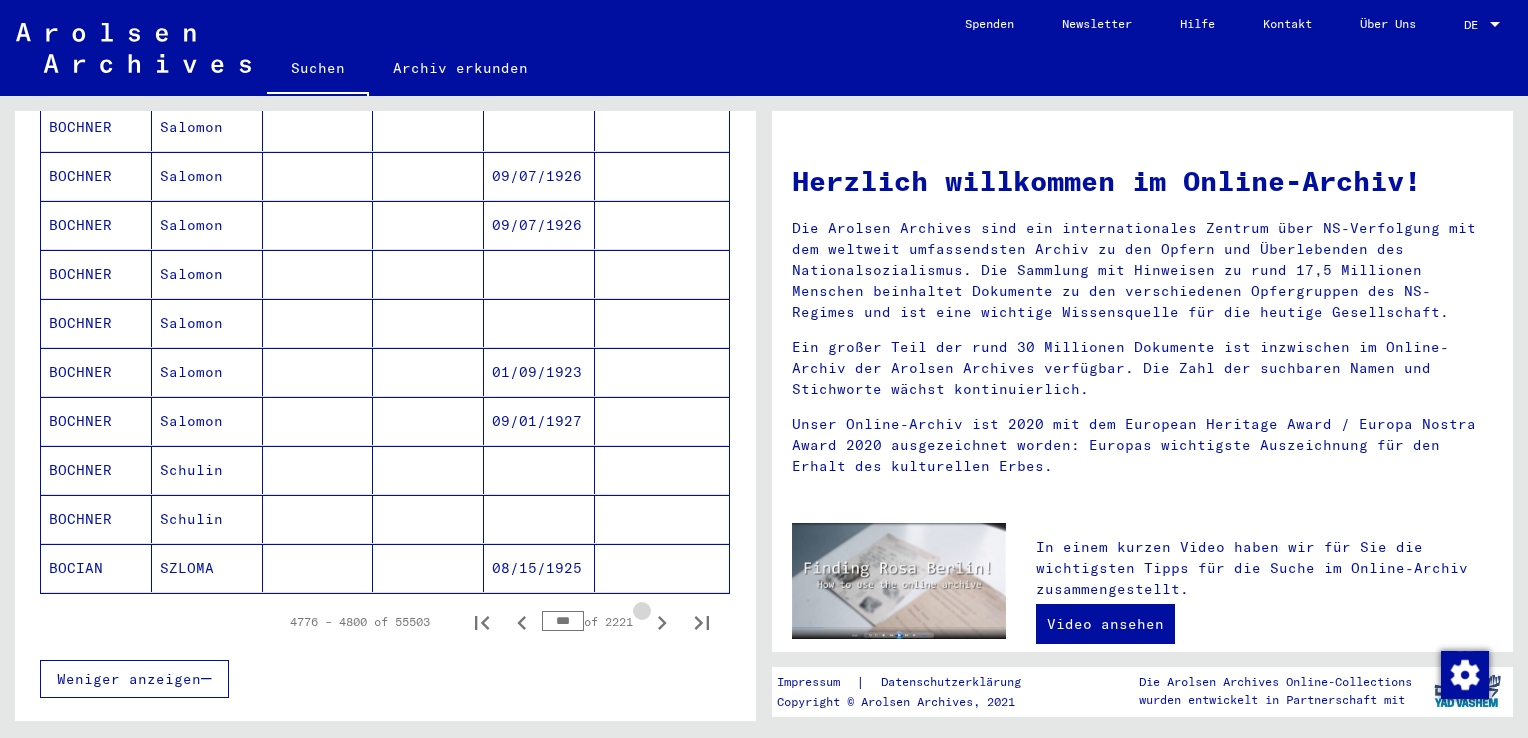 click 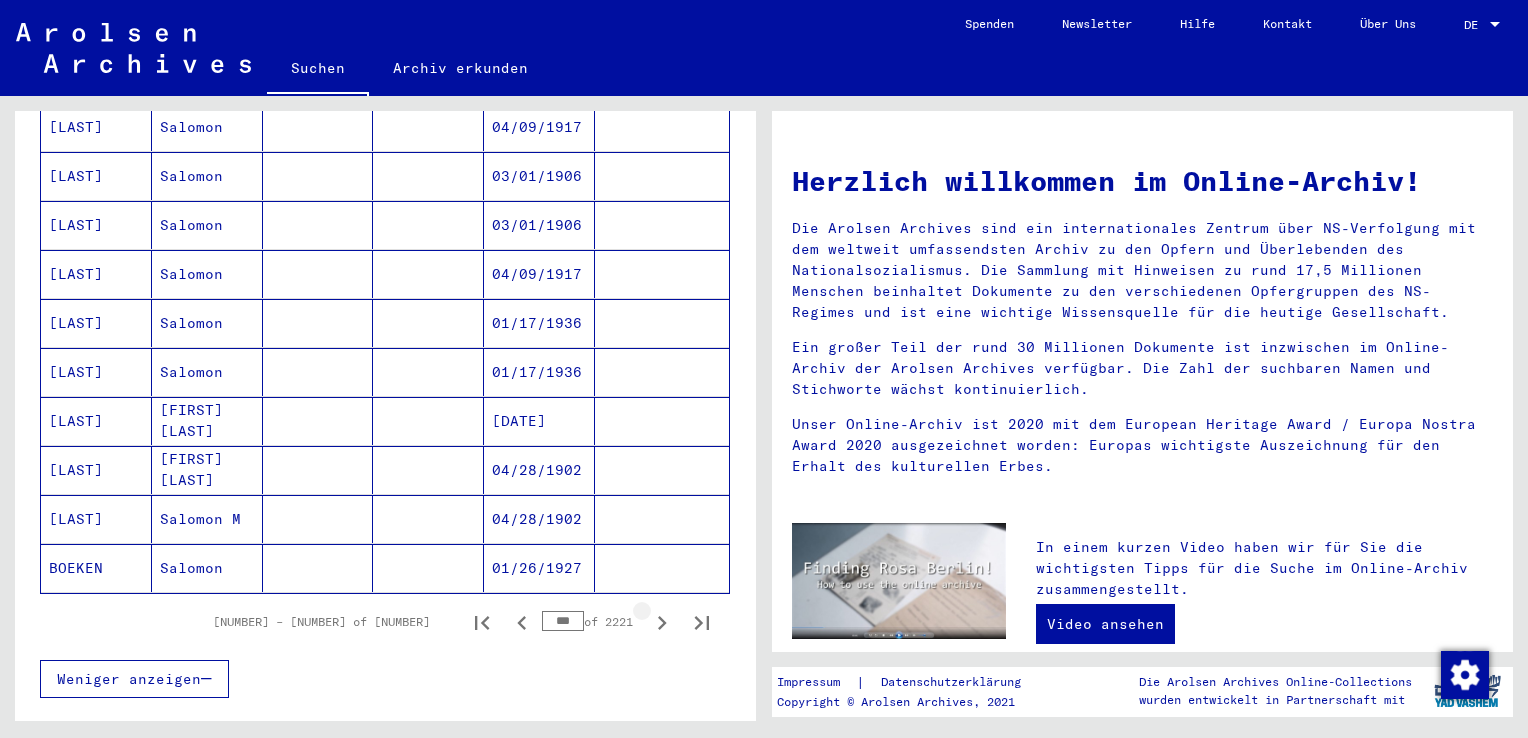 click 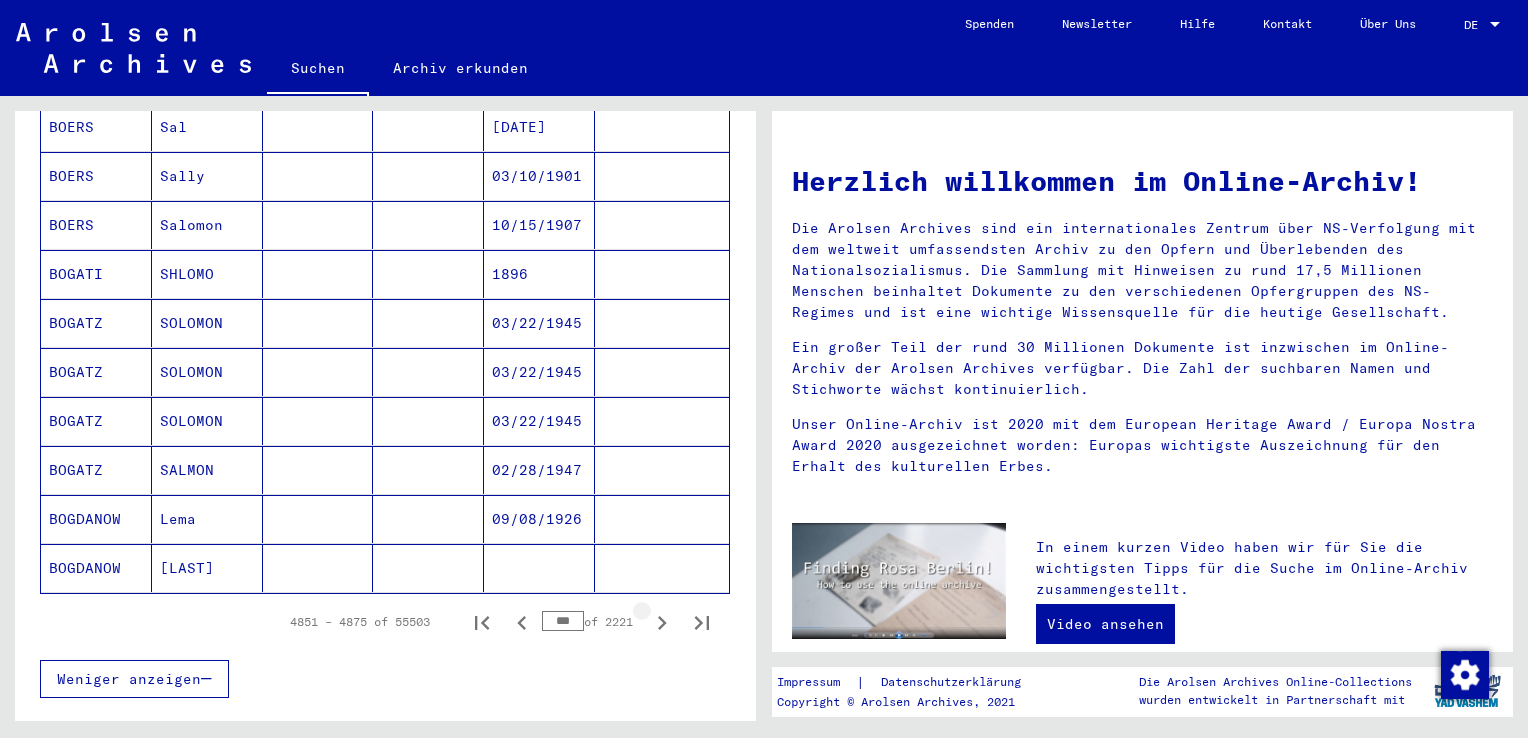 click 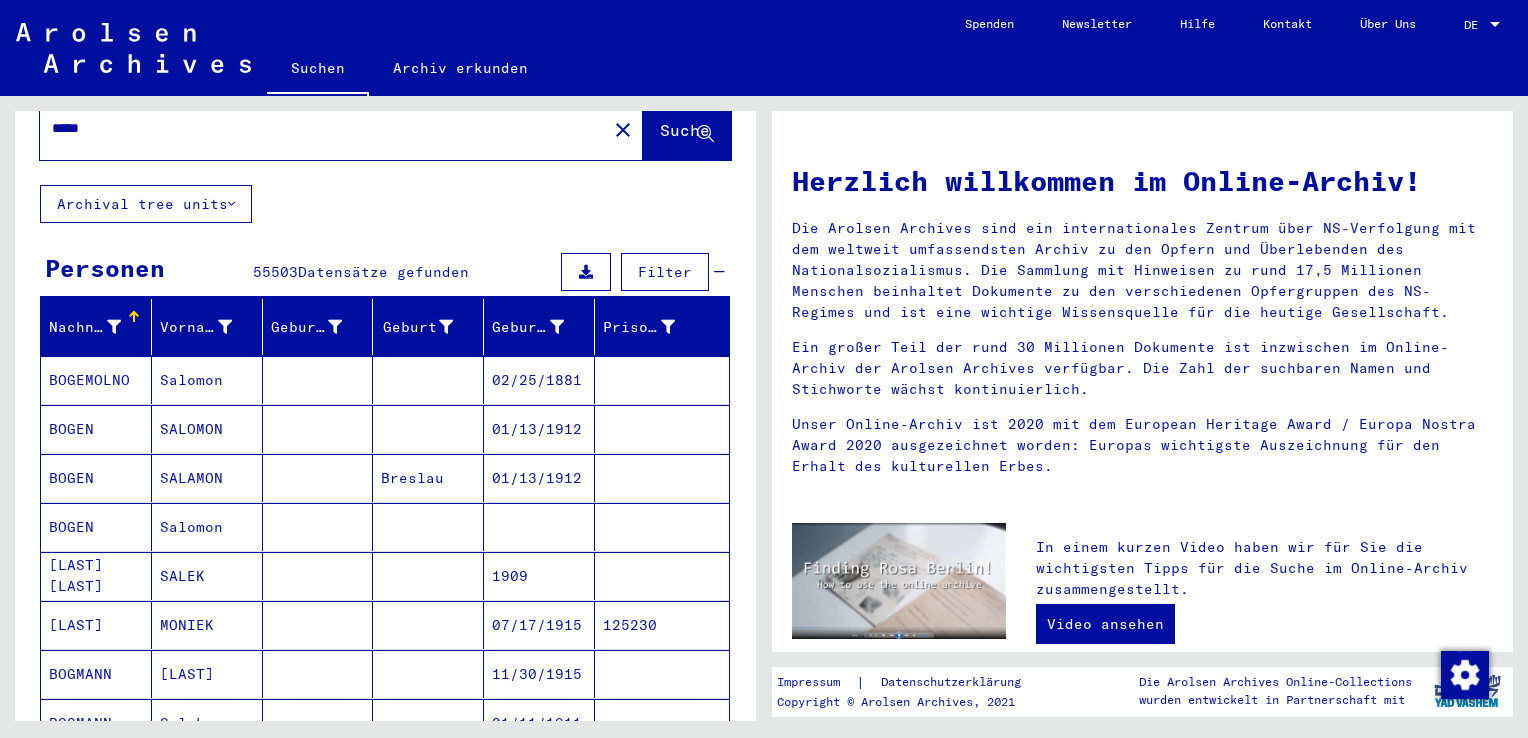scroll, scrollTop: 0, scrollLeft: 0, axis: both 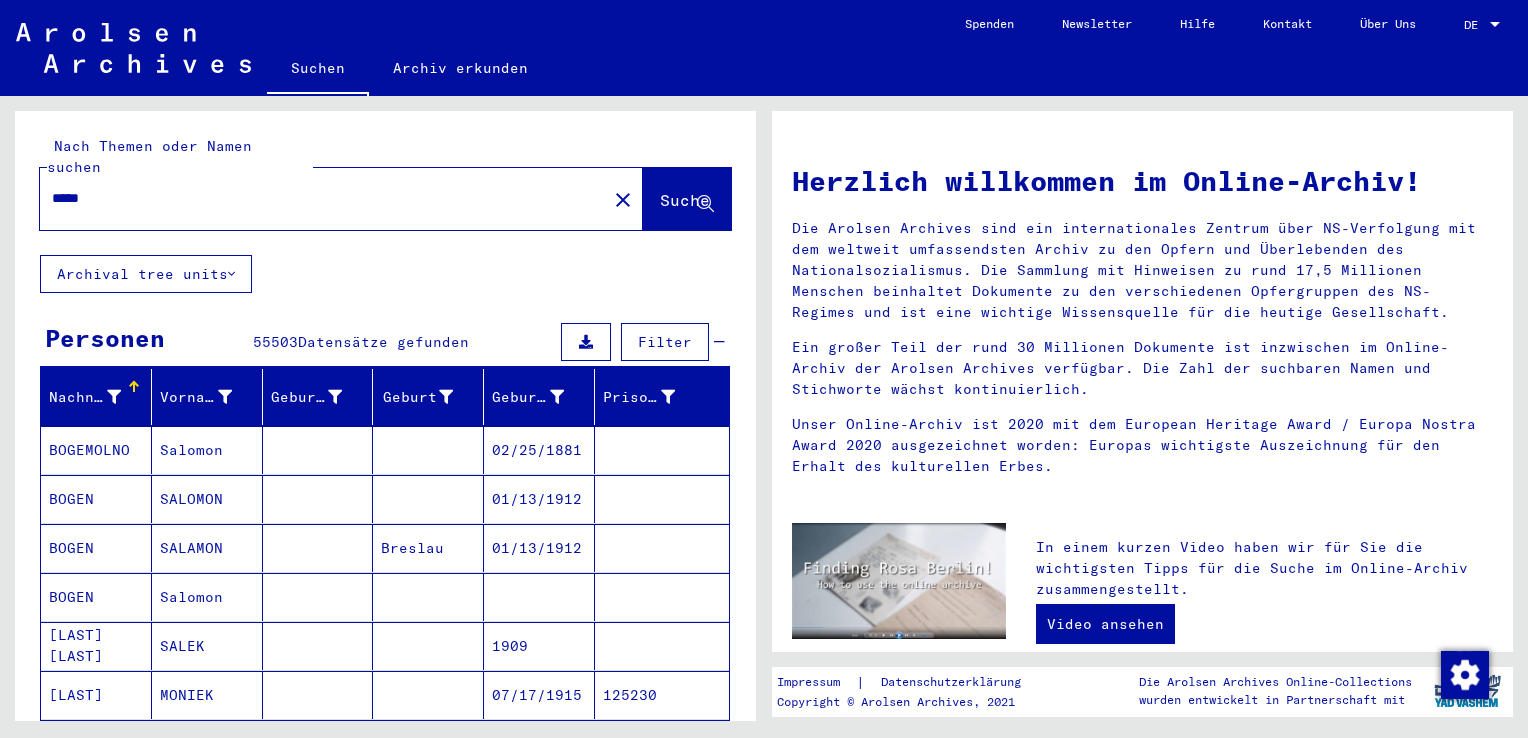 click on "*****" 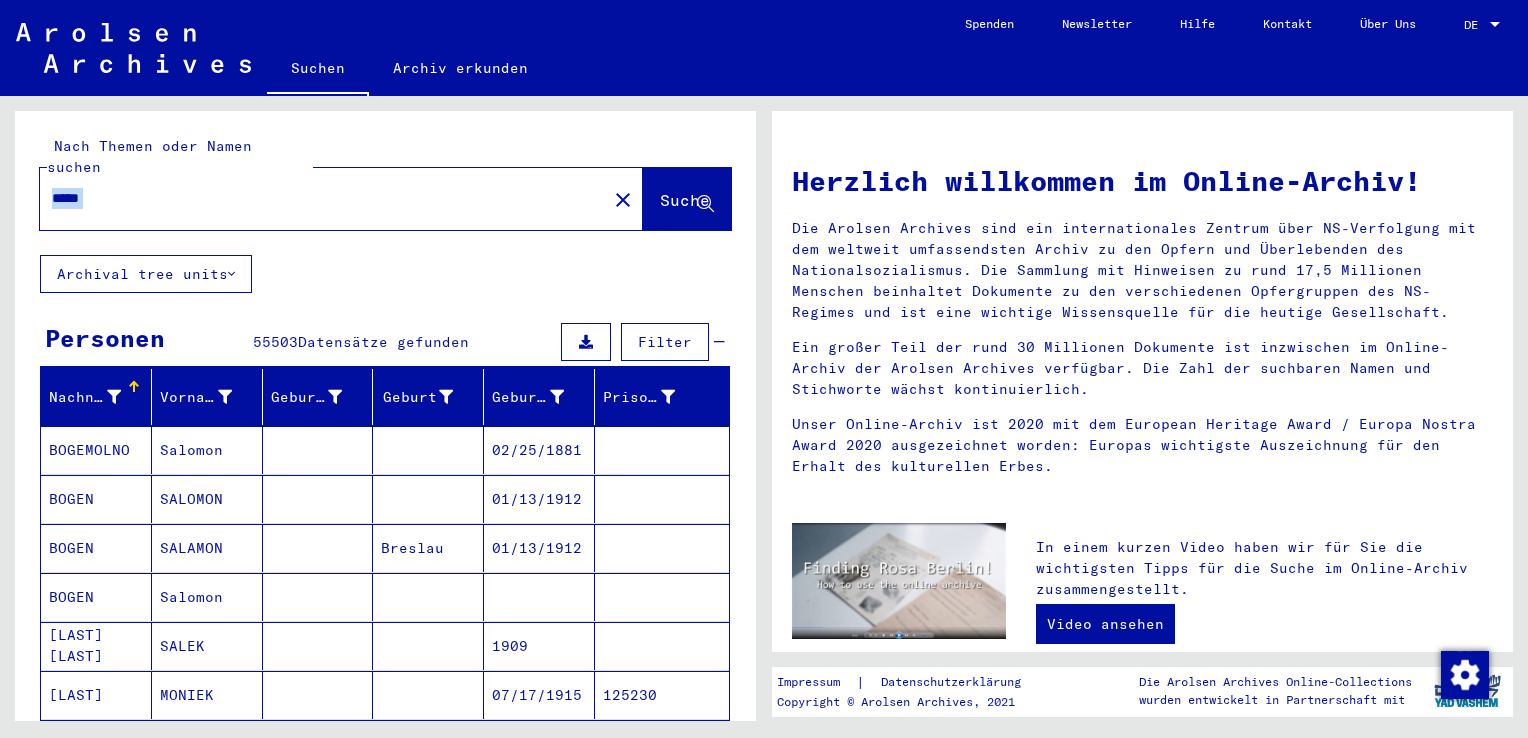 click on "*****" 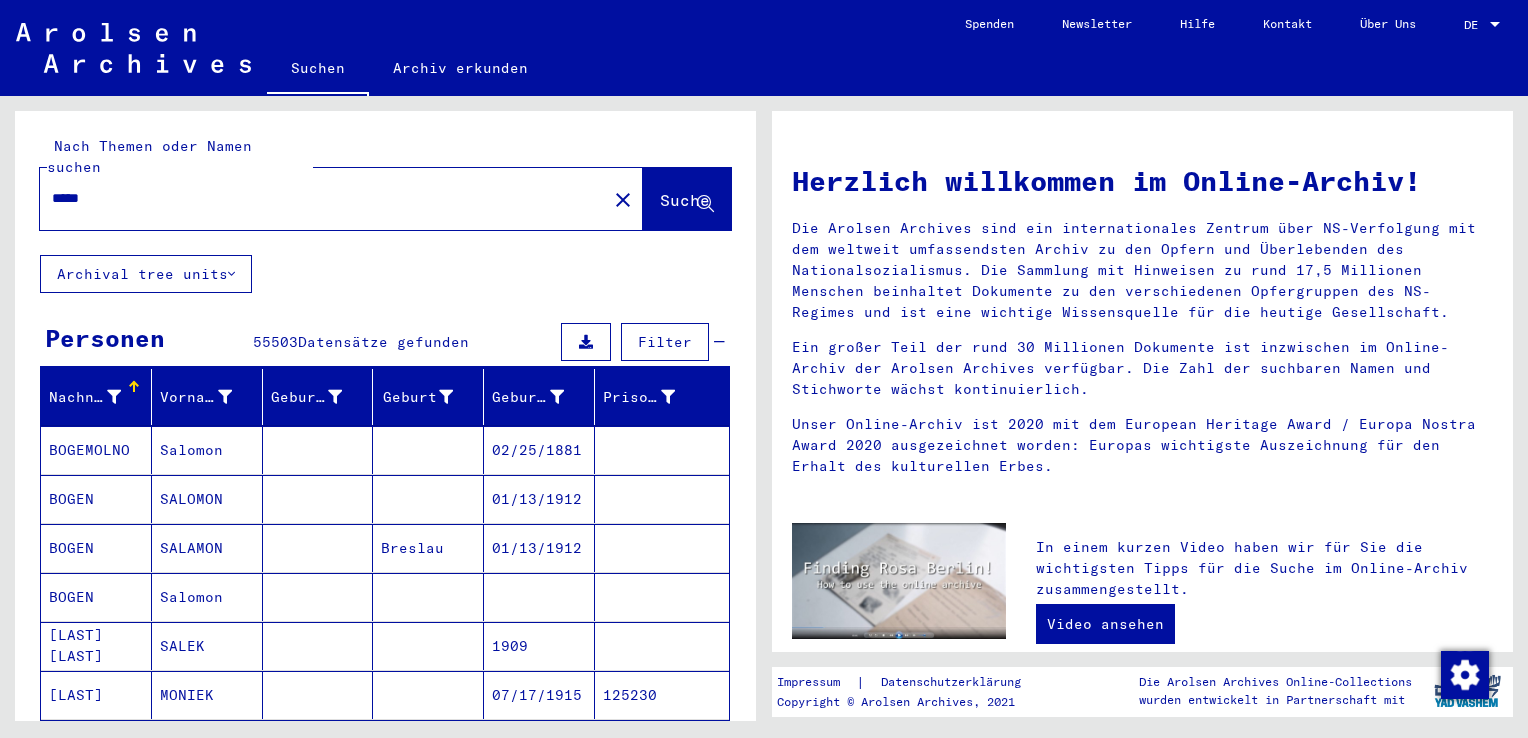 click on "*****" at bounding box center (317, 198) 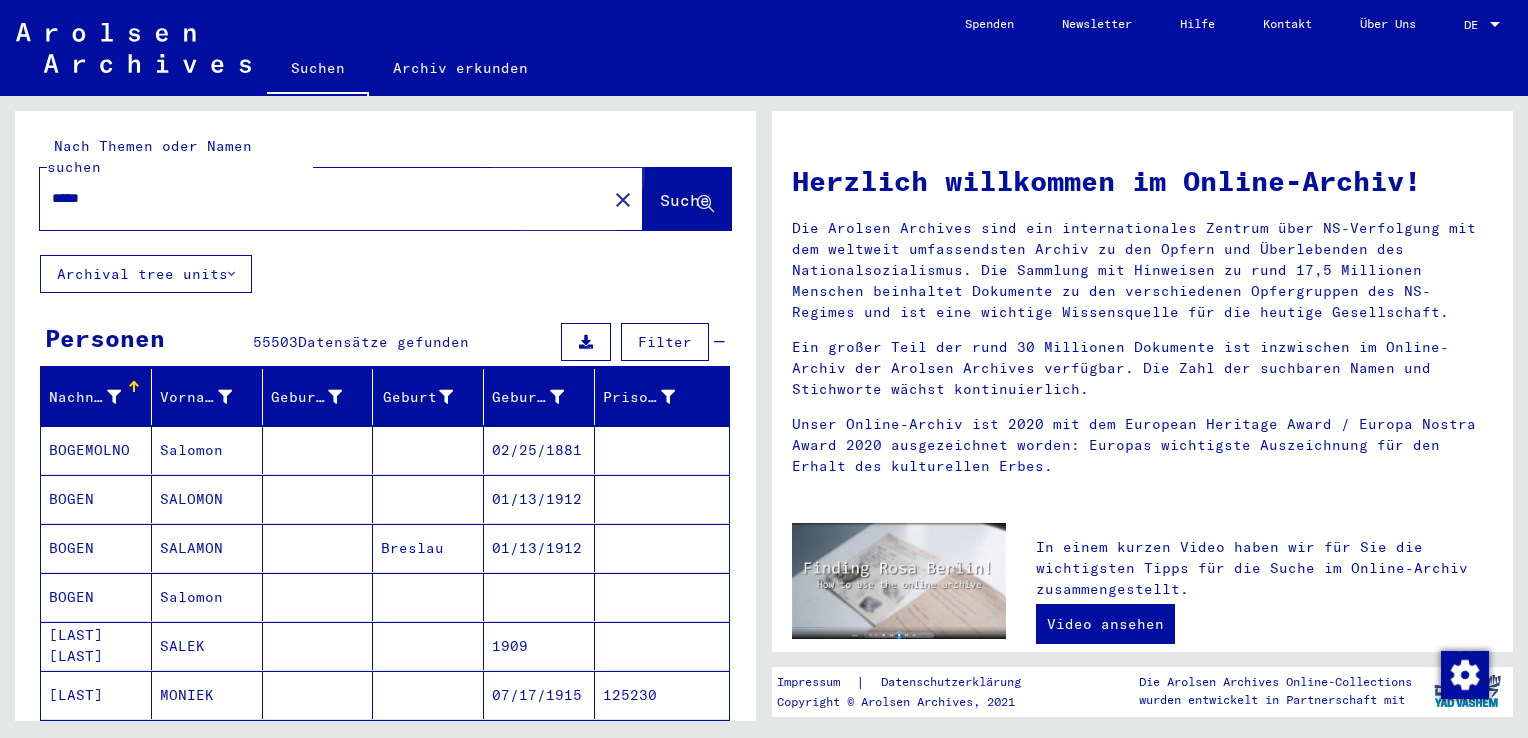 click on "Suche" 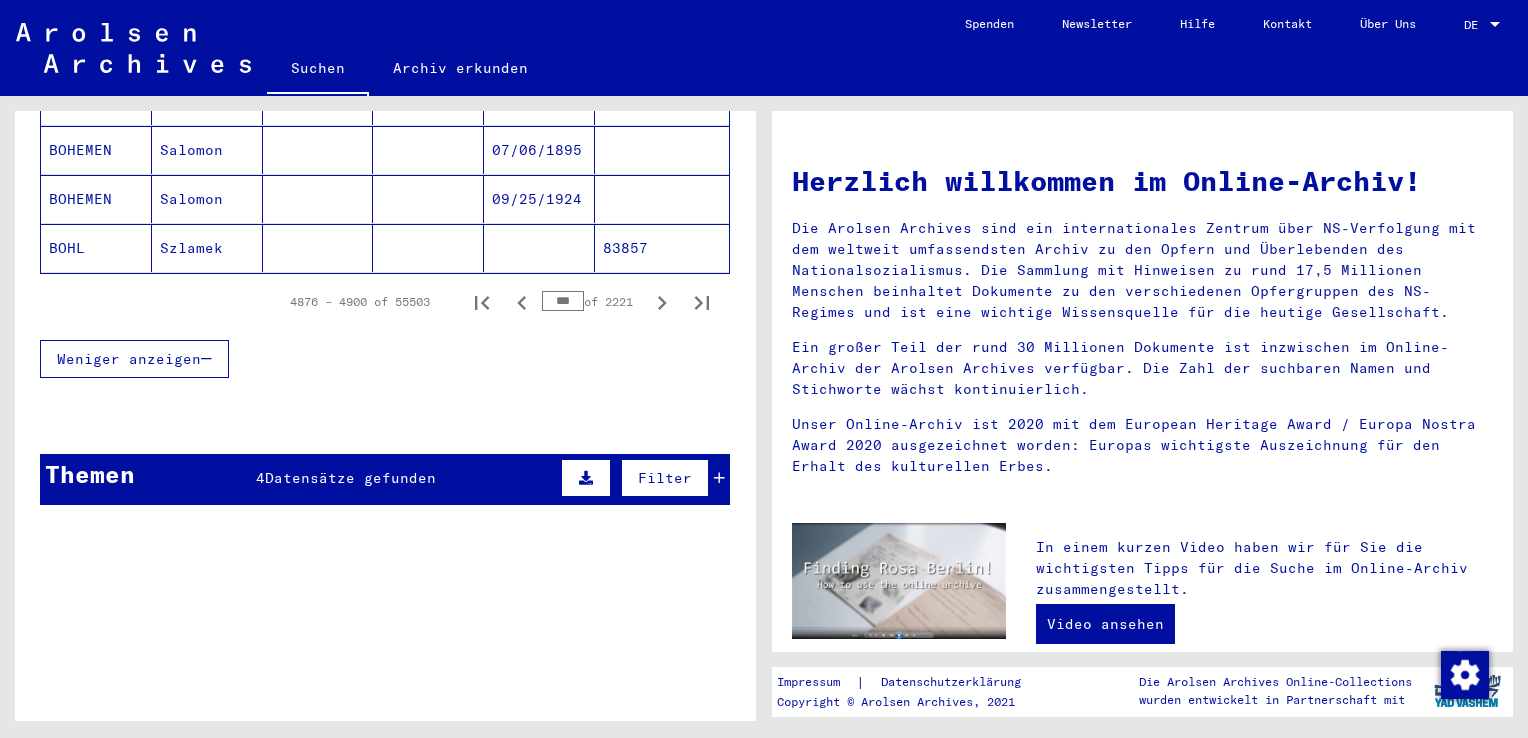 scroll, scrollTop: 1380, scrollLeft: 0, axis: vertical 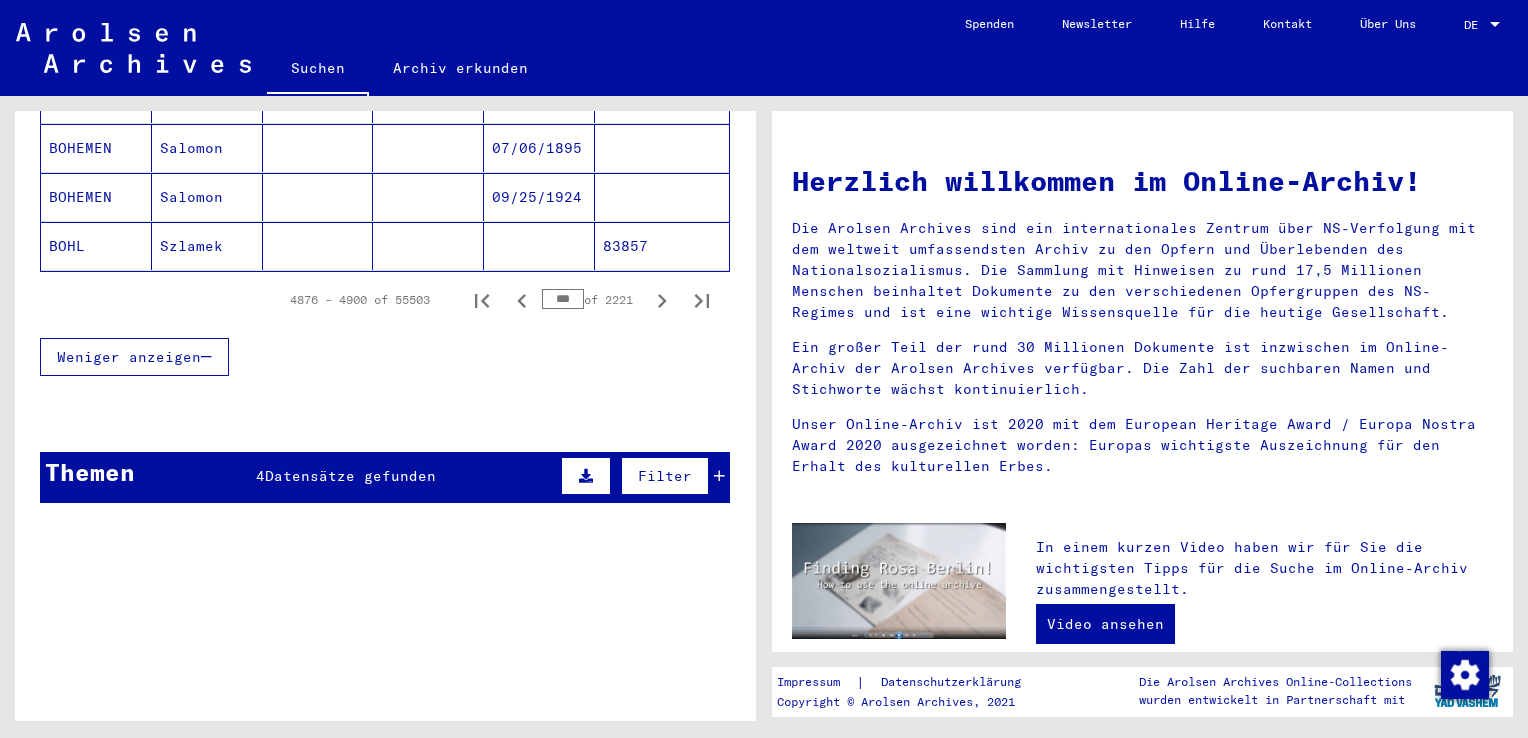 click on "Themen 4  Datensätze gefunden  Filter" at bounding box center (385, 477) 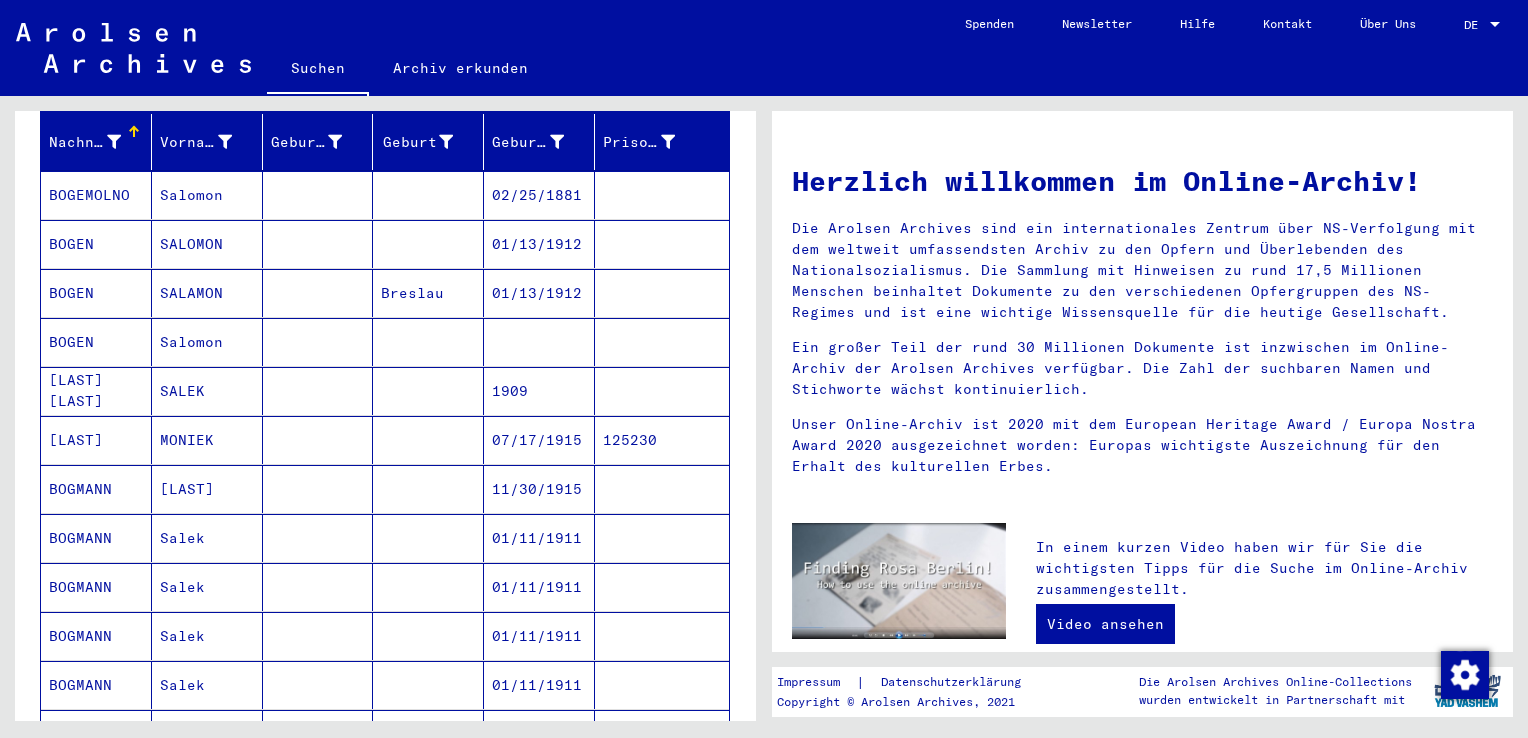 scroll, scrollTop: 0, scrollLeft: 0, axis: both 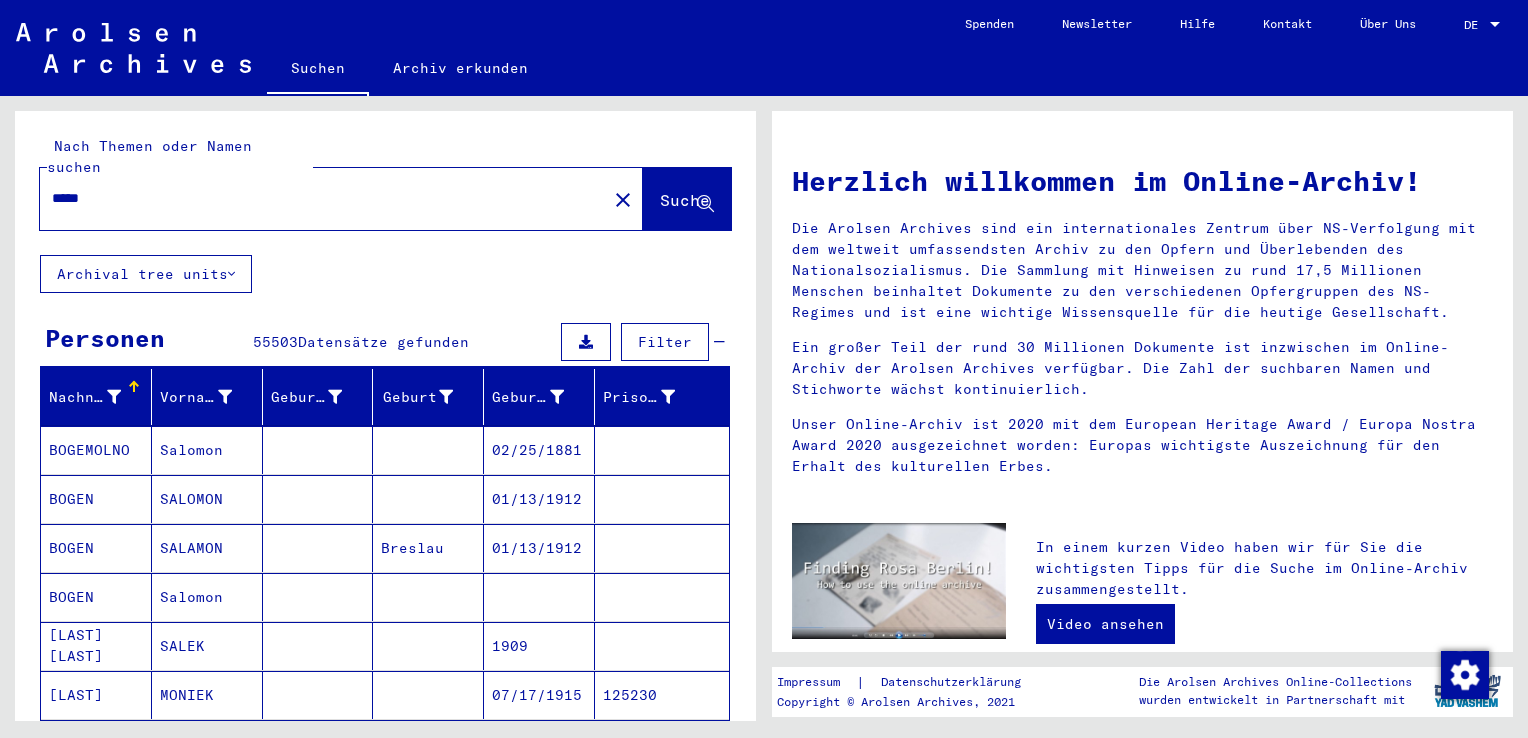 click on "*****" at bounding box center [317, 198] 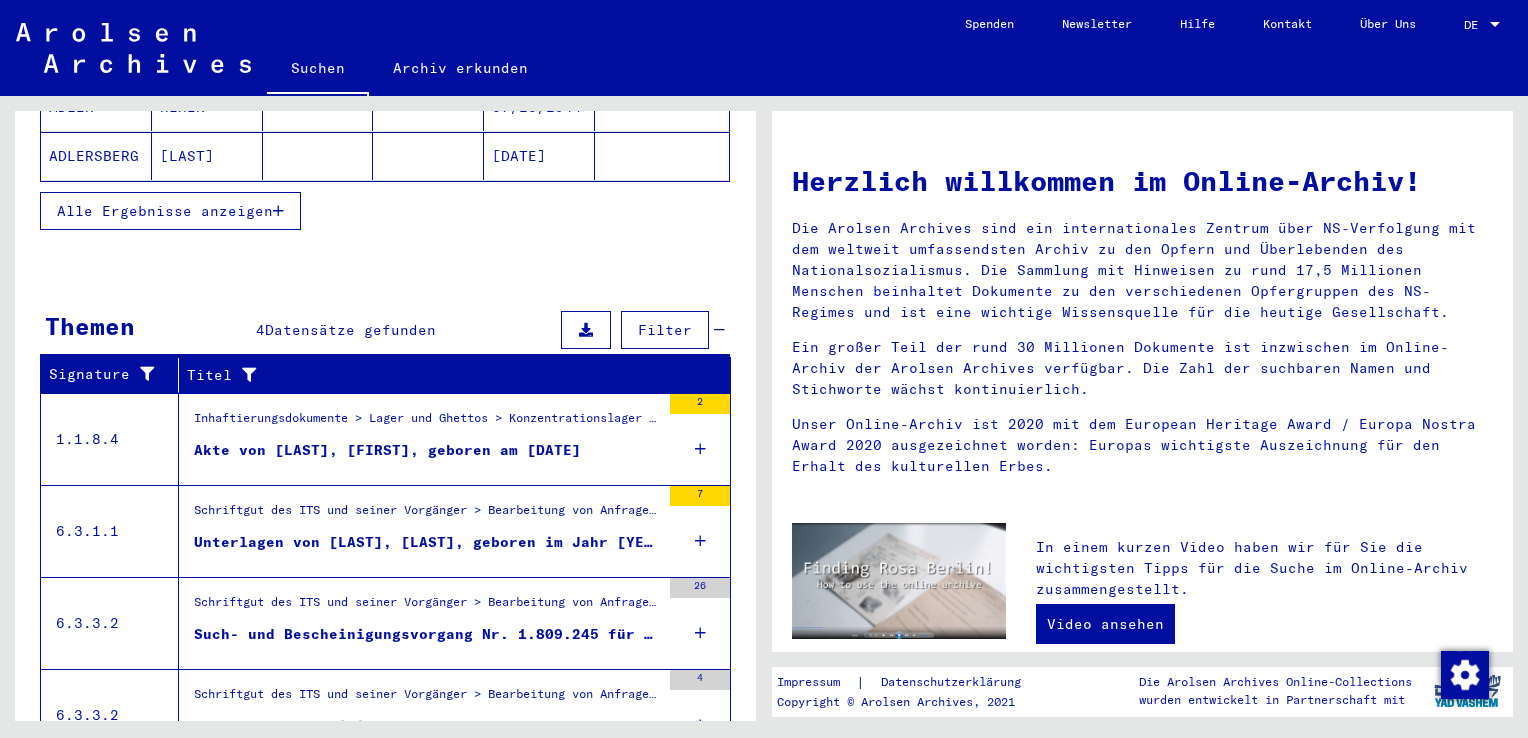 scroll, scrollTop: 0, scrollLeft: 0, axis: both 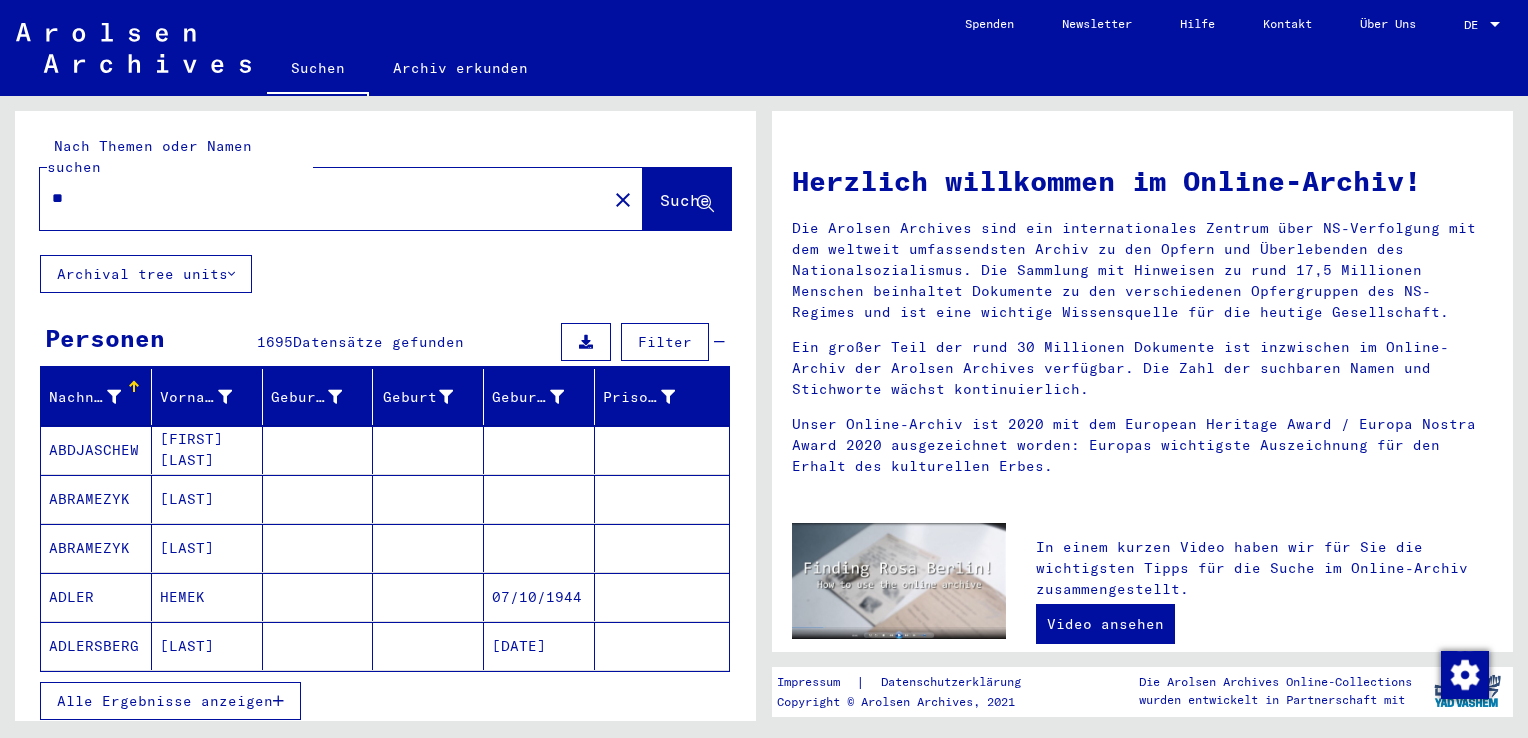 type on "*" 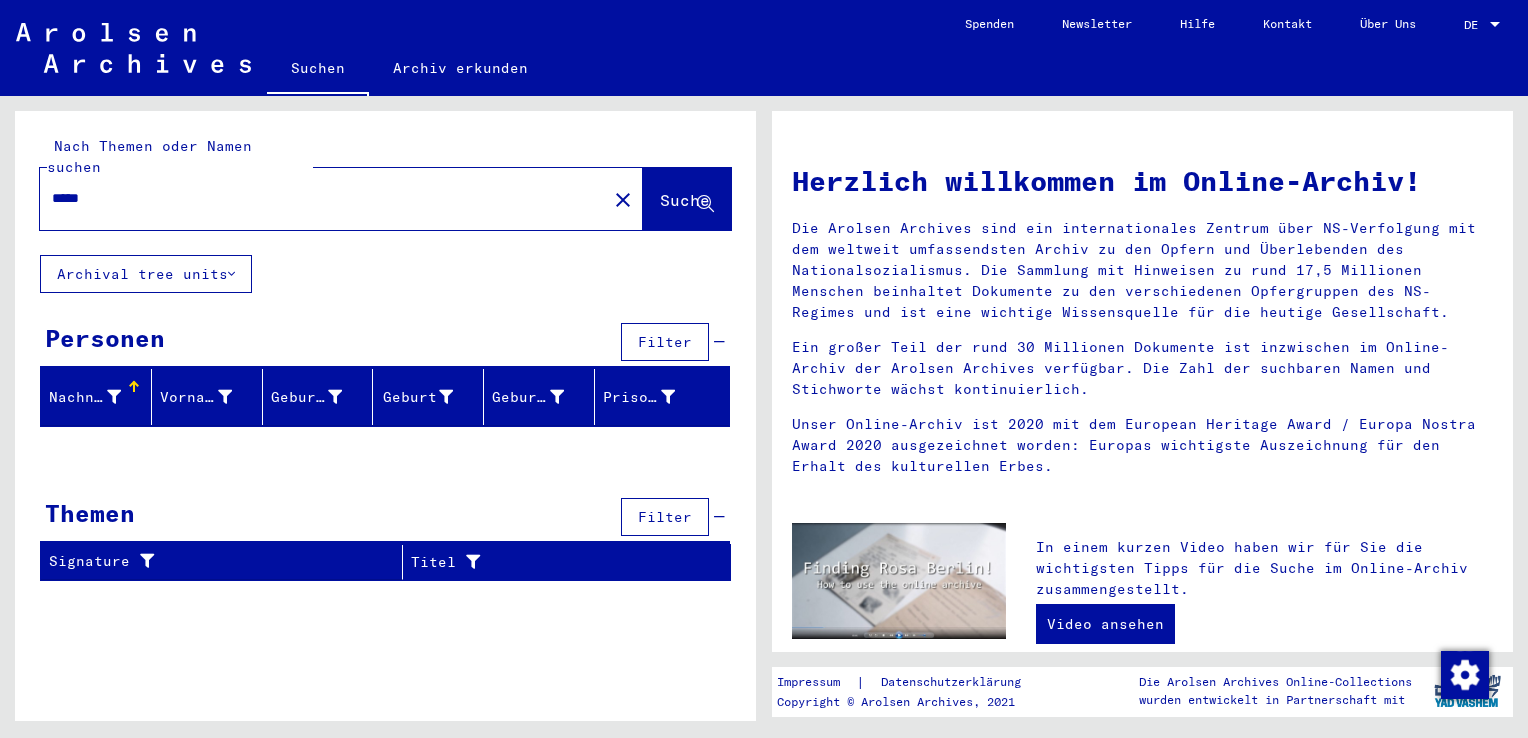 click on "*****" 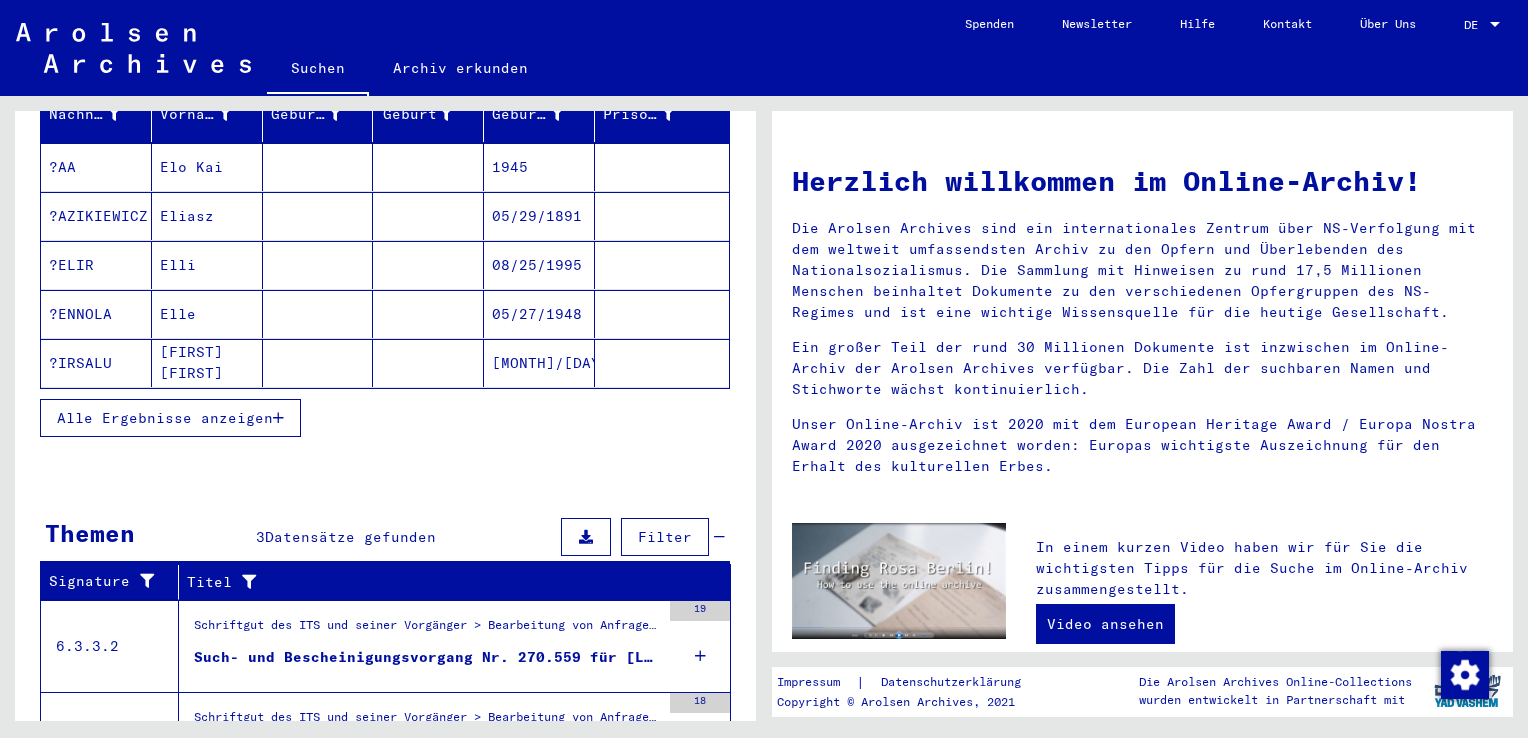 scroll, scrollTop: 470, scrollLeft: 0, axis: vertical 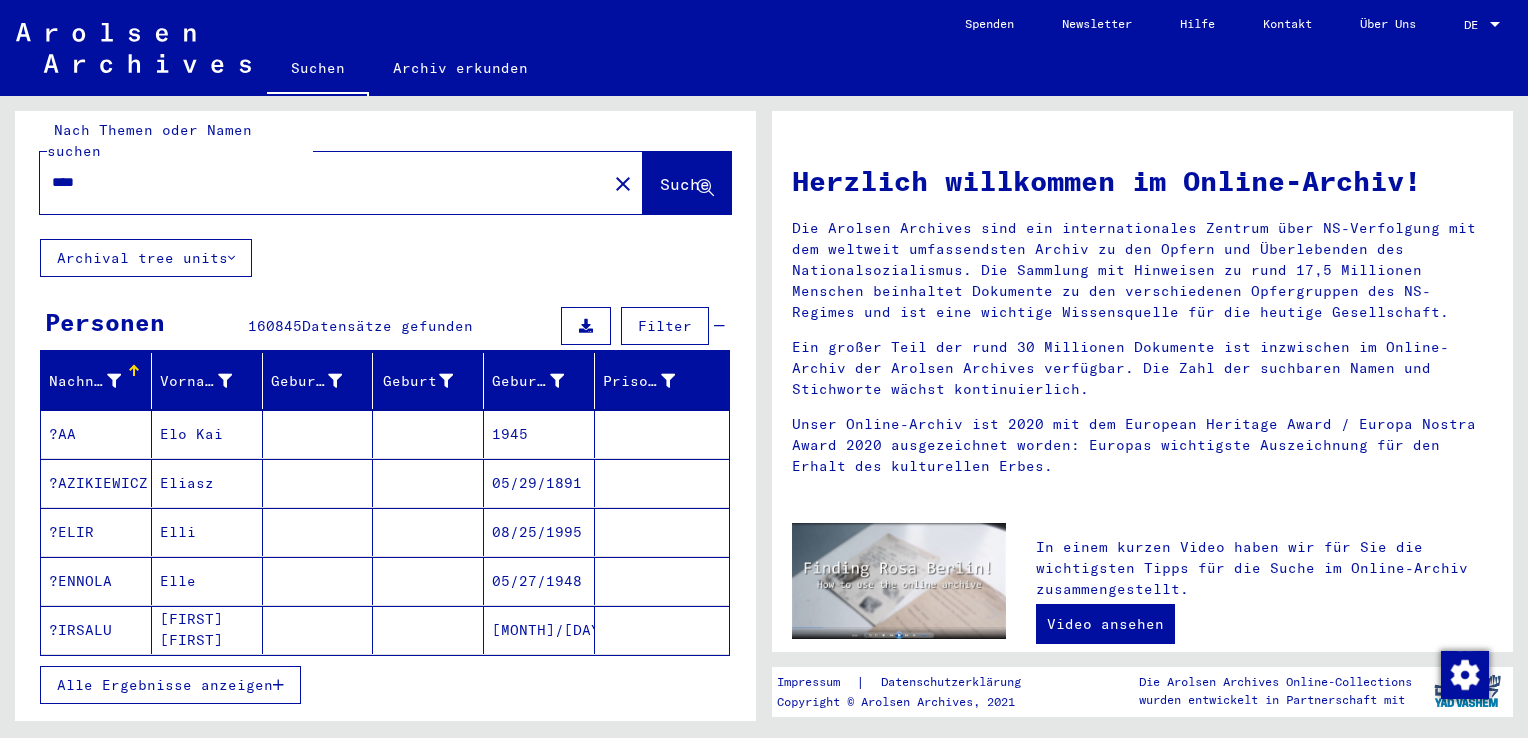 click on "Alle Ergebnisse anzeigen" at bounding box center (165, 685) 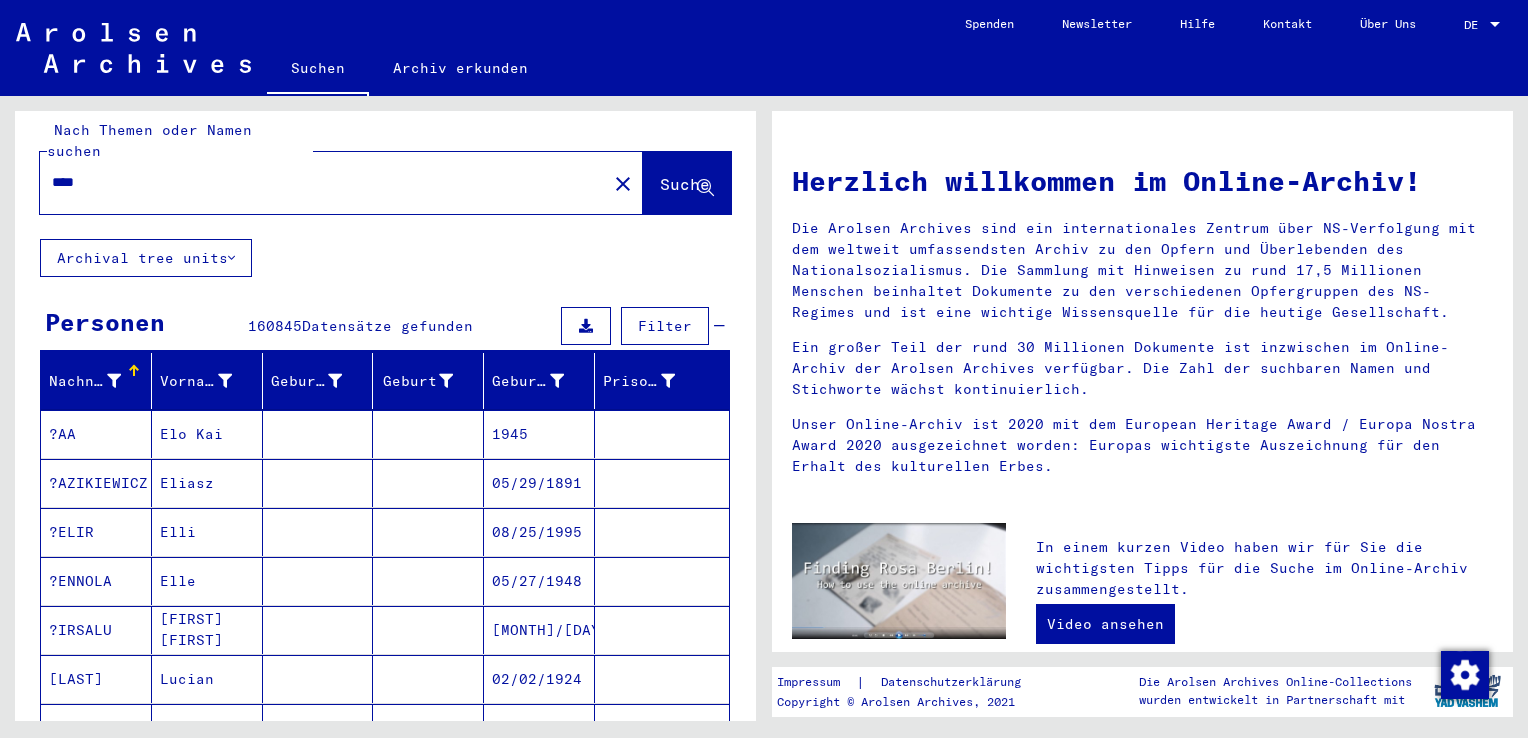 click on "****" at bounding box center (317, 182) 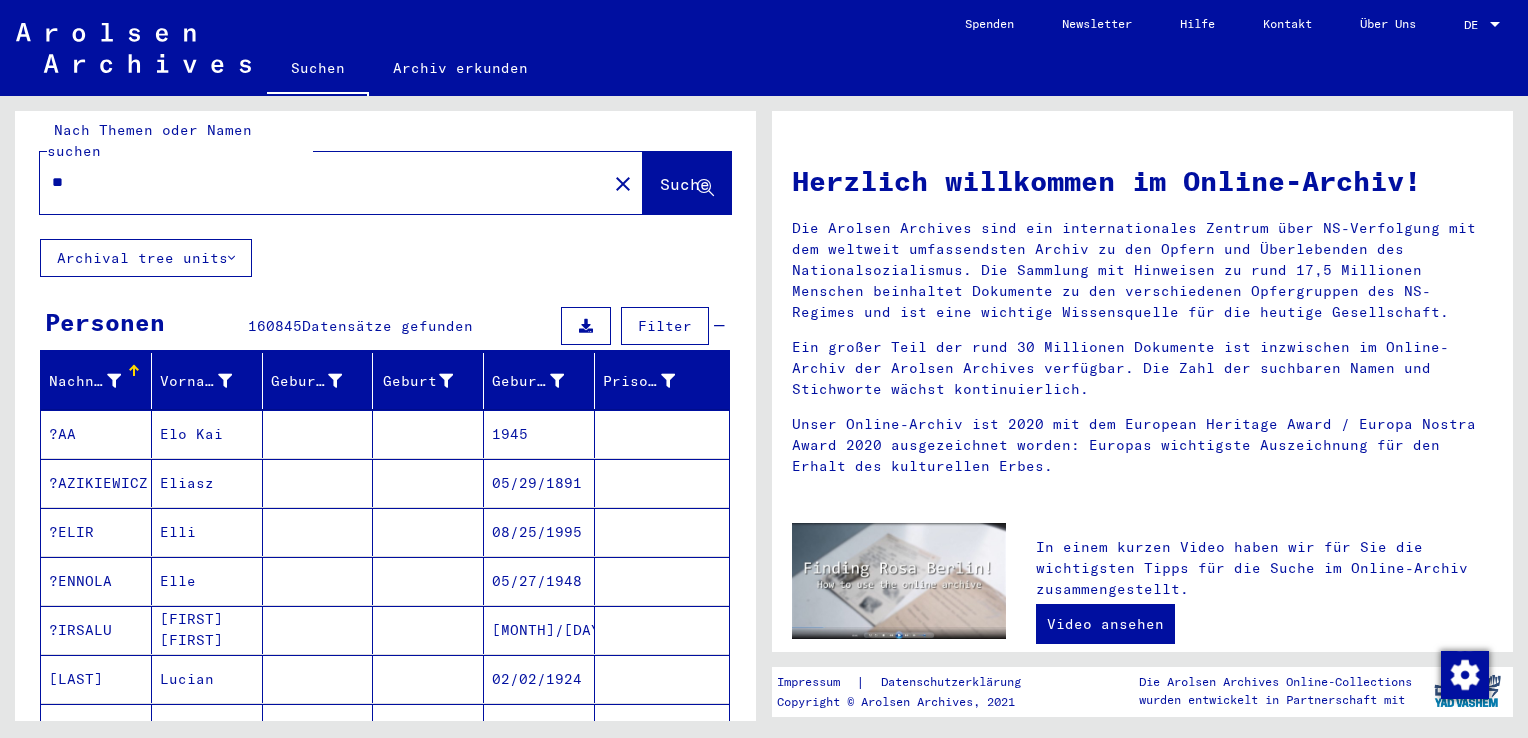 type on "*" 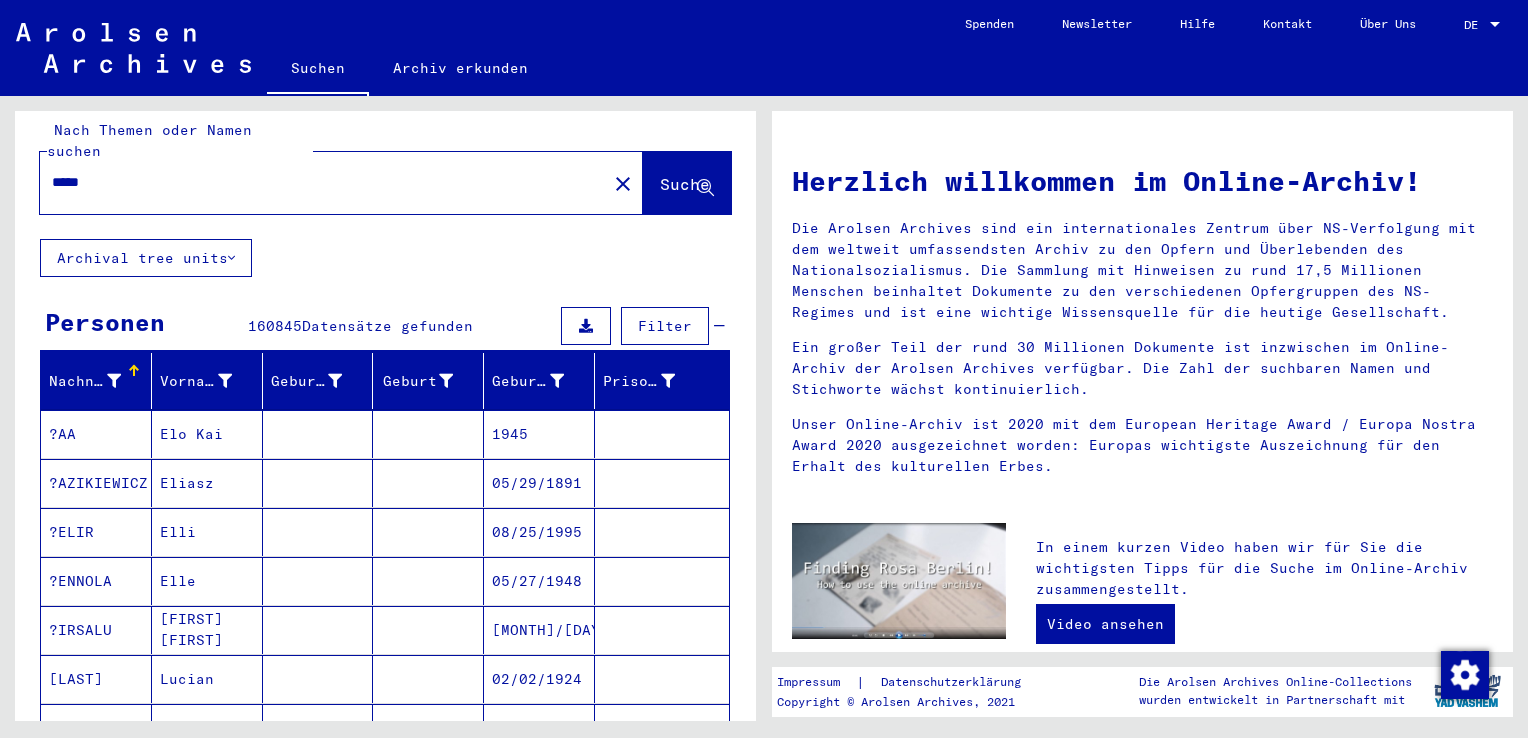 scroll, scrollTop: 0, scrollLeft: 0, axis: both 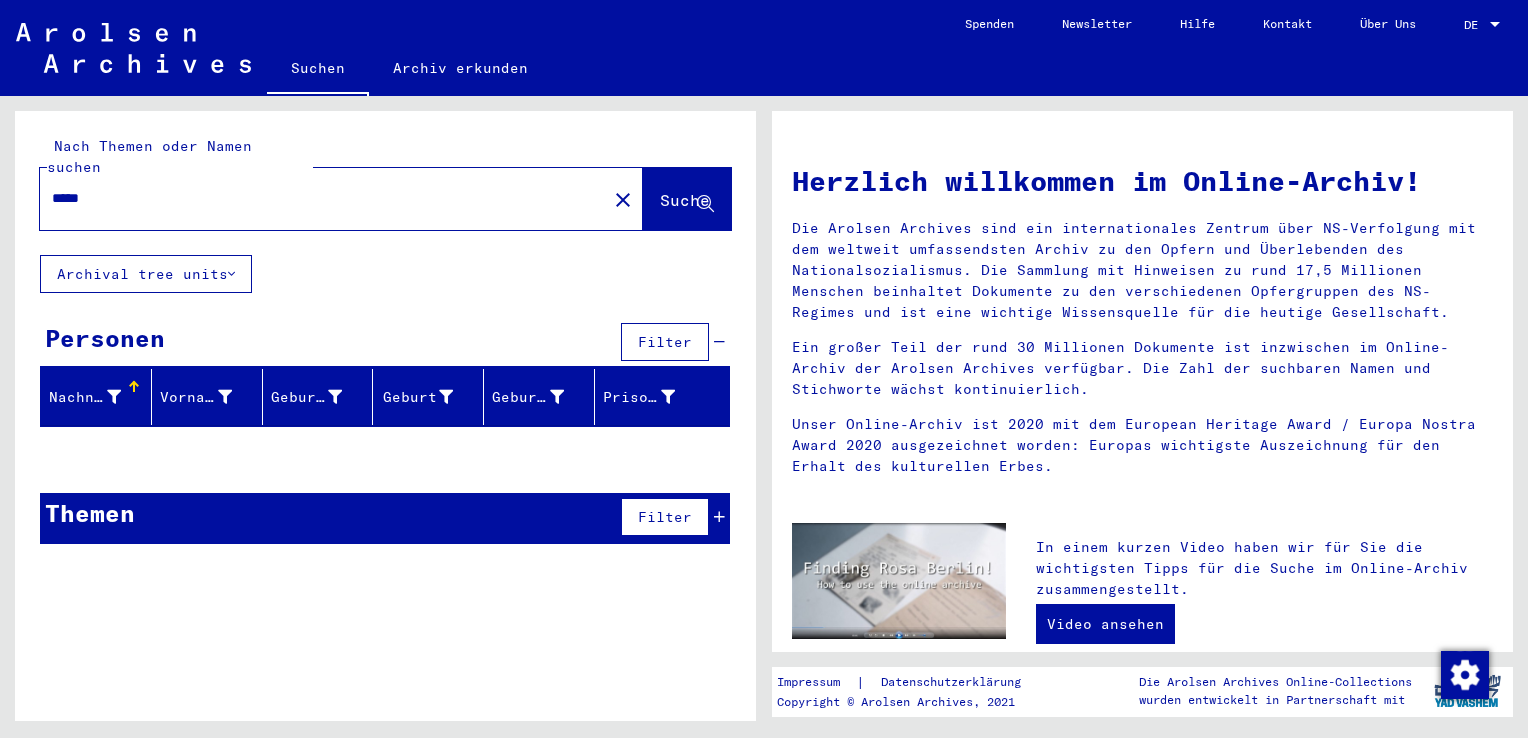 drag, startPoint x: 775, startPoint y: 217, endPoint x: 779, endPoint y: 237, distance: 20.396078 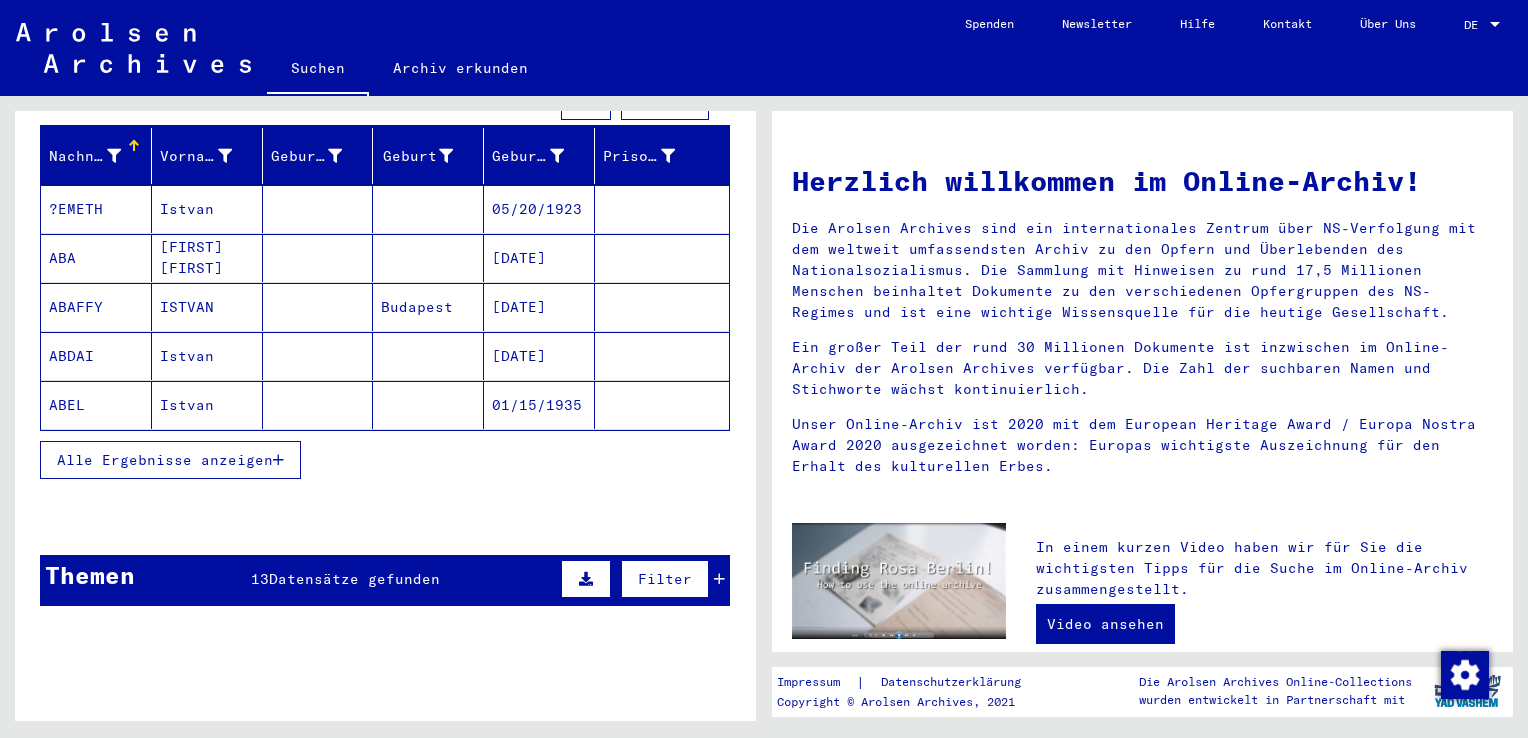 scroll, scrollTop: 427, scrollLeft: 0, axis: vertical 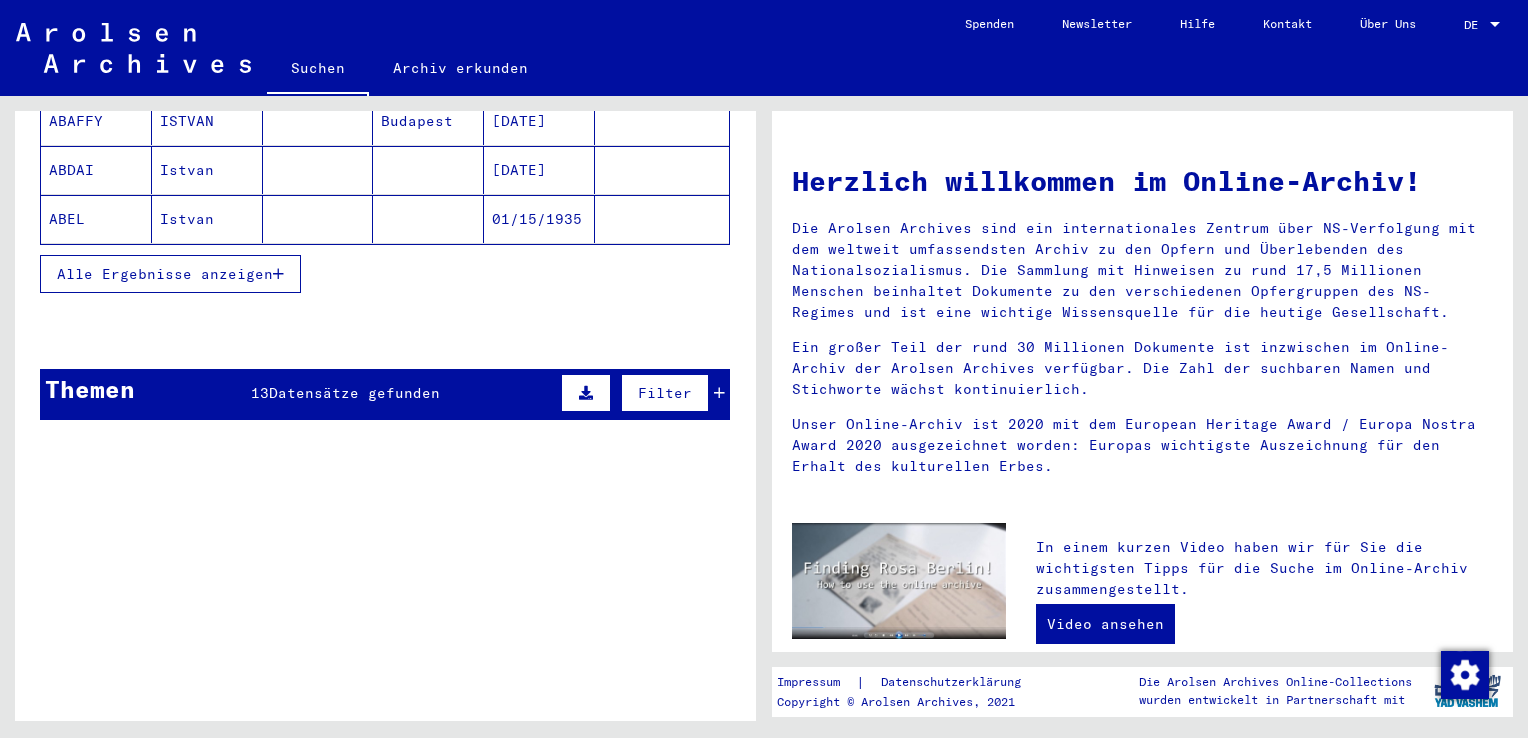 click on "Datensätze gefunden" at bounding box center [354, 393] 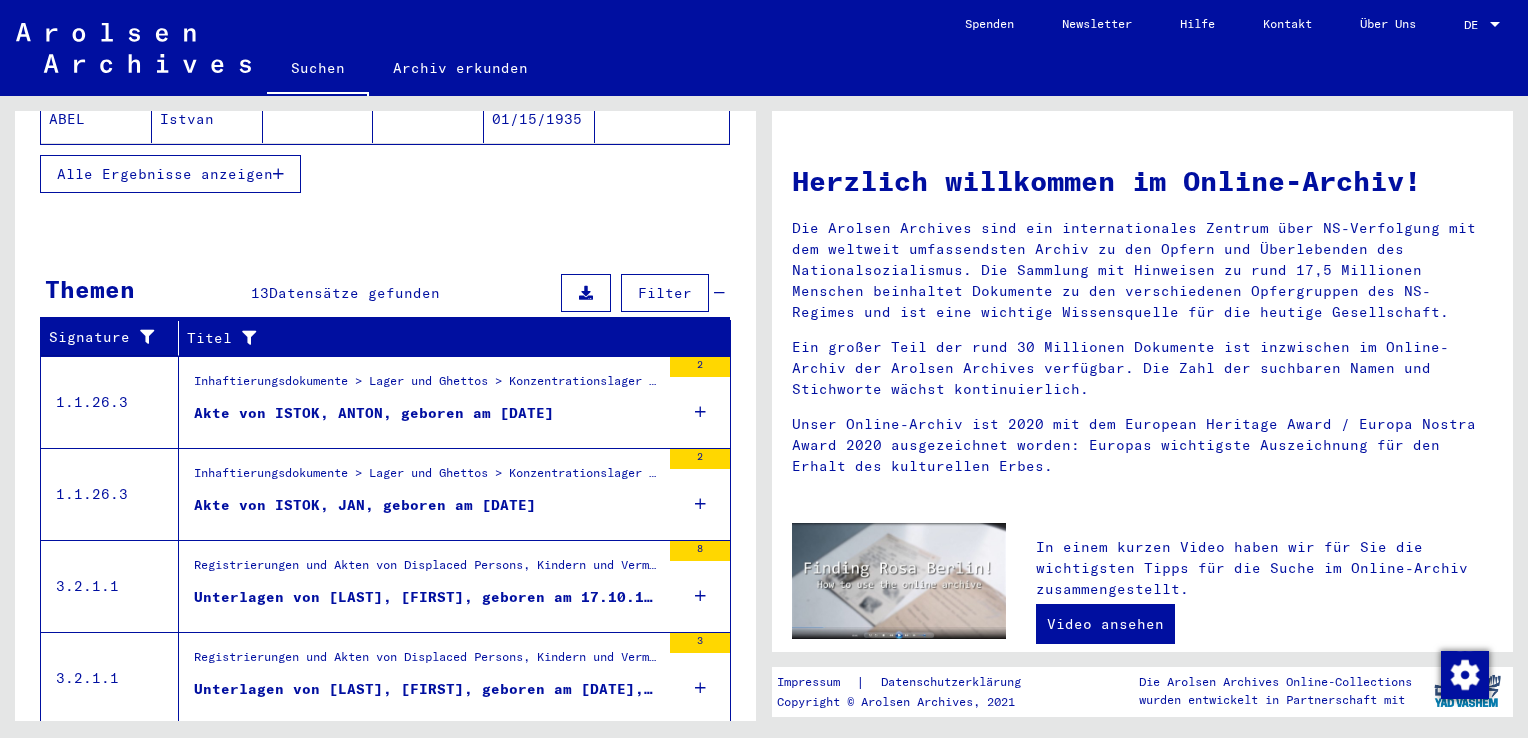 scroll, scrollTop: 653, scrollLeft: 0, axis: vertical 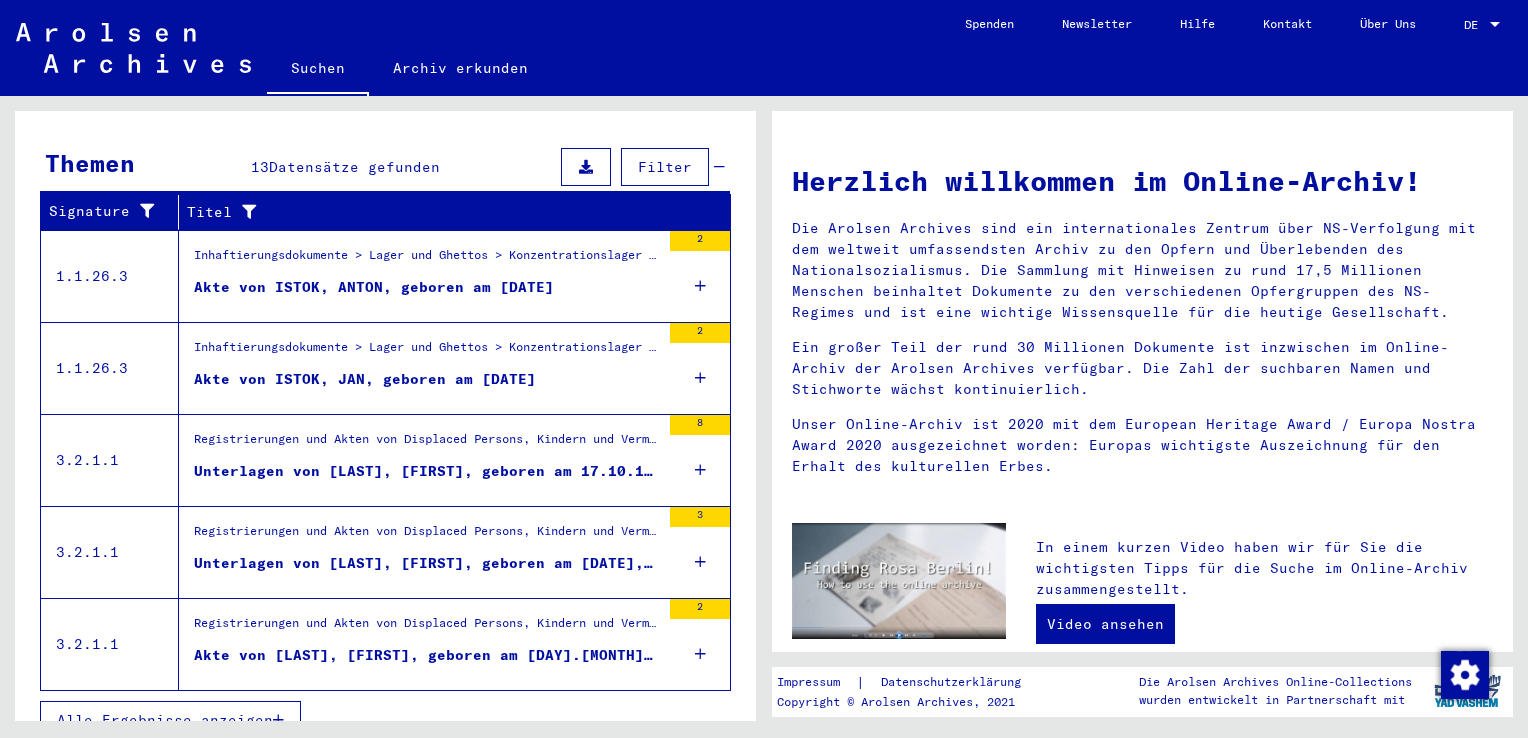 click on "Alle Ergebnisse anzeigen" at bounding box center (170, 720) 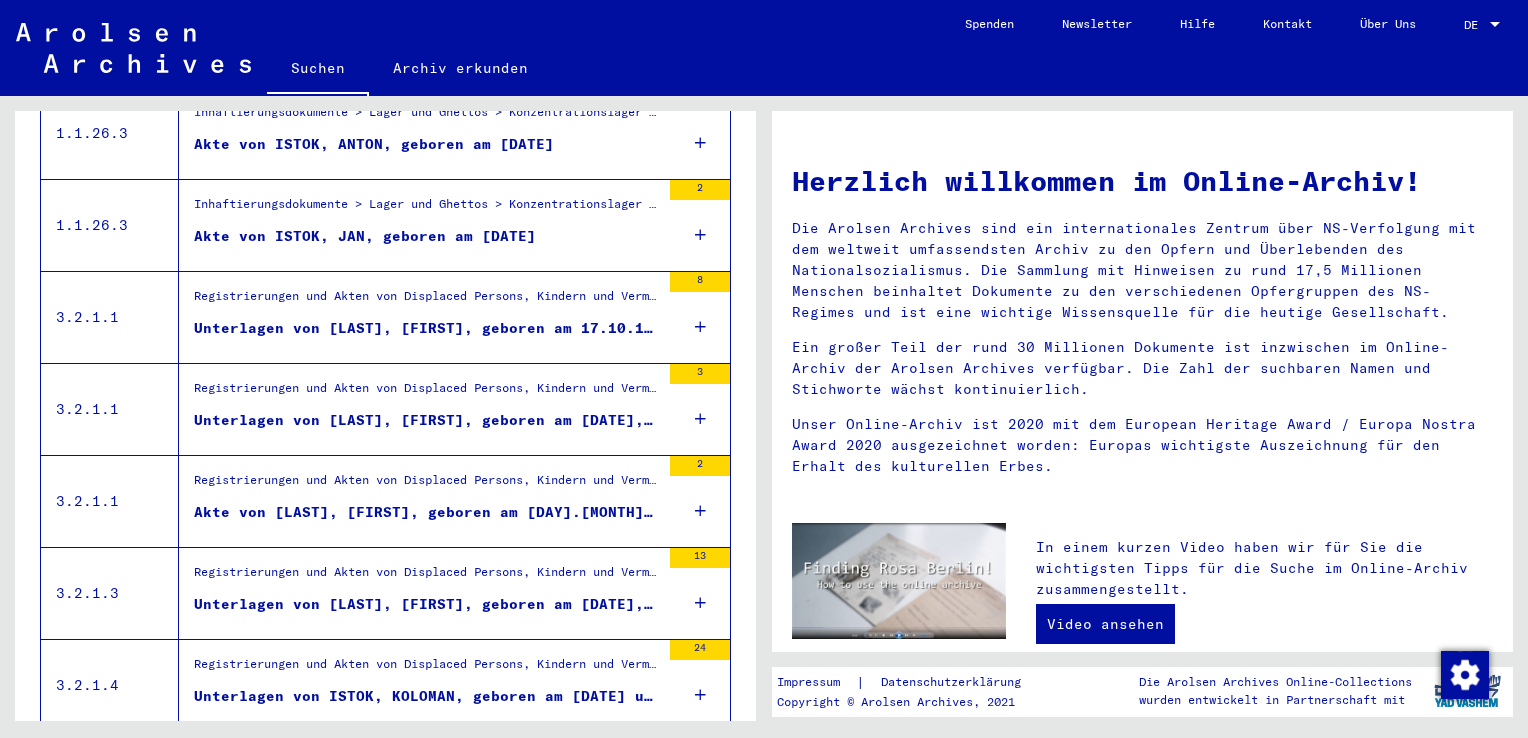 scroll, scrollTop: 294, scrollLeft: 0, axis: vertical 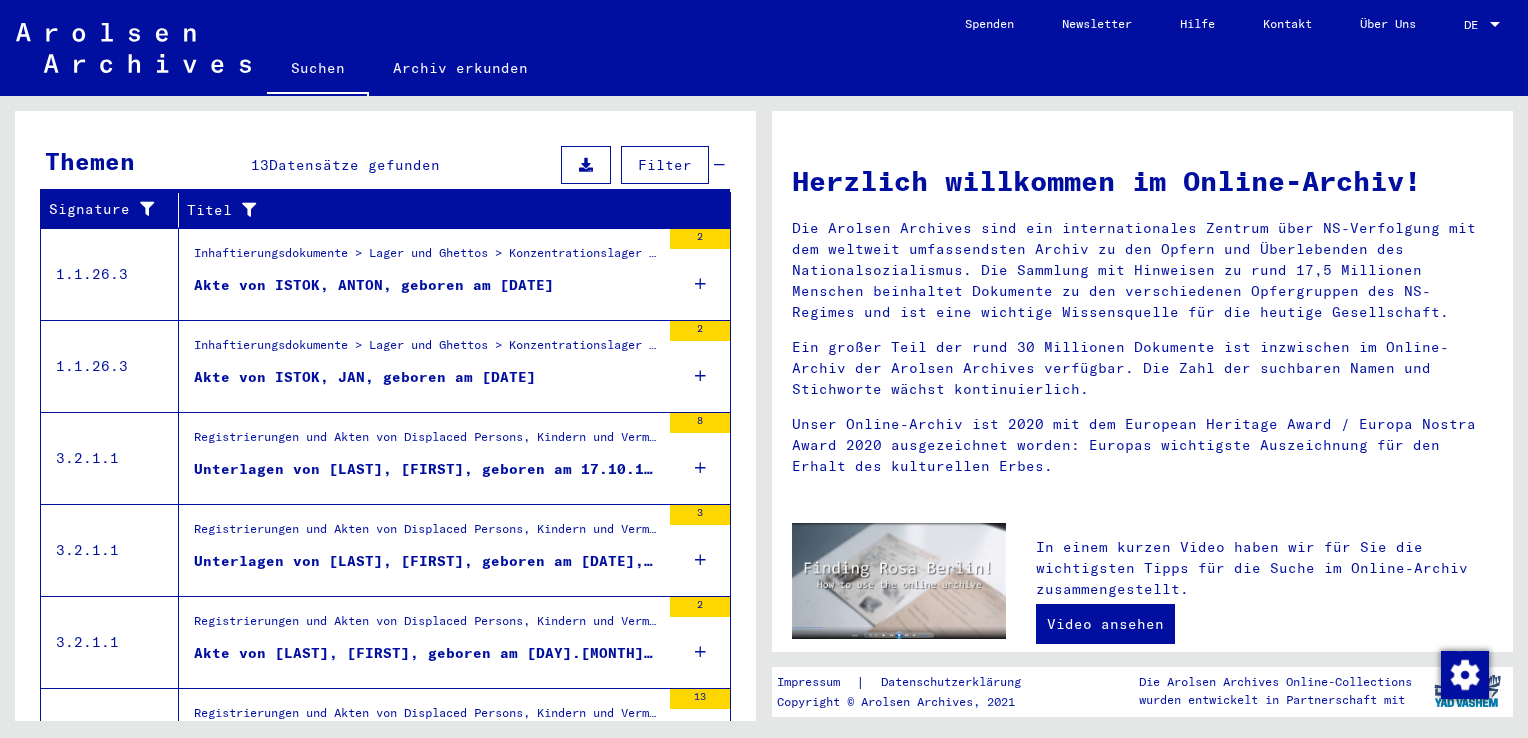 drag, startPoint x: 758, startPoint y: 374, endPoint x: 757, endPoint y: 453, distance: 79.00633 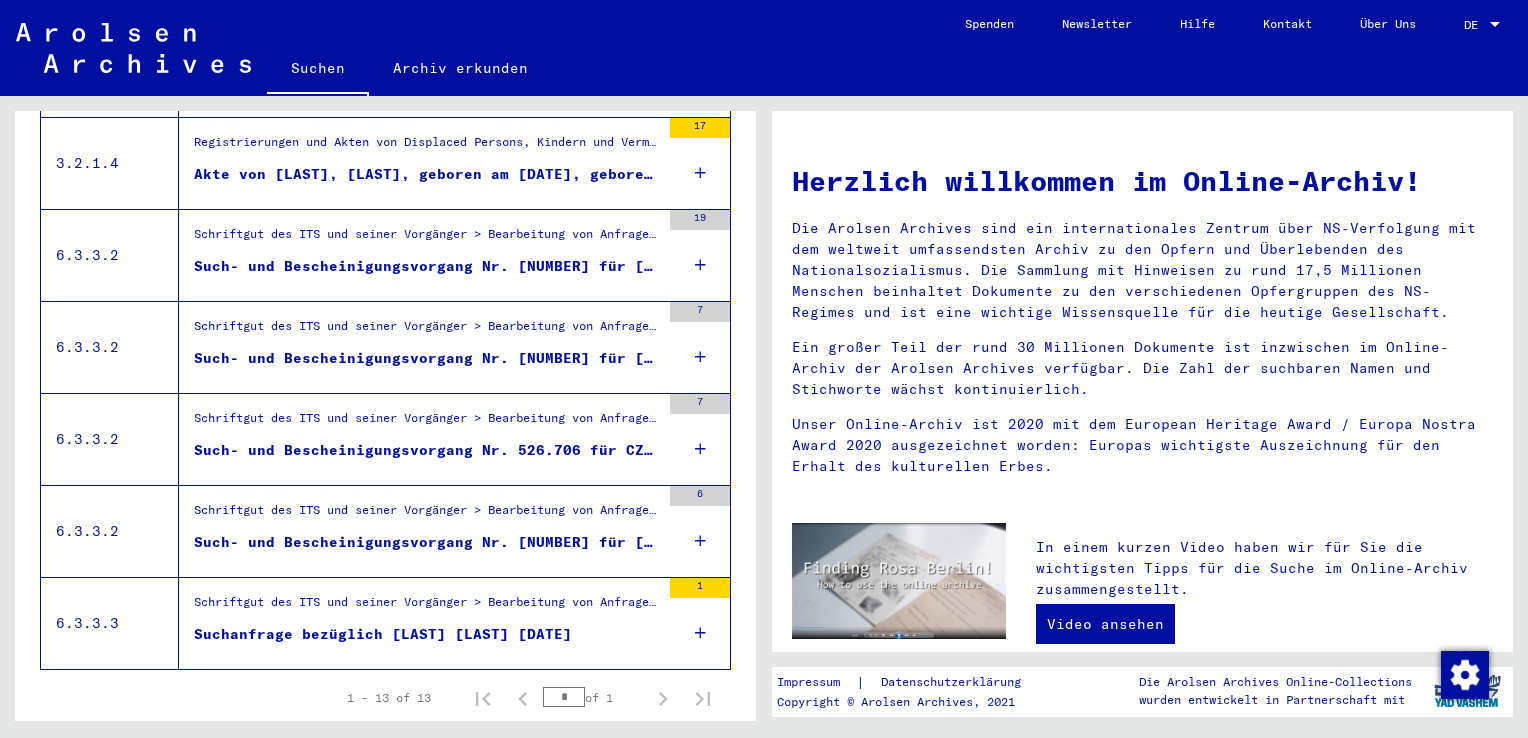 scroll, scrollTop: 0, scrollLeft: 0, axis: both 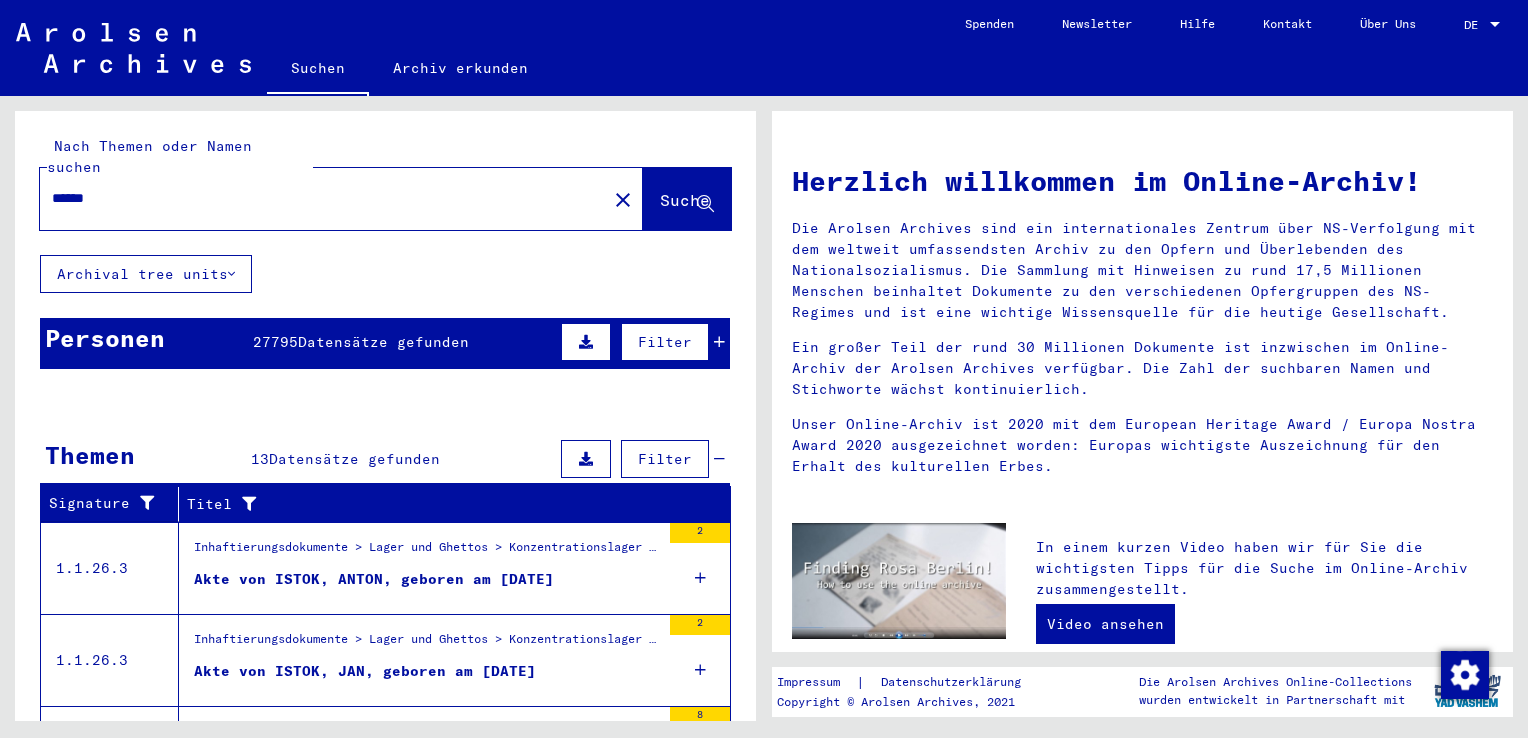click on "*****" at bounding box center (317, 198) 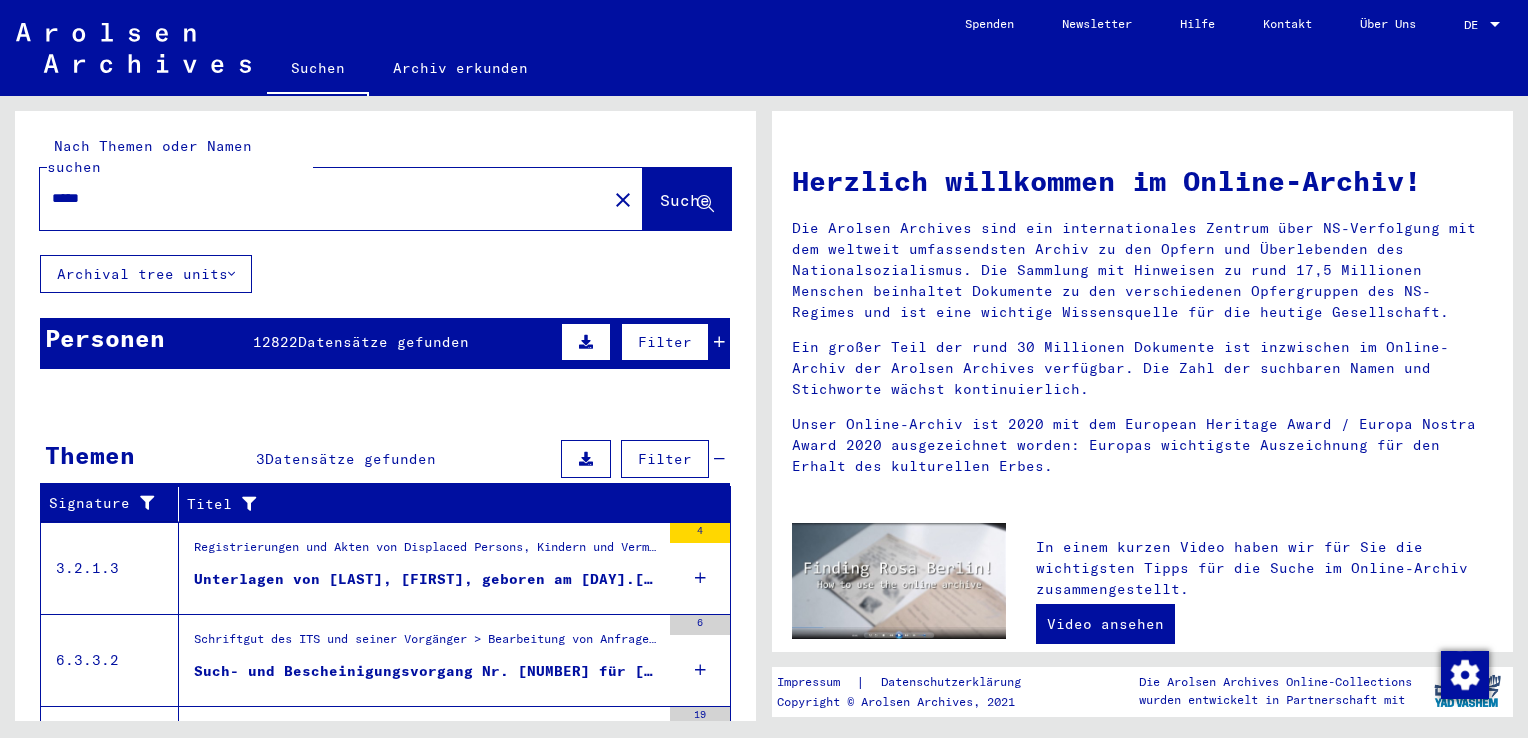click on "*****" at bounding box center [317, 198] 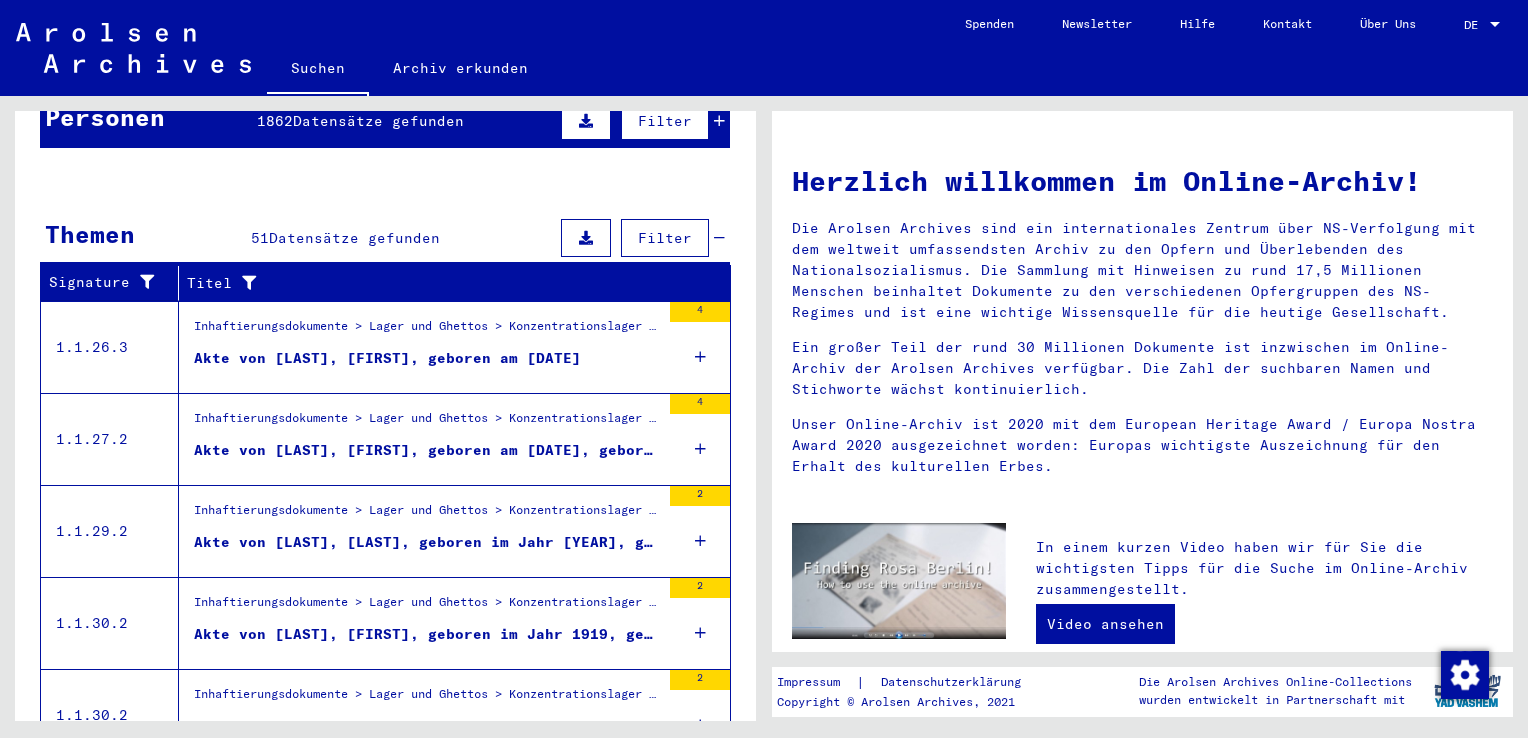 scroll, scrollTop: 0, scrollLeft: 0, axis: both 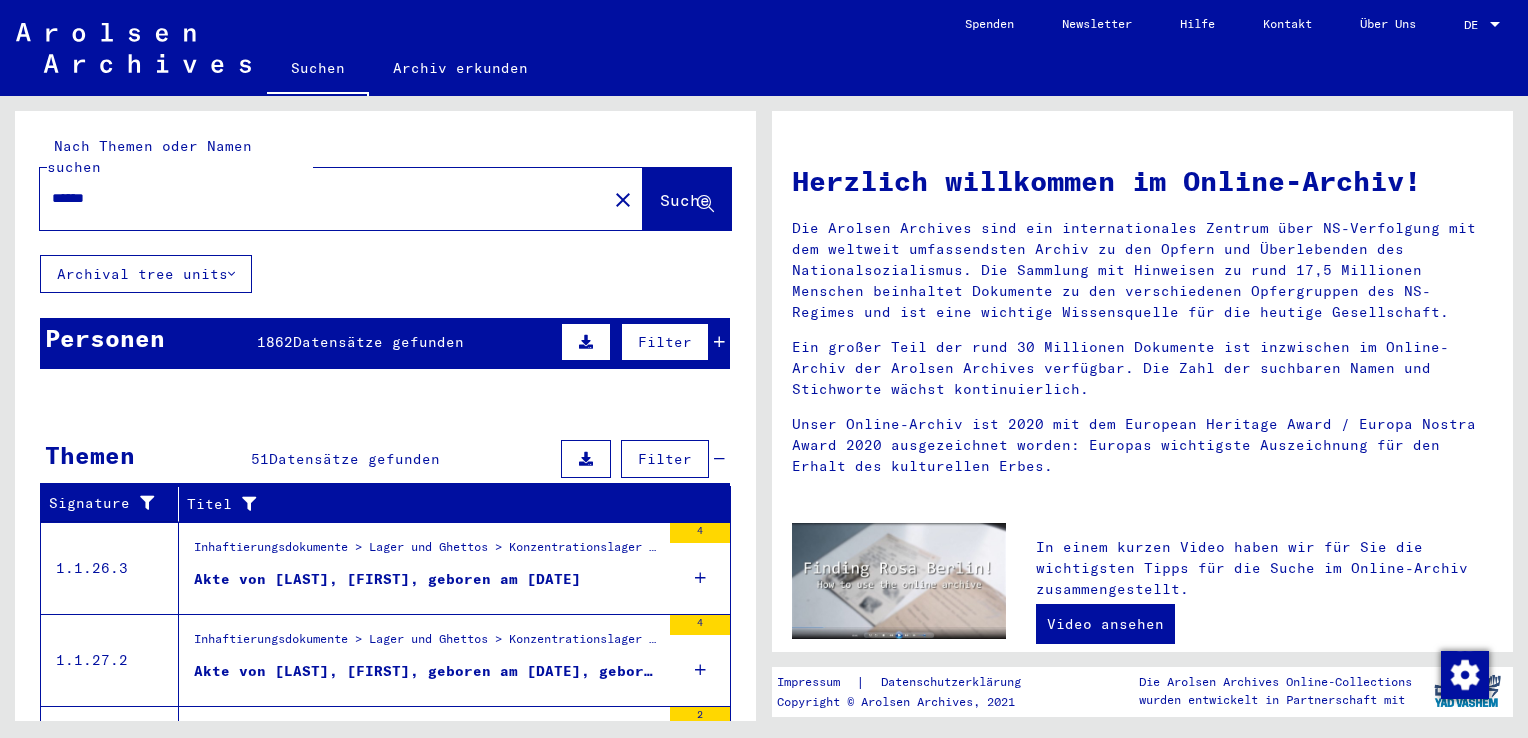 click on "******" at bounding box center [317, 198] 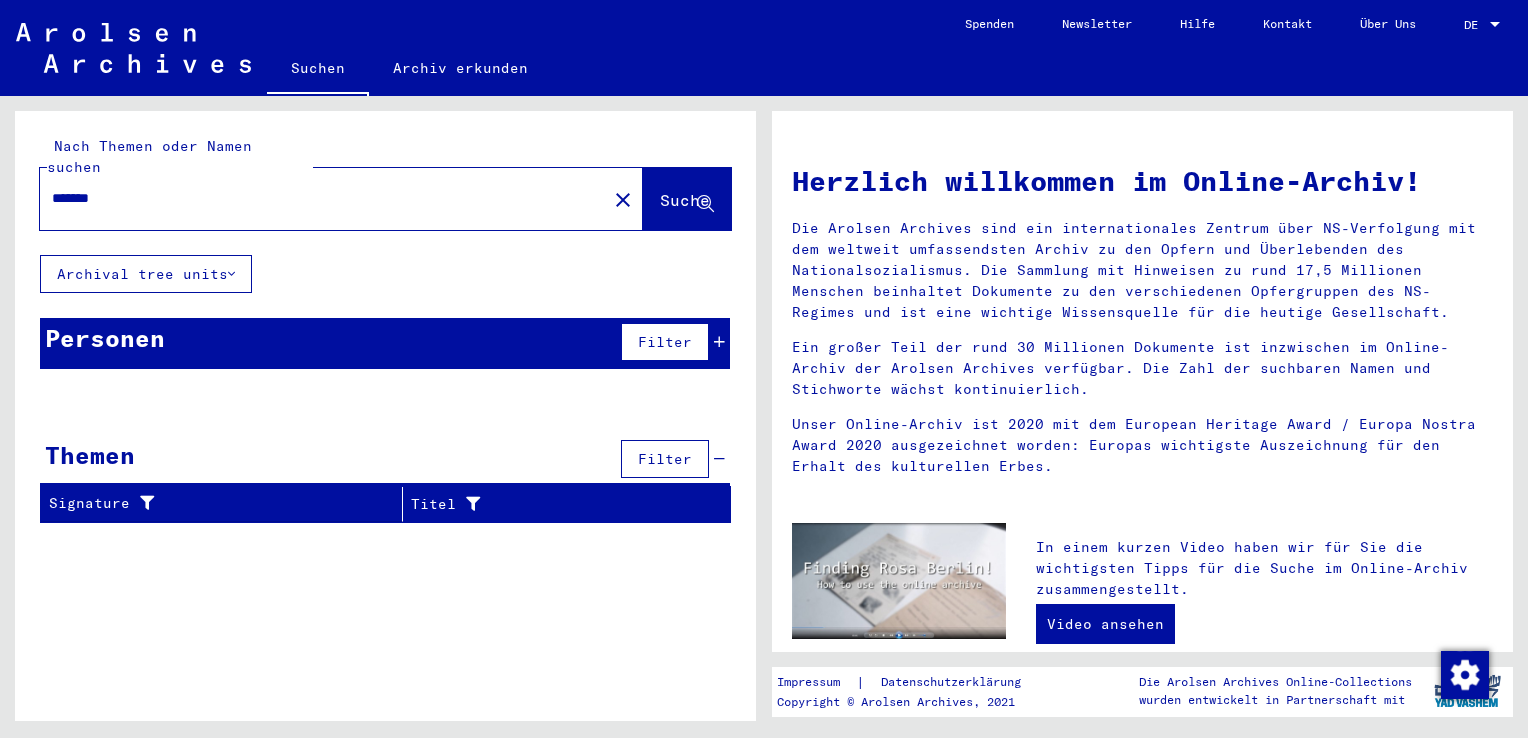 type on "*******" 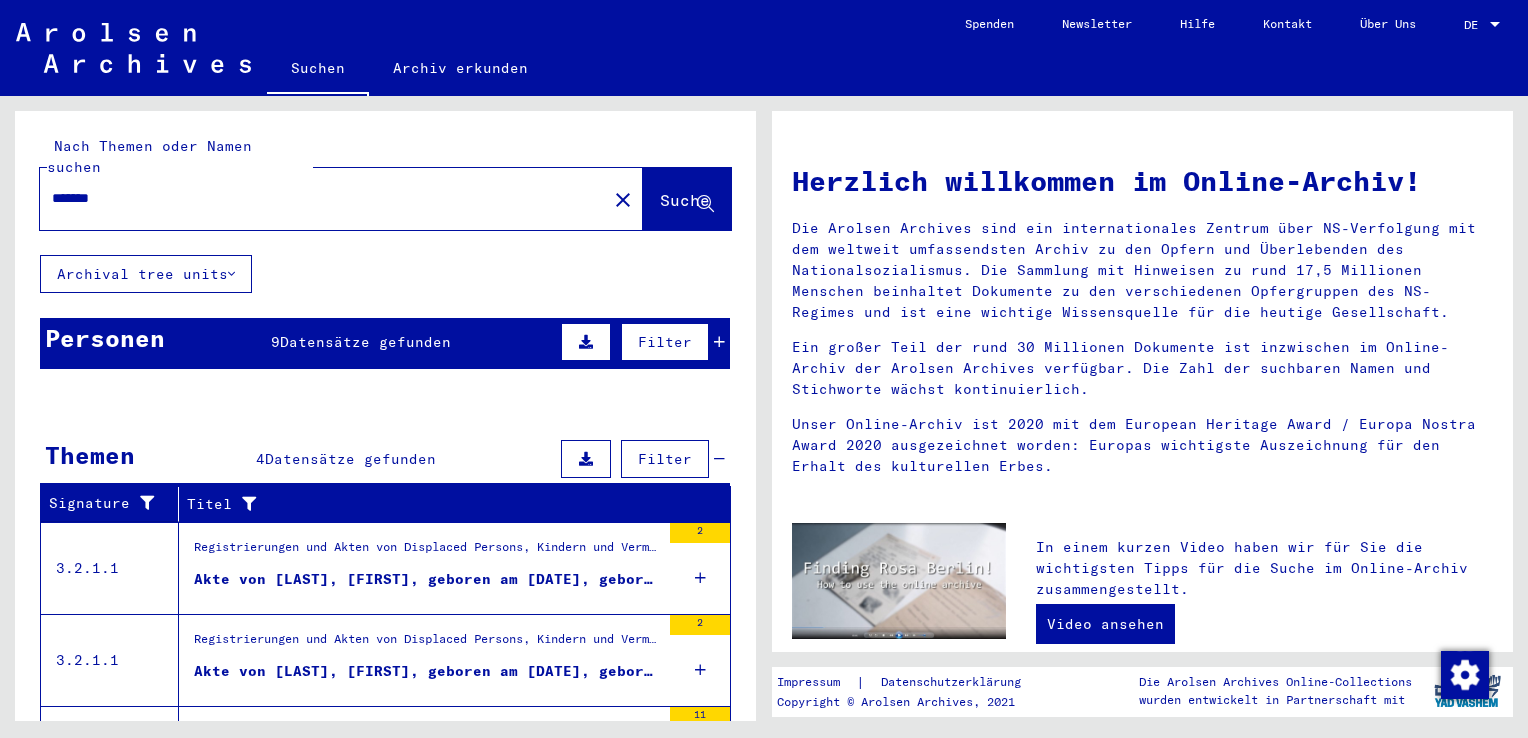 click on "03/05/1914" at bounding box center (539, 646) 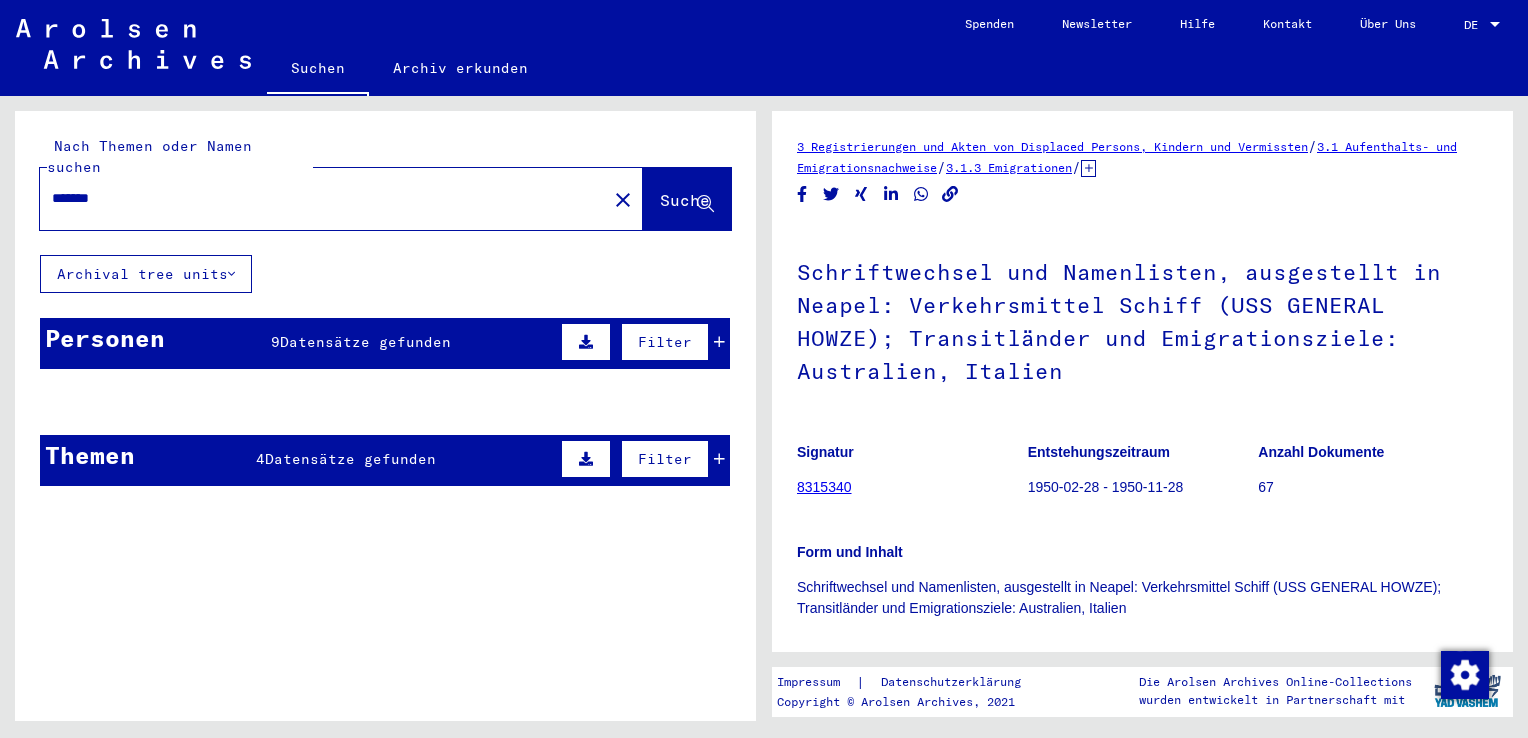 scroll, scrollTop: 0, scrollLeft: 0, axis: both 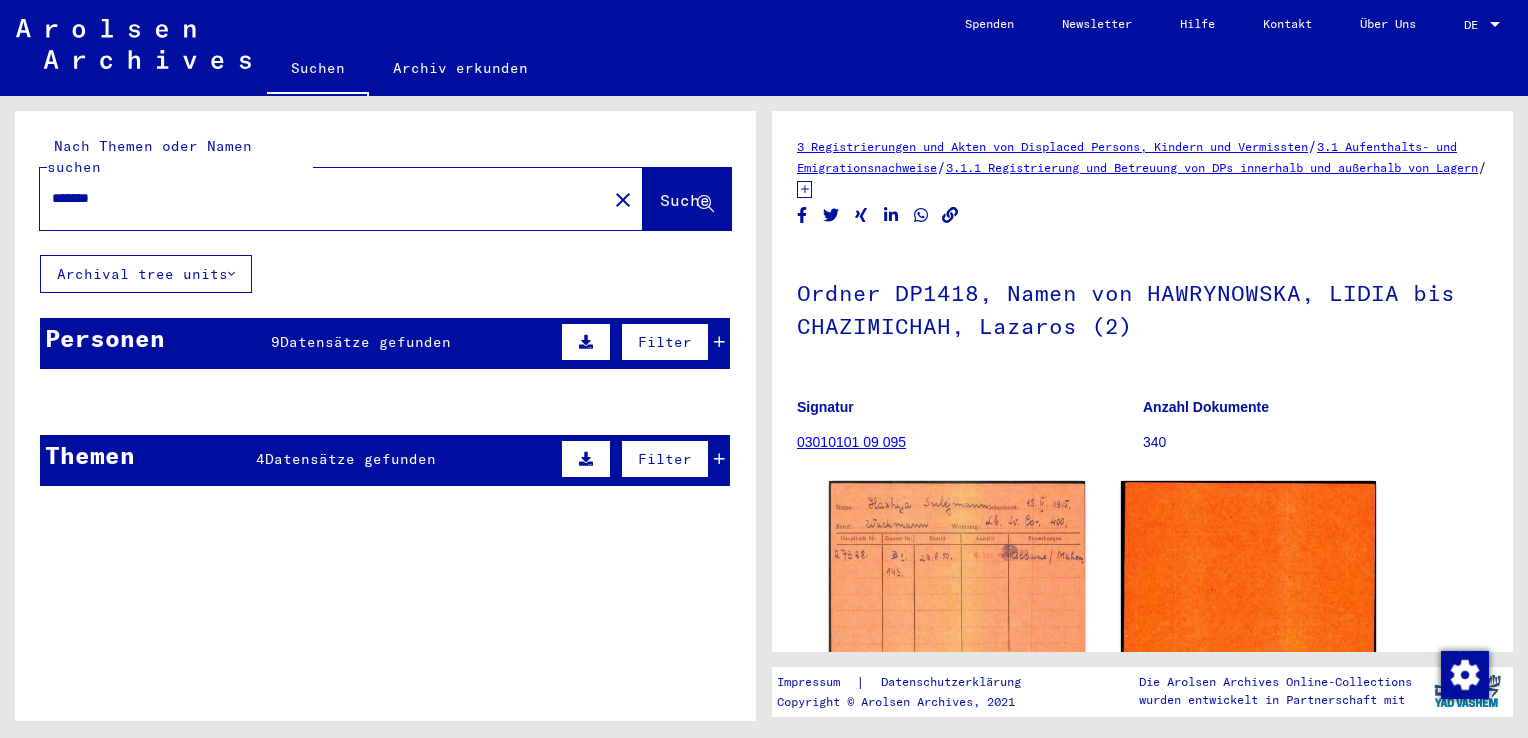 click 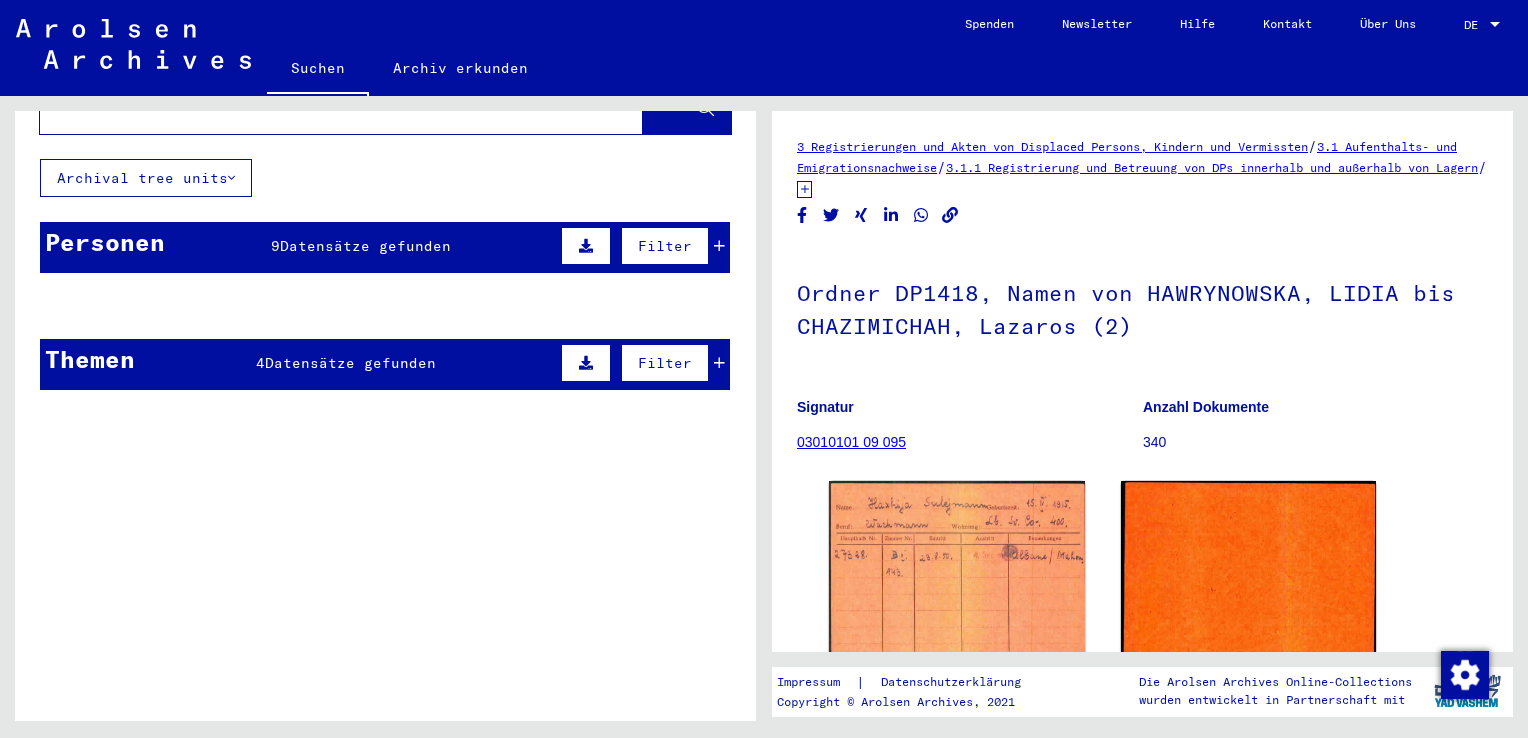 click 